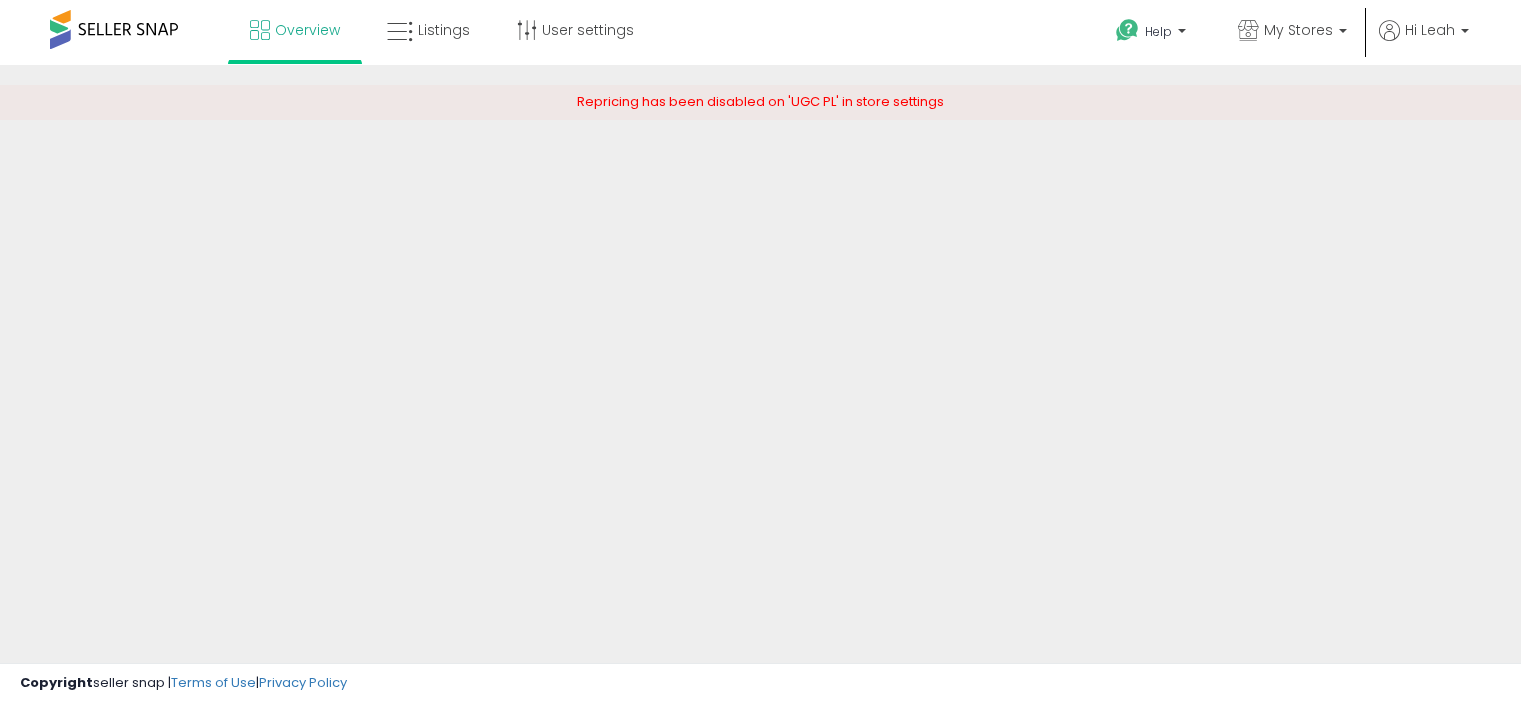 scroll, scrollTop: 0, scrollLeft: 0, axis: both 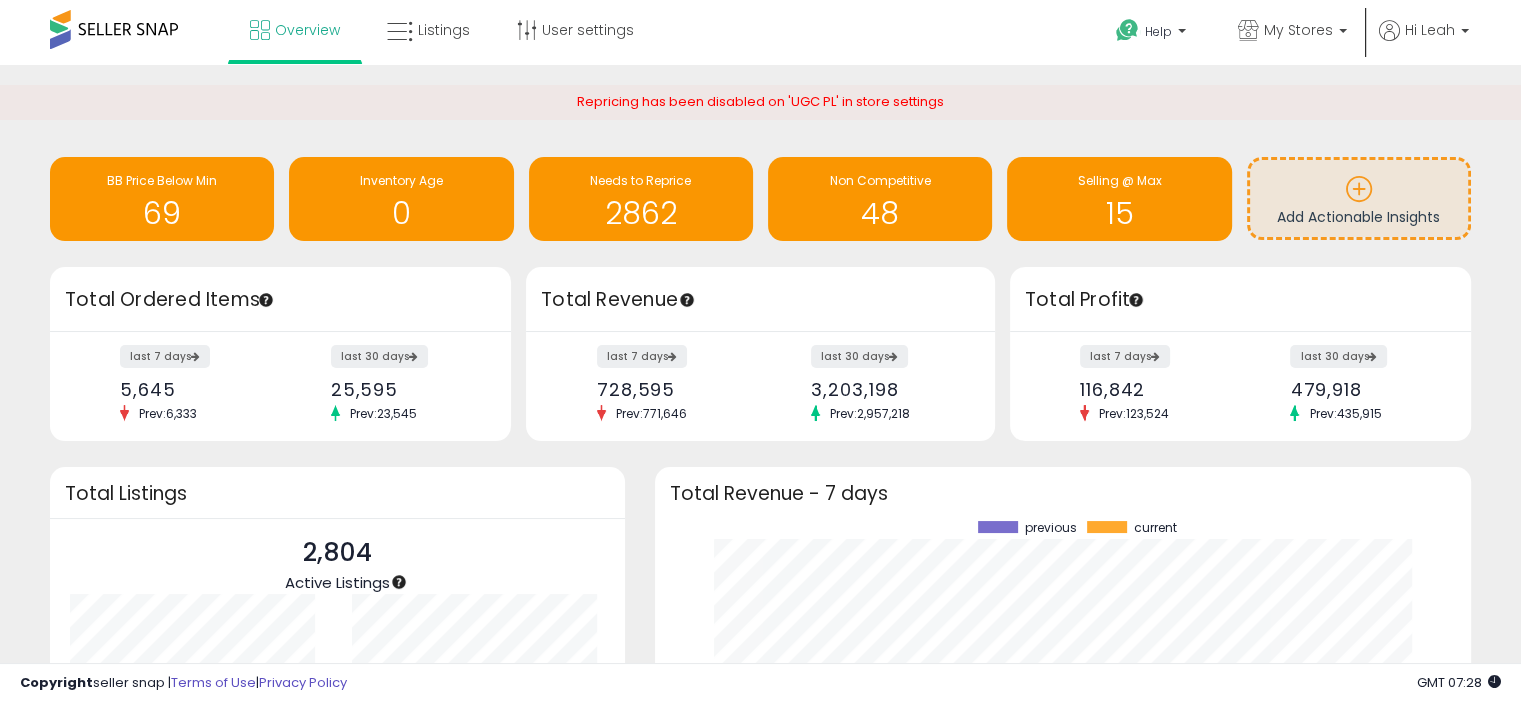 click at bounding box center (114, 29) 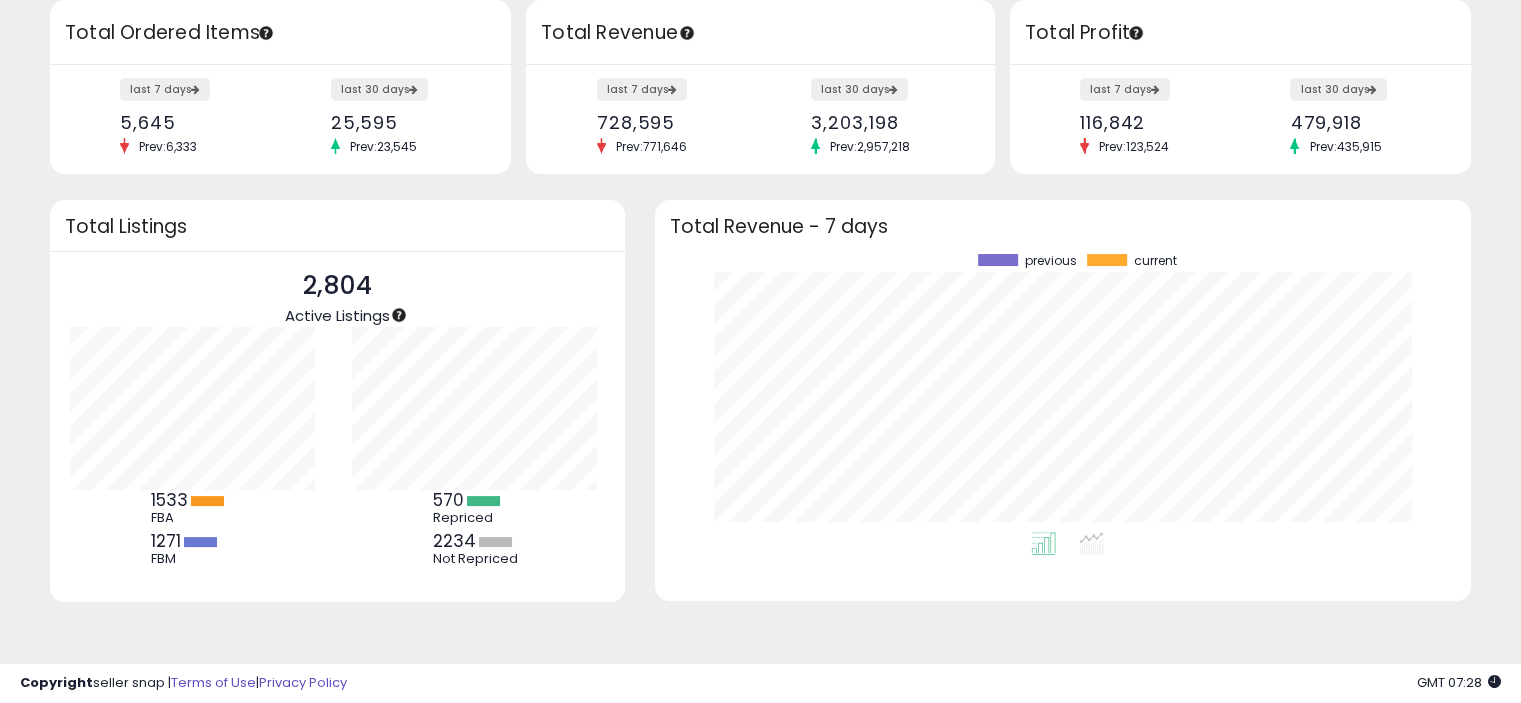 scroll, scrollTop: 0, scrollLeft: 0, axis: both 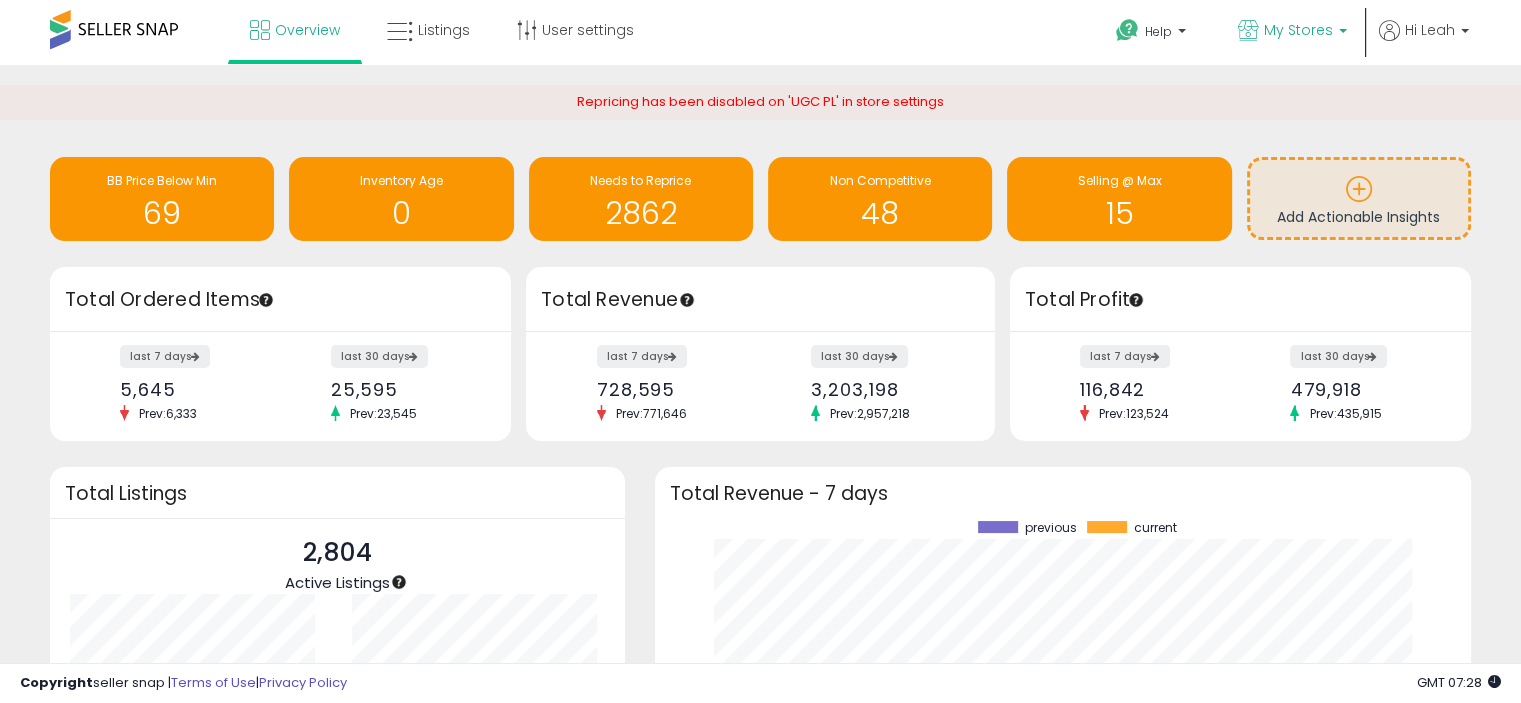 click on "My Stores" at bounding box center [1298, 30] 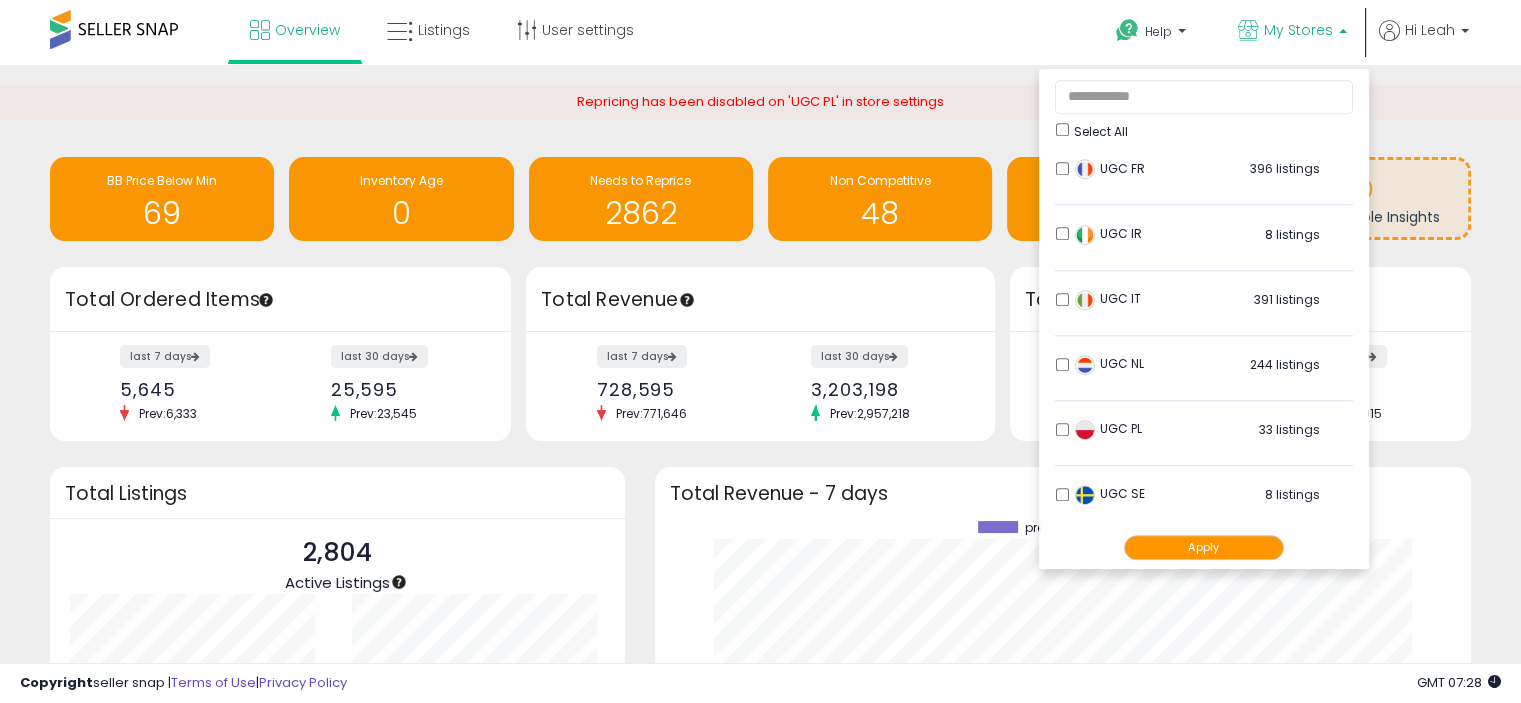 scroll, scrollTop: 1568, scrollLeft: 0, axis: vertical 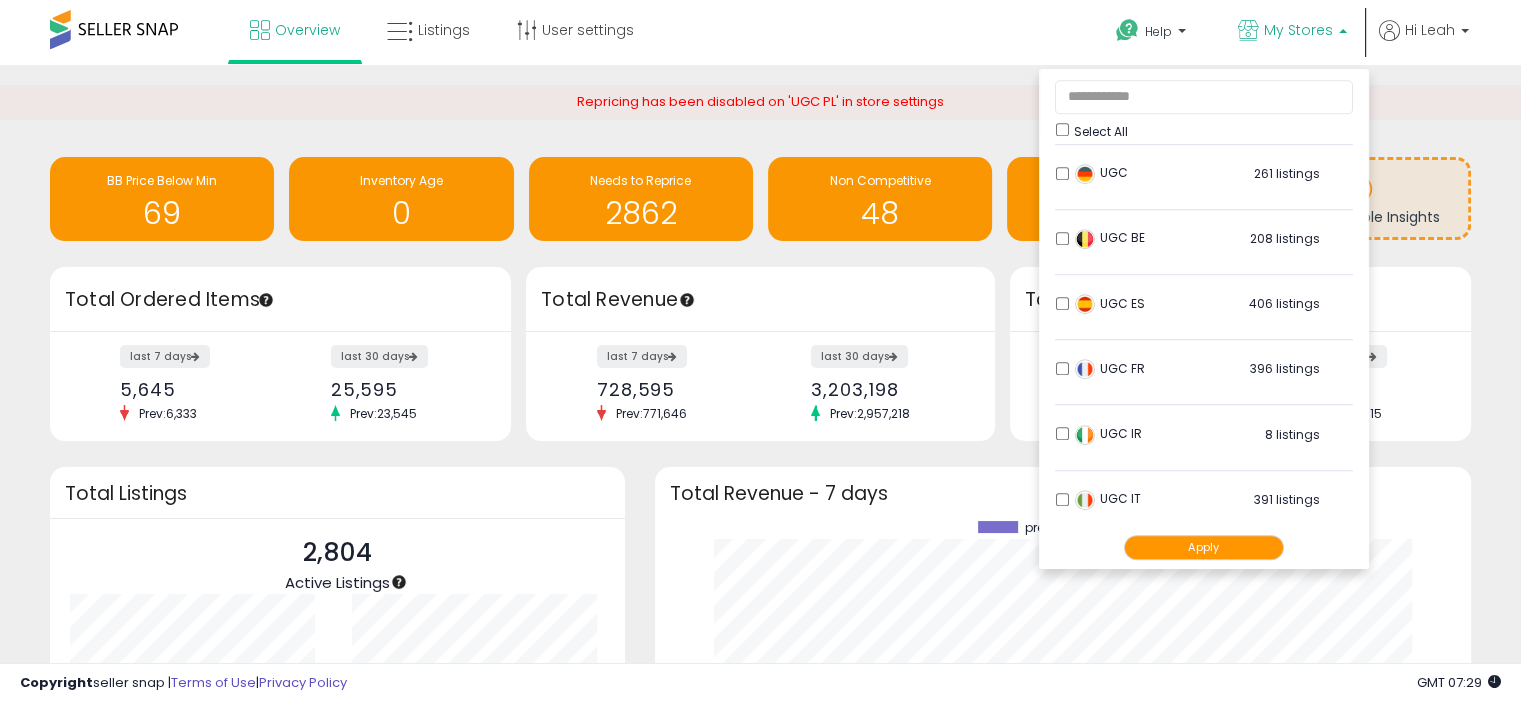 click on "Overview
Listings
User
settings" at bounding box center [487, 42] 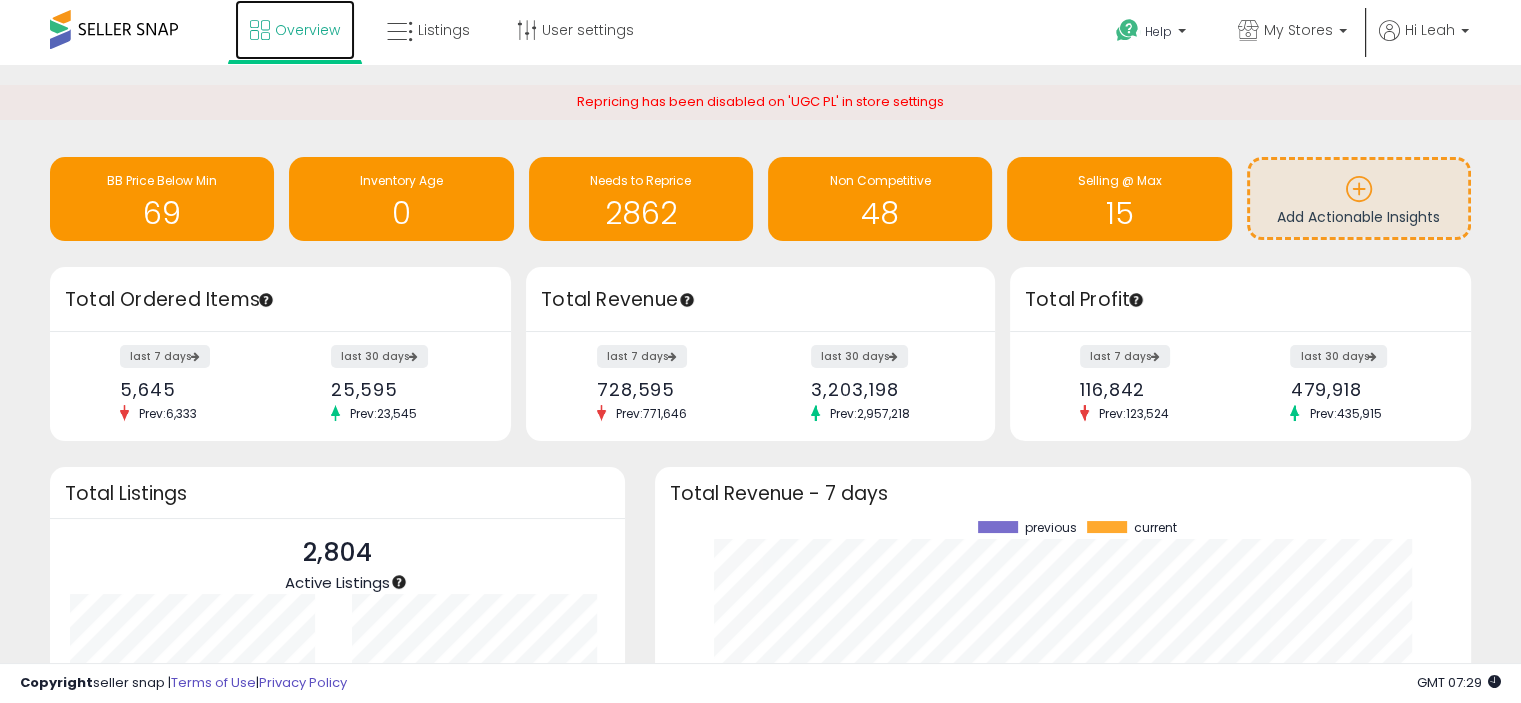 click on "Overview" at bounding box center (307, 30) 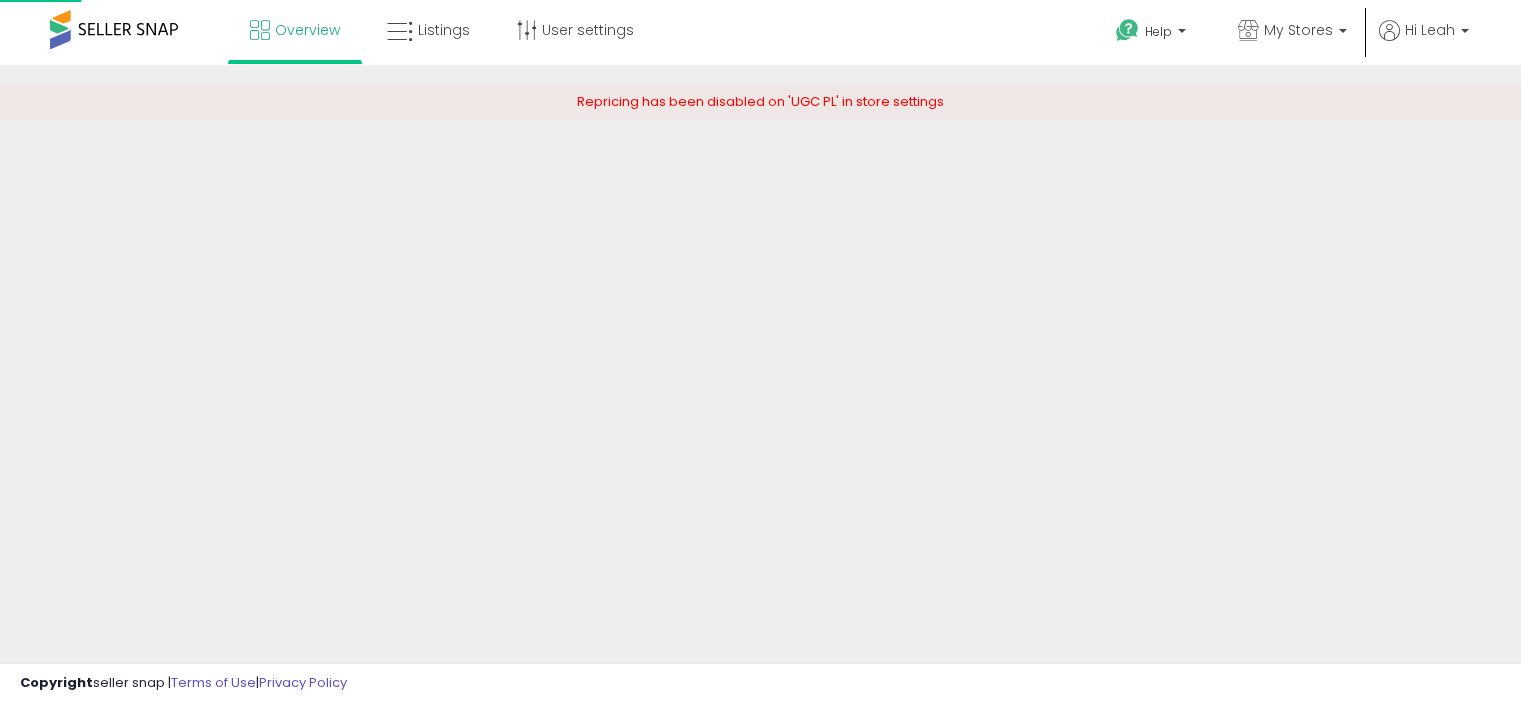 scroll, scrollTop: 0, scrollLeft: 0, axis: both 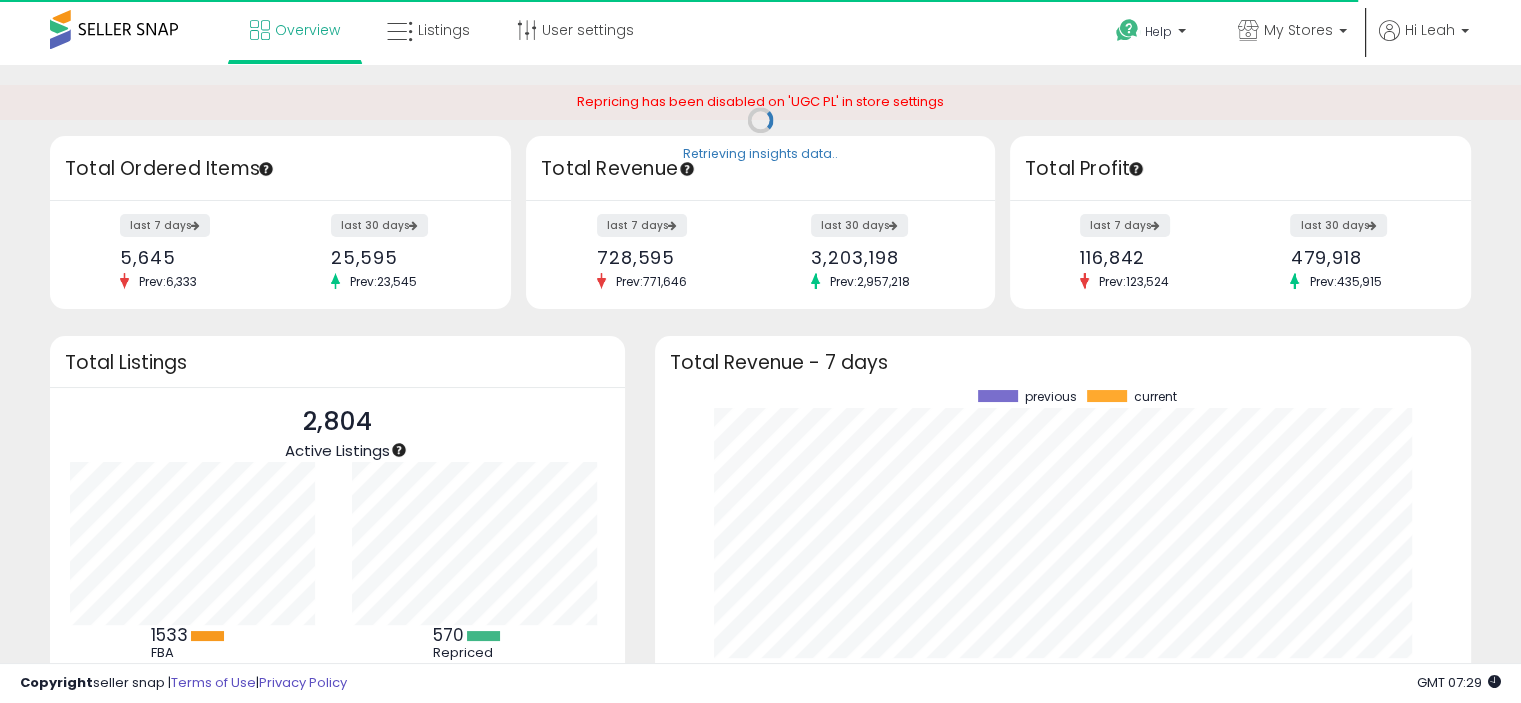 click on "Repricing has been disabled on 'UGC PL'  in store settings" at bounding box center [760, 110] 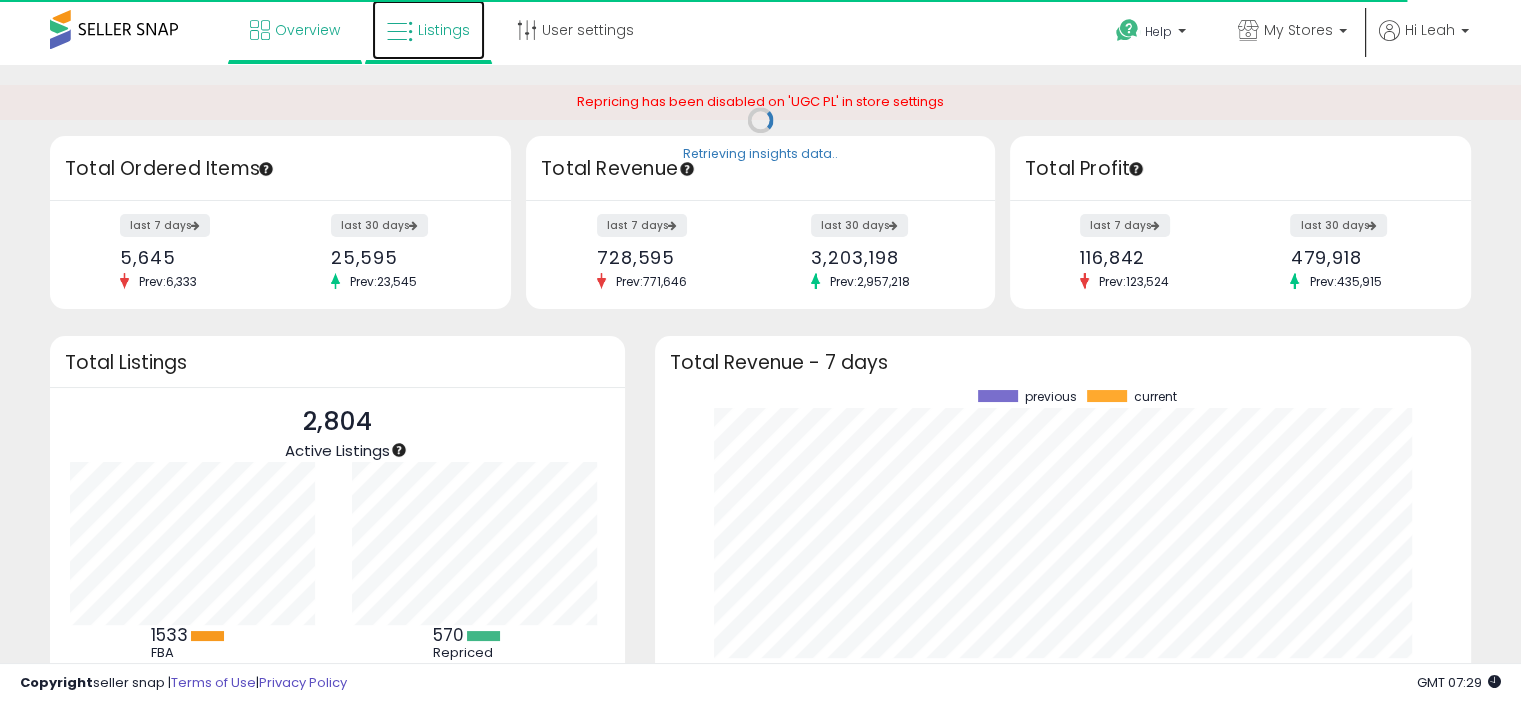 click on "Listings" at bounding box center [444, 30] 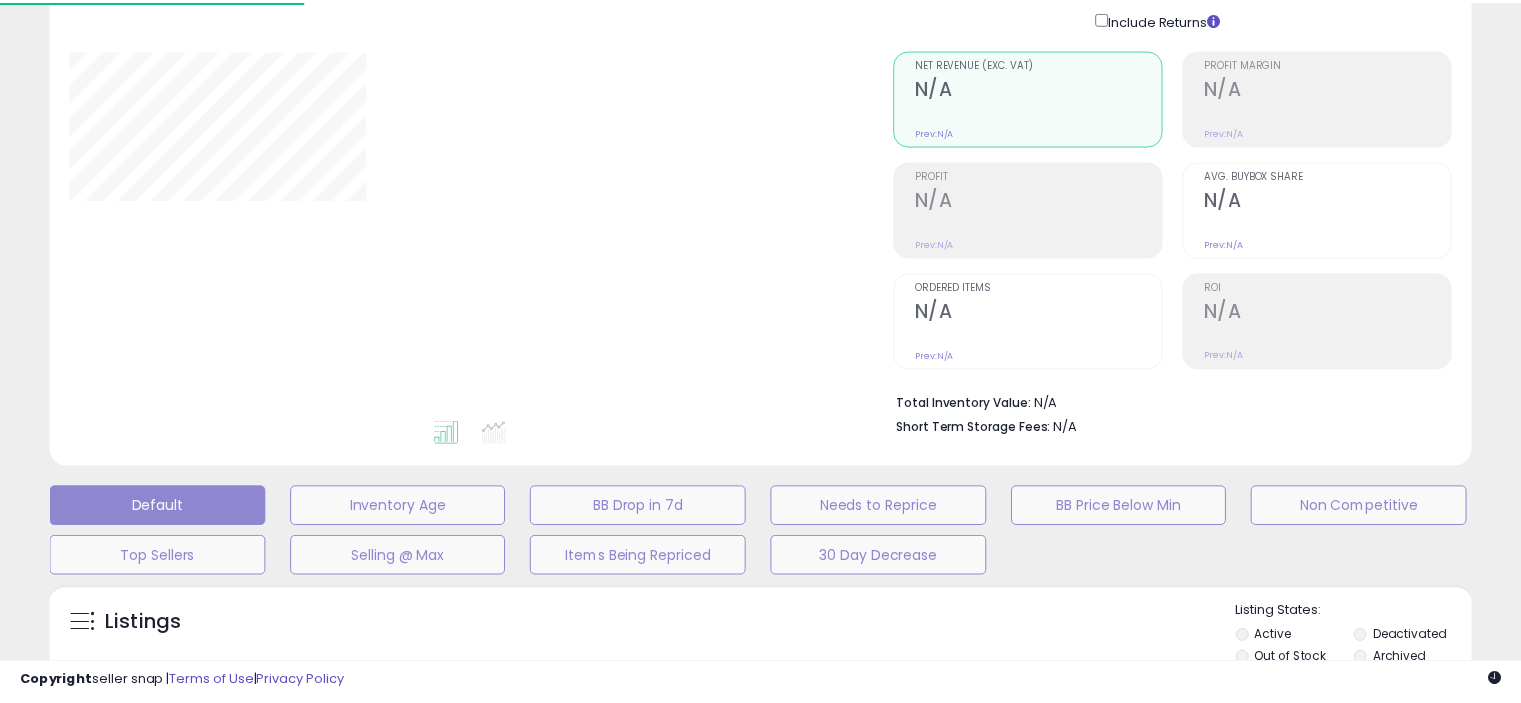 scroll, scrollTop: 192, scrollLeft: 0, axis: vertical 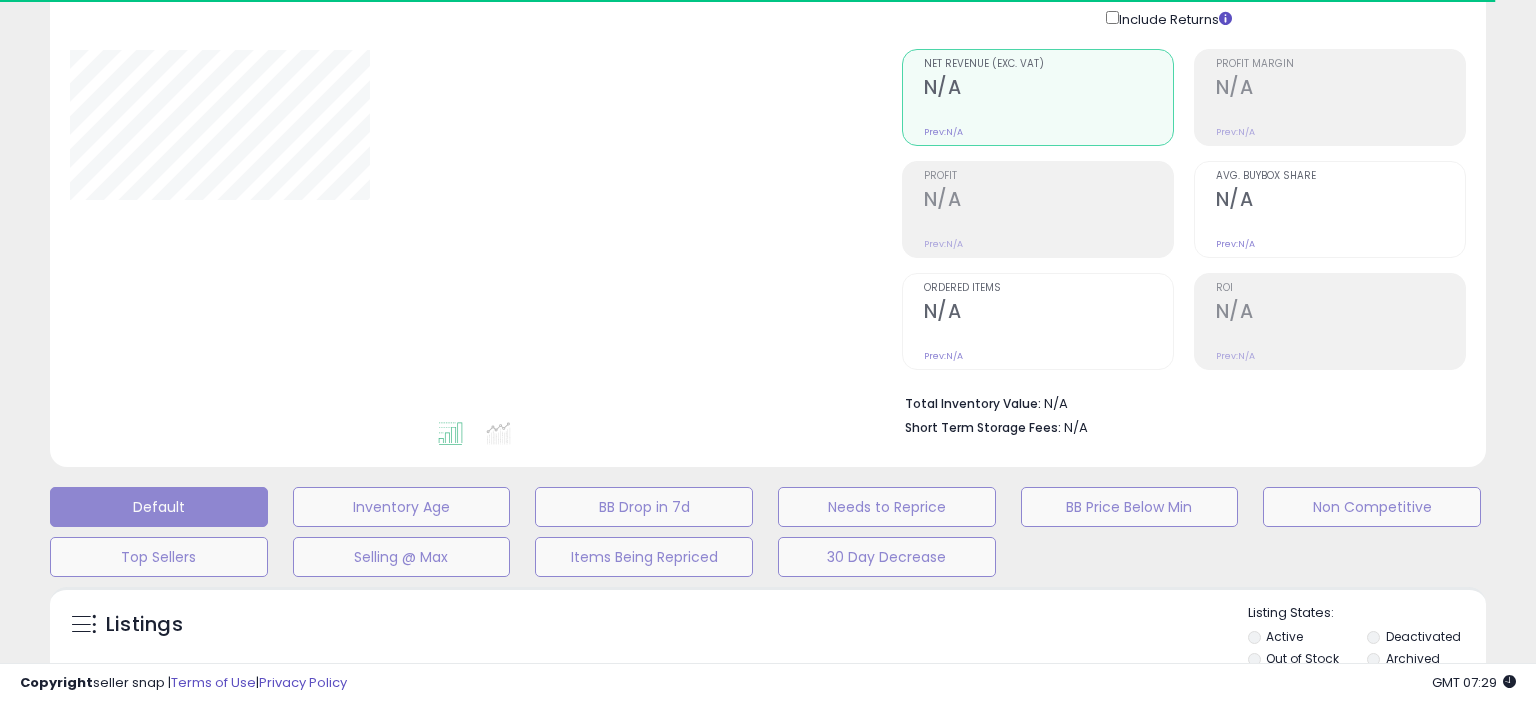 click on "Retrieving listings data.." at bounding box center (768, 805) 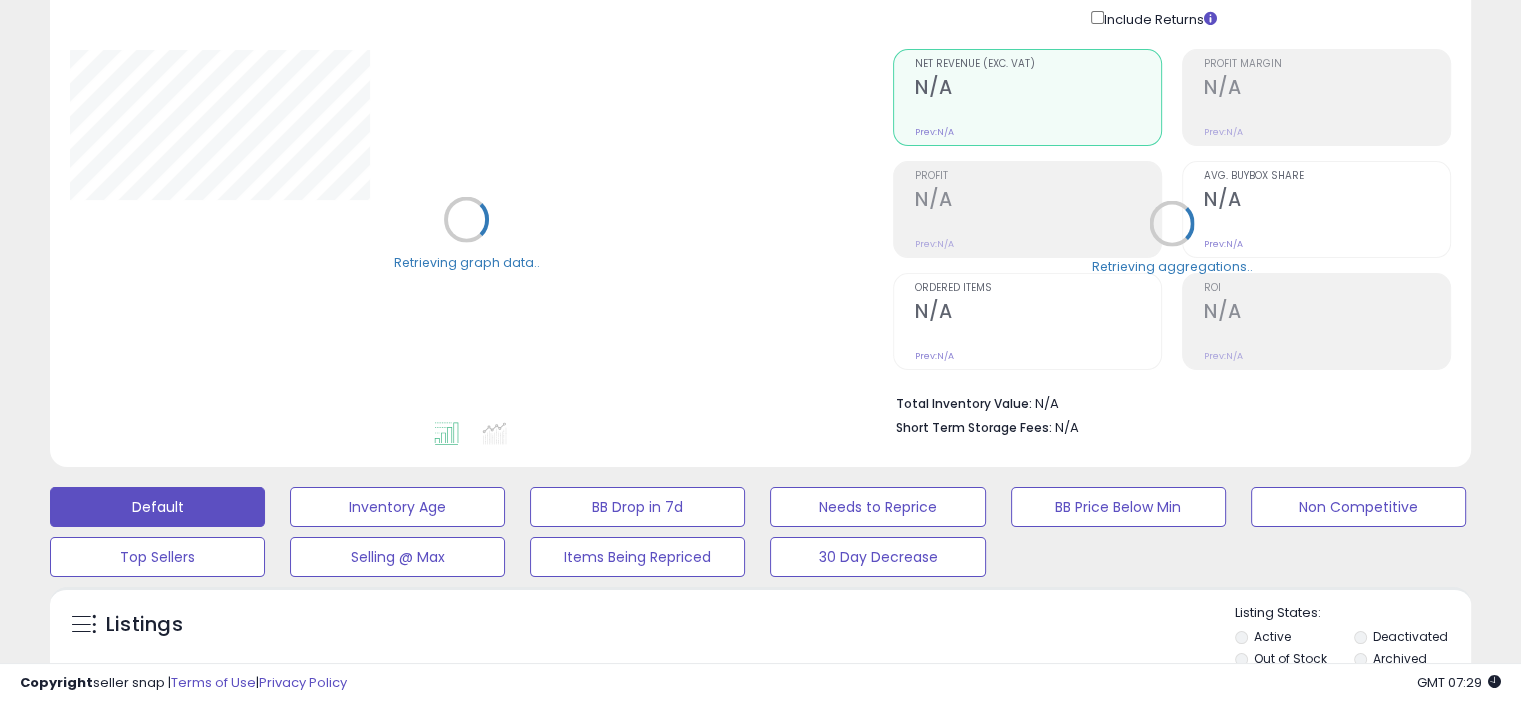 drag, startPoint x: 16, startPoint y: 534, endPoint x: 44, endPoint y: 525, distance: 29.410883 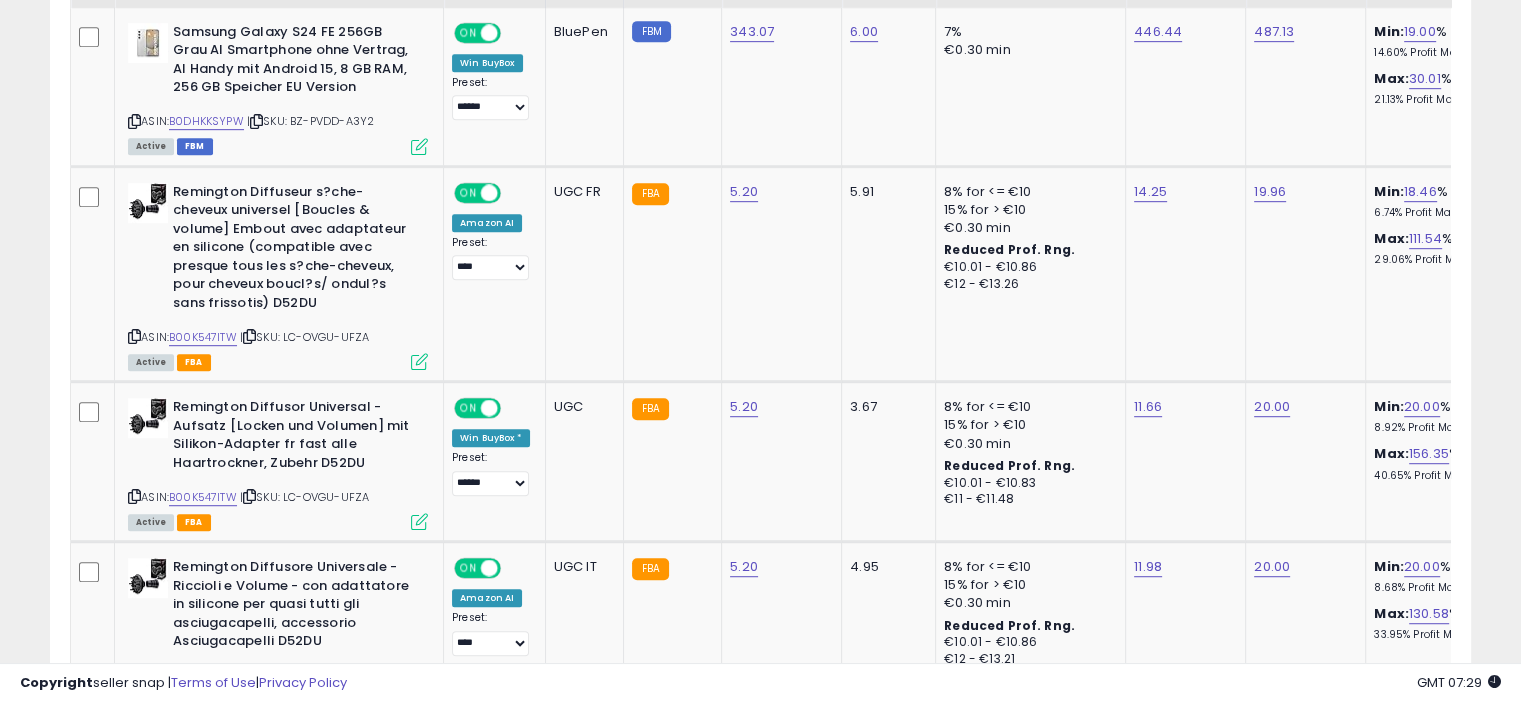 scroll, scrollTop: 392, scrollLeft: 0, axis: vertical 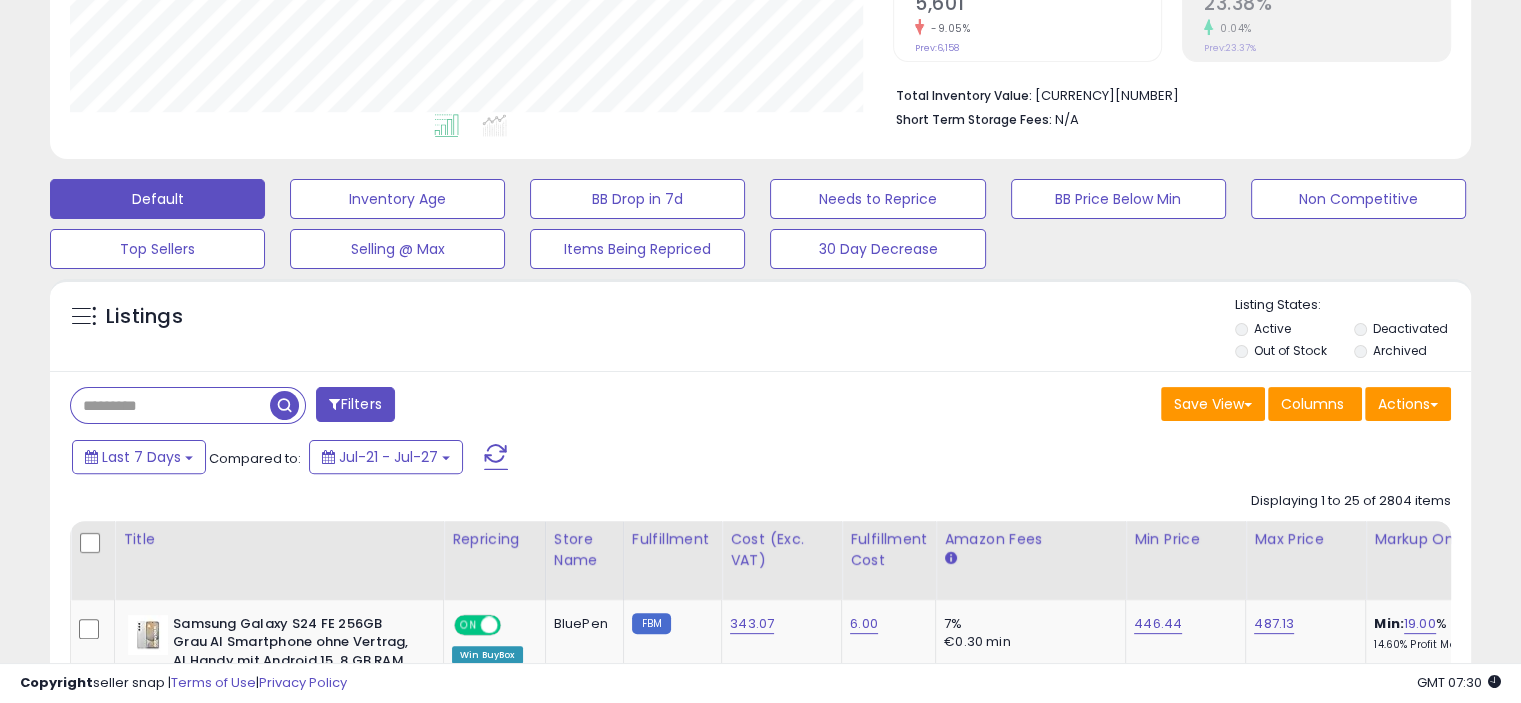 click at bounding box center [170, 405] 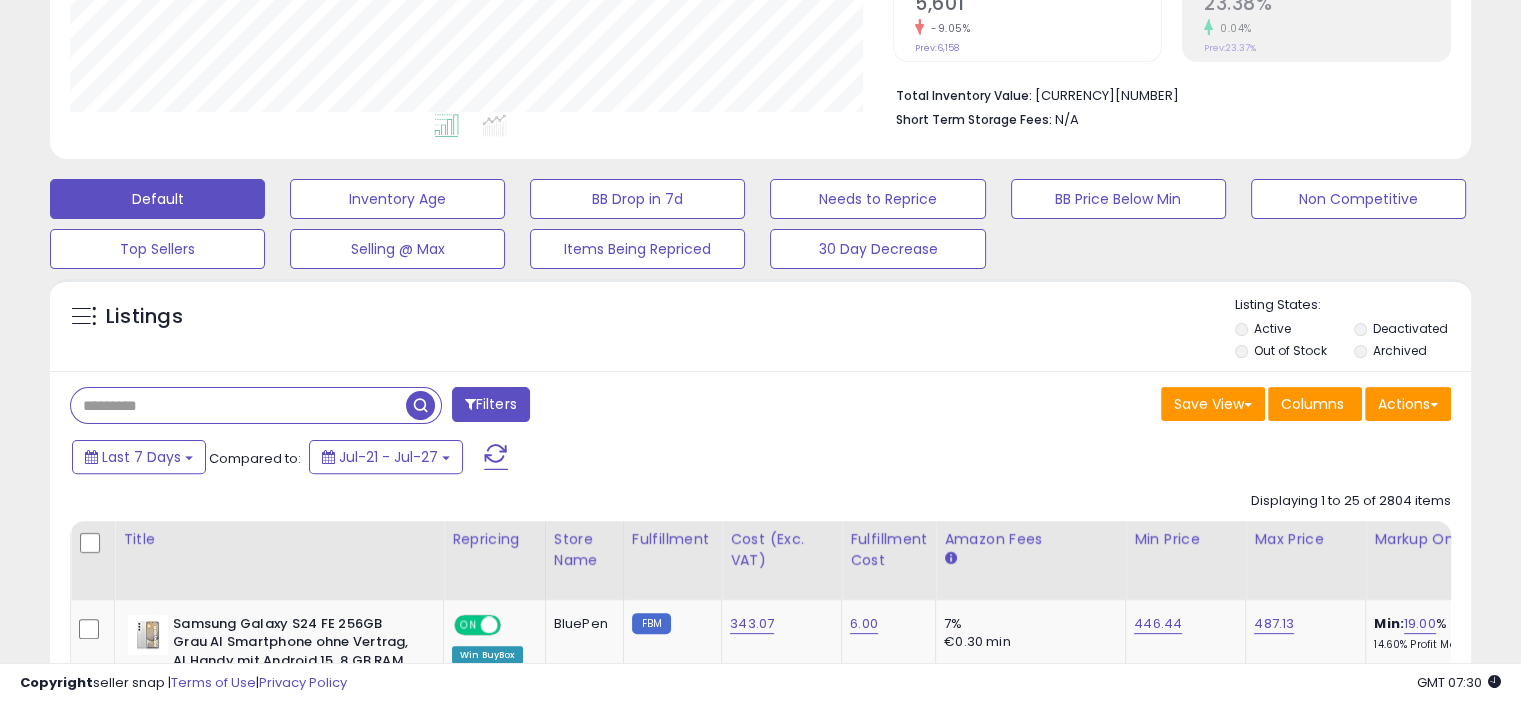 scroll, scrollTop: 0, scrollLeft: 0, axis: both 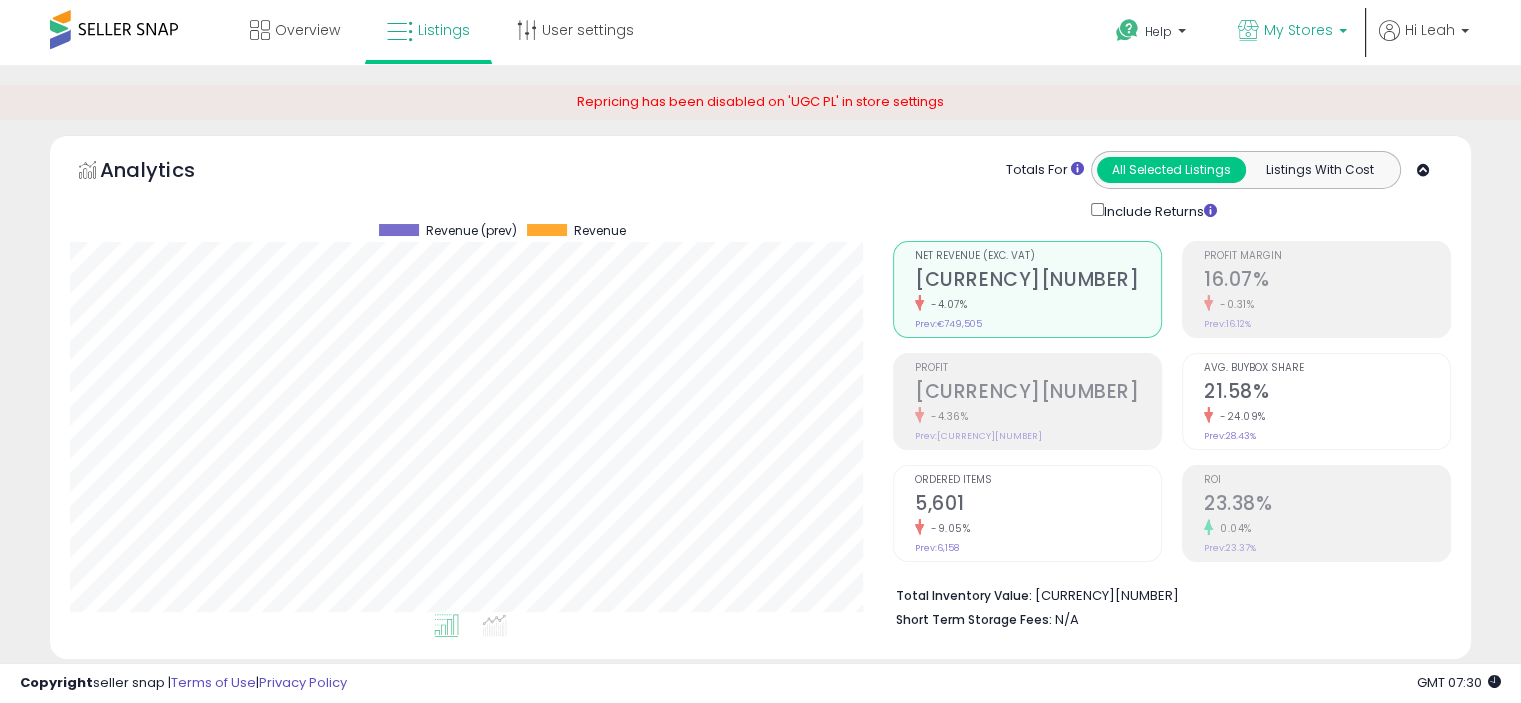 click on "My Stores" at bounding box center [1298, 30] 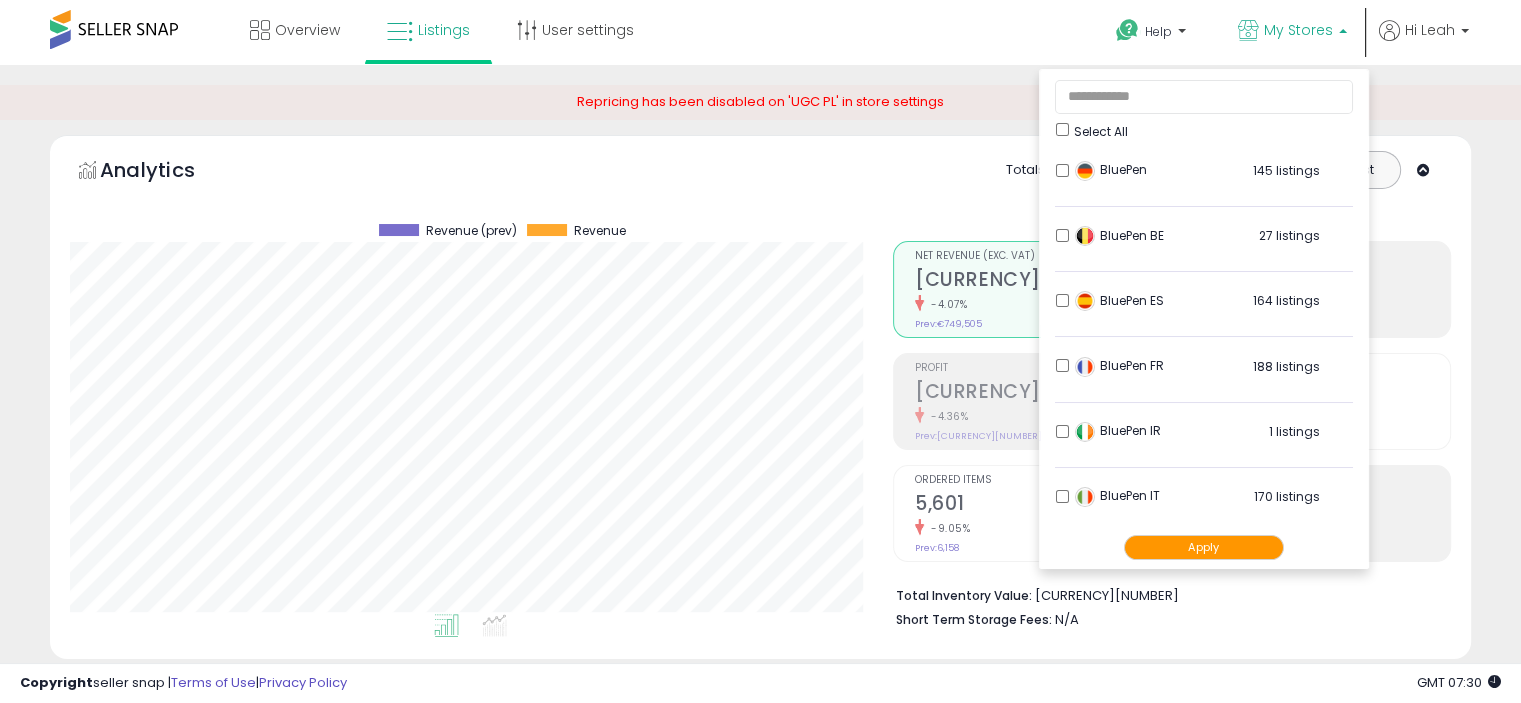 scroll, scrollTop: 100, scrollLeft: 0, axis: vertical 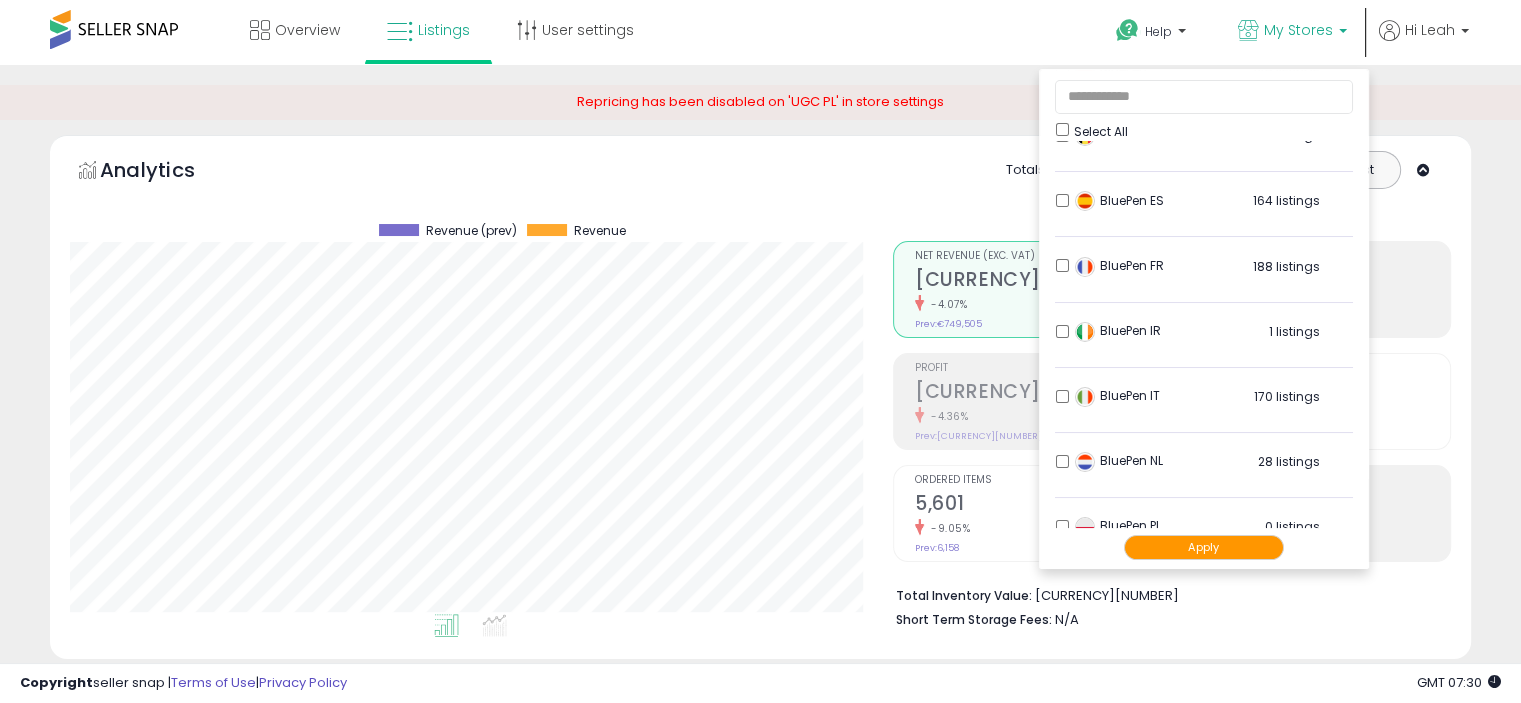 click on "BluePen IT
170
listings" at bounding box center [1204, 402] 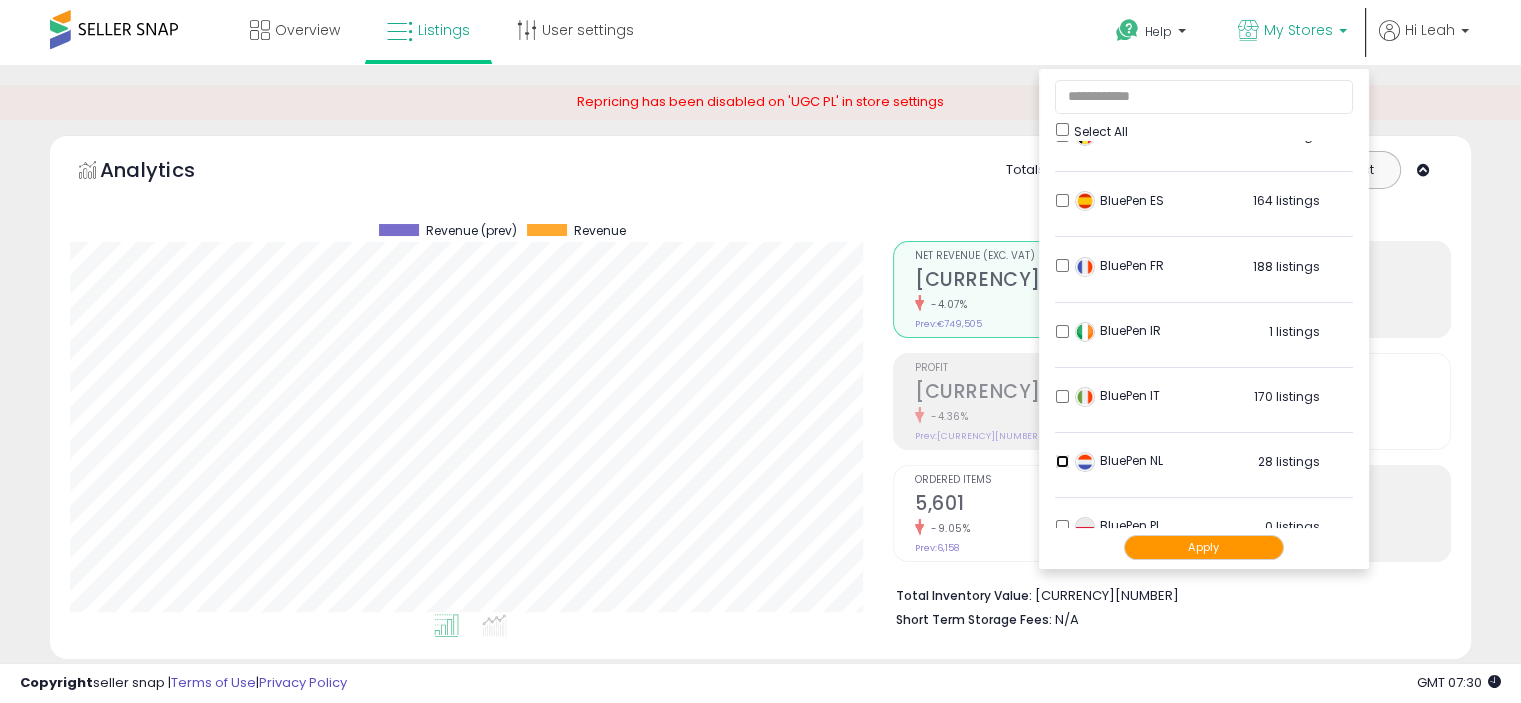 scroll, scrollTop: 500, scrollLeft: 0, axis: vertical 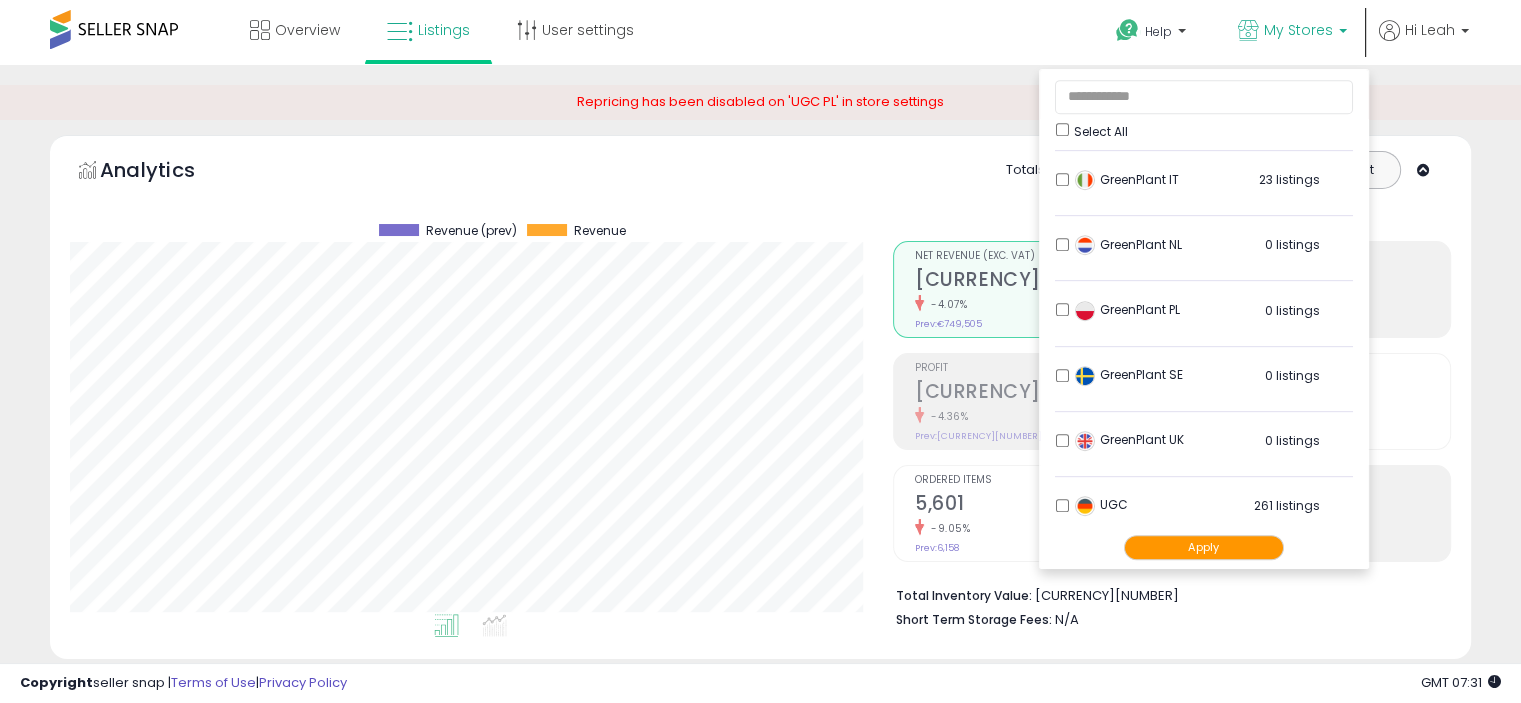 click on "Apply" at bounding box center [1204, 547] 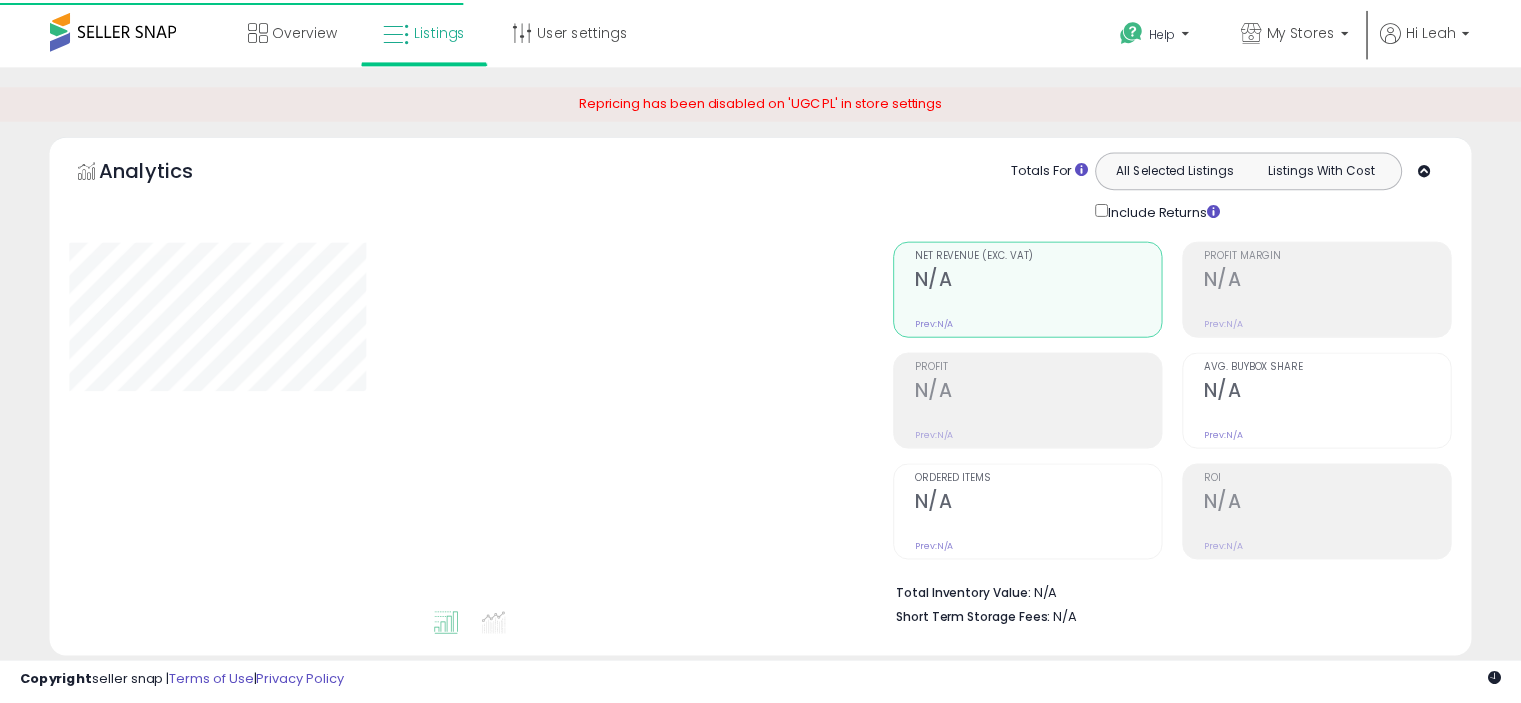 scroll, scrollTop: 0, scrollLeft: 0, axis: both 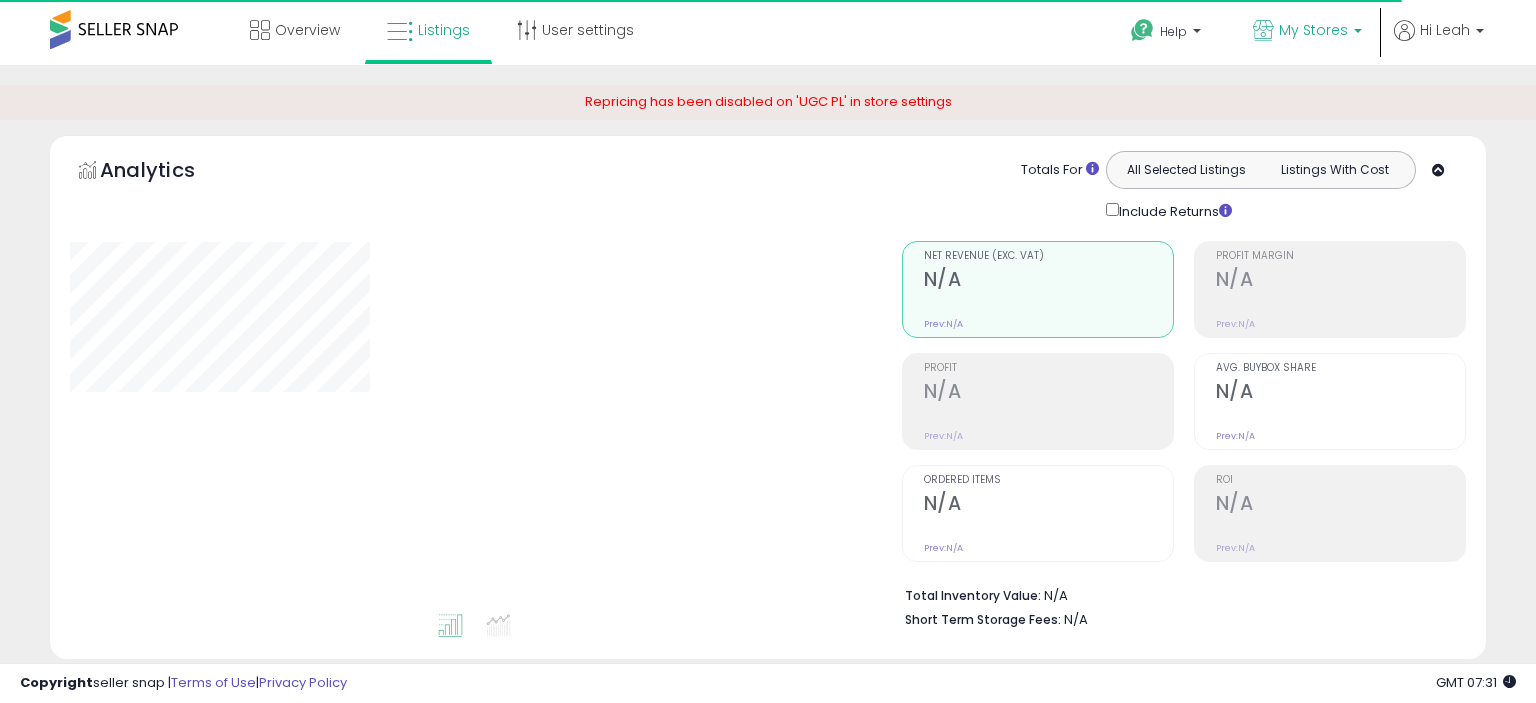 click on "My Stores" at bounding box center (1307, 32) 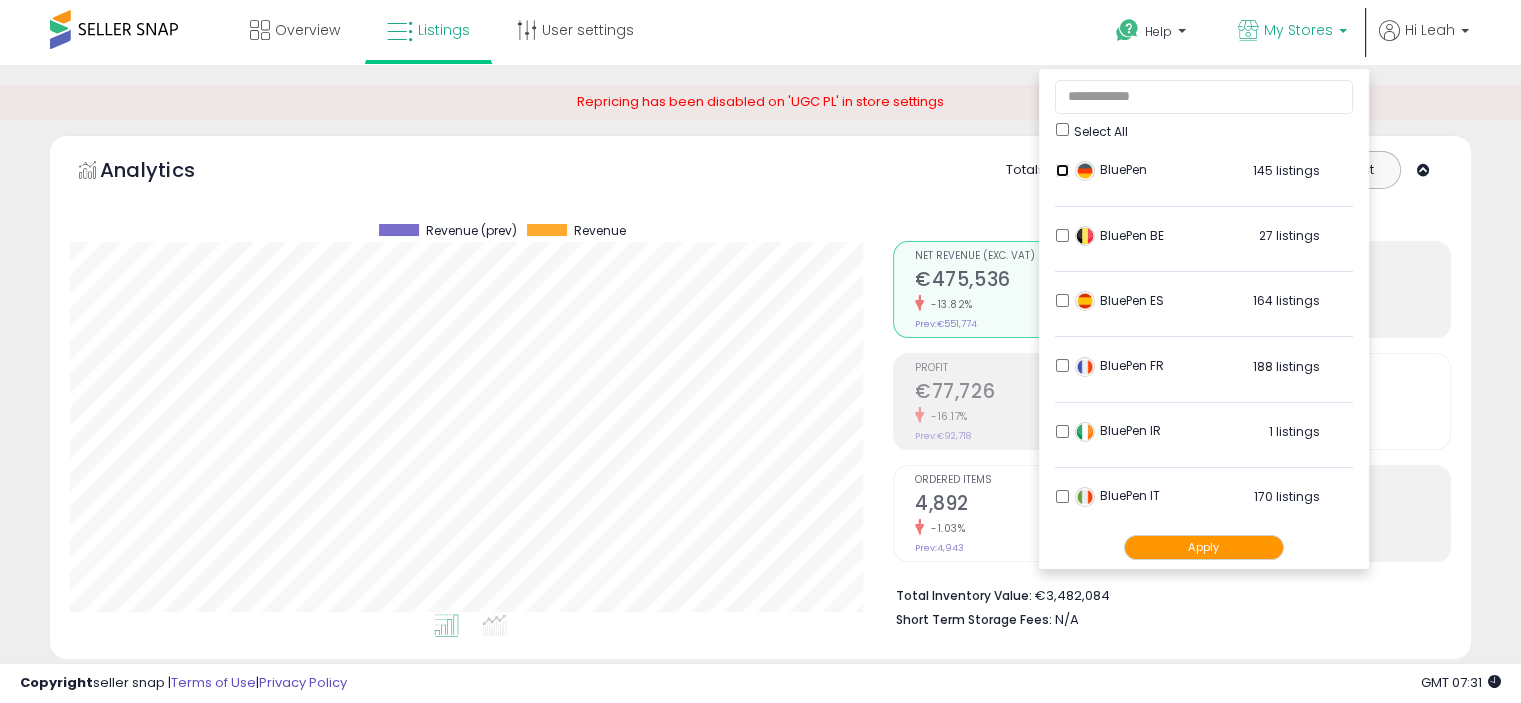 scroll, scrollTop: 999589, scrollLeft: 999176, axis: both 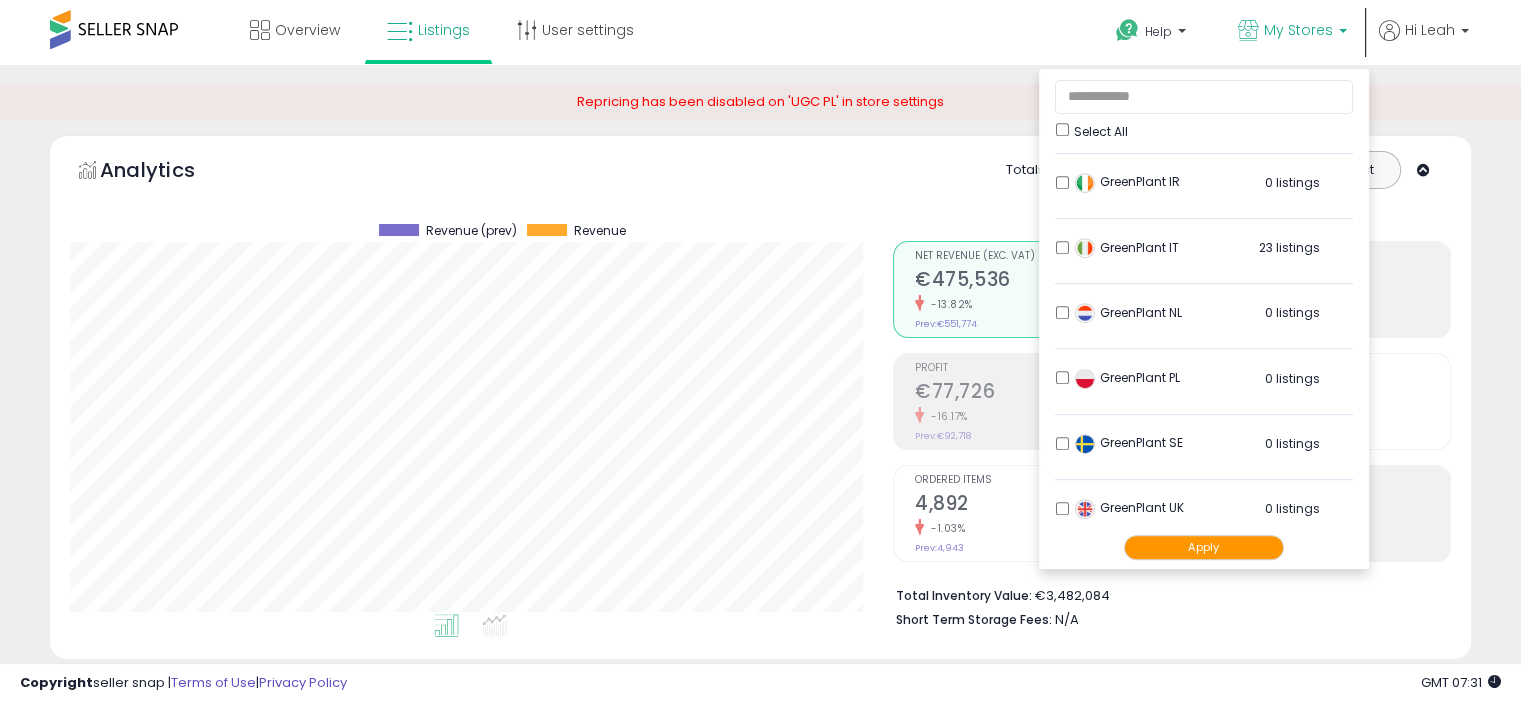 click on "GreenPlant IR
0
listings" at bounding box center (1204, 188) 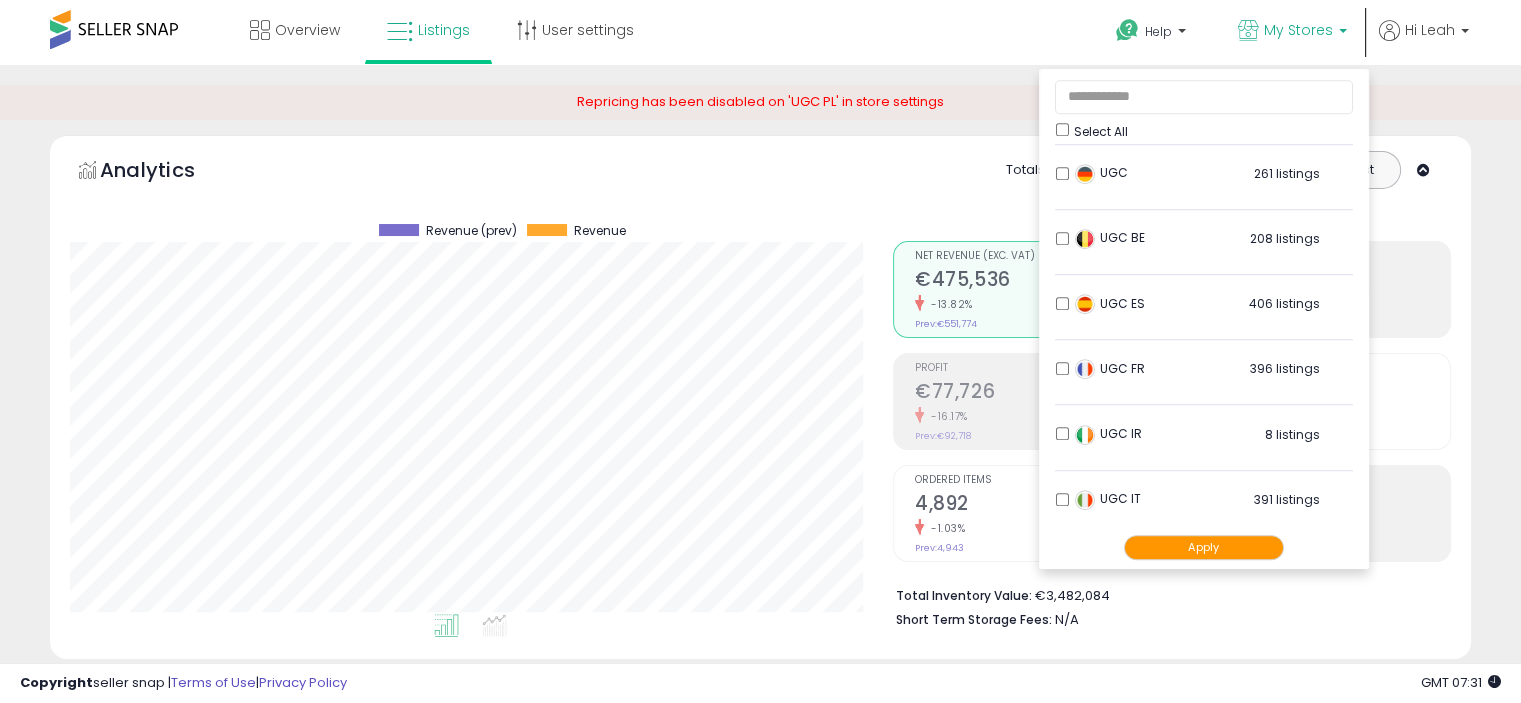 scroll, scrollTop: 1568, scrollLeft: 0, axis: vertical 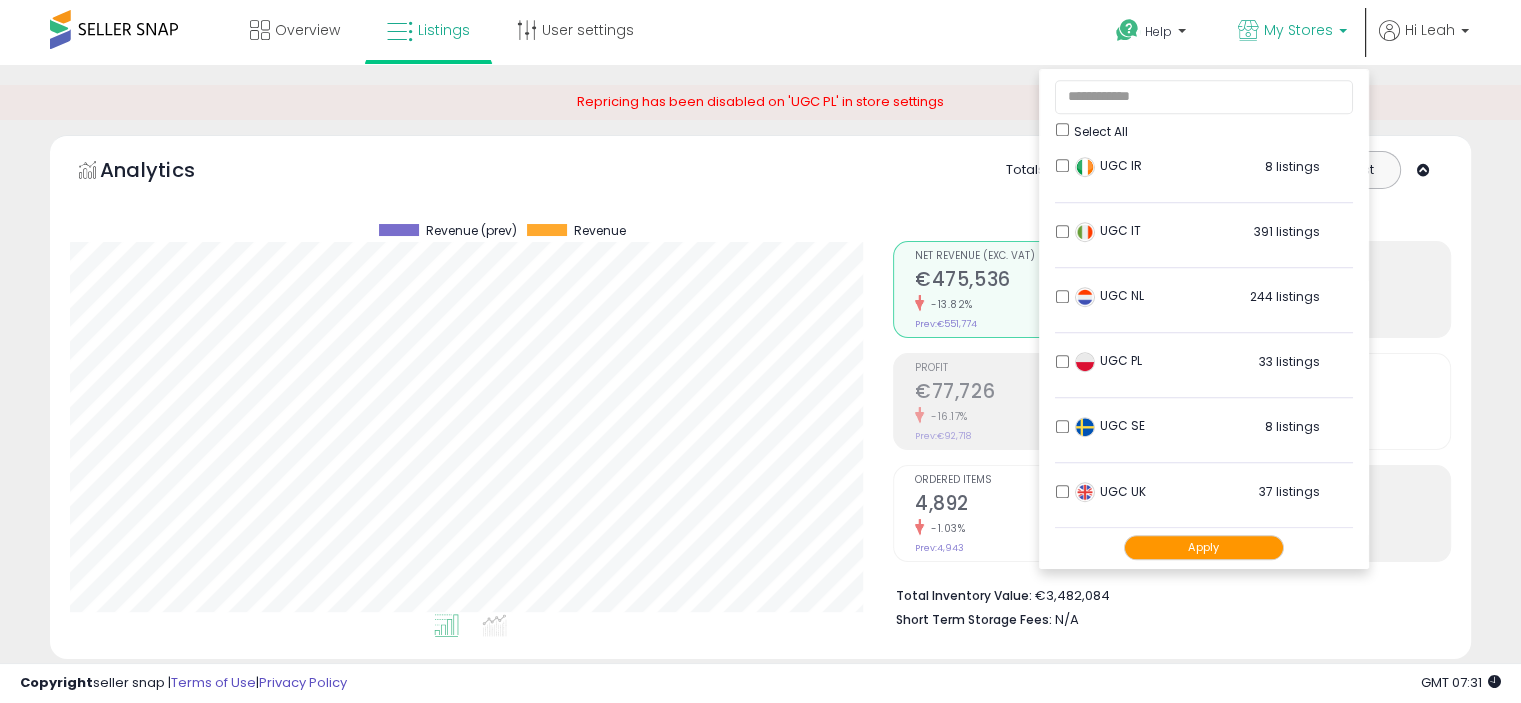 click on "Apply" at bounding box center (1204, 547) 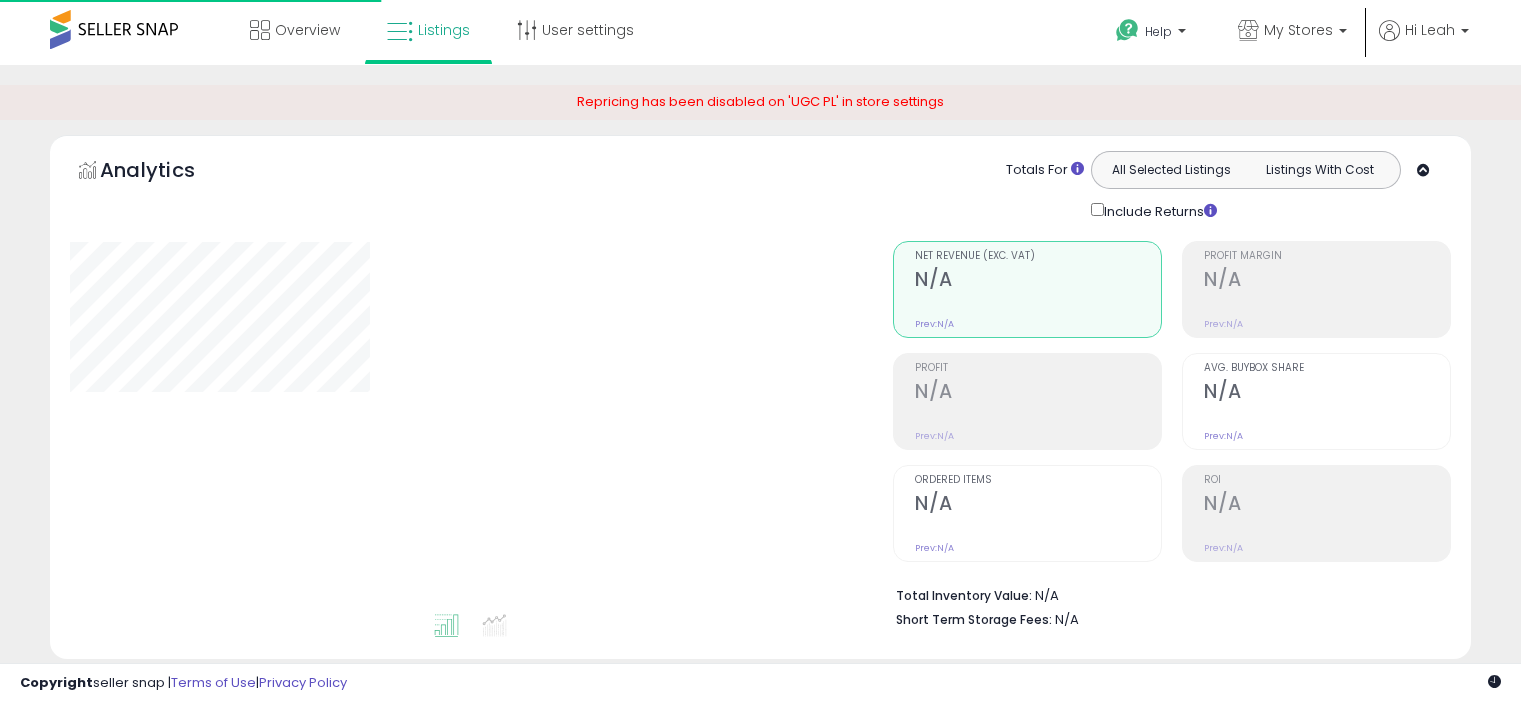 scroll, scrollTop: 0, scrollLeft: 0, axis: both 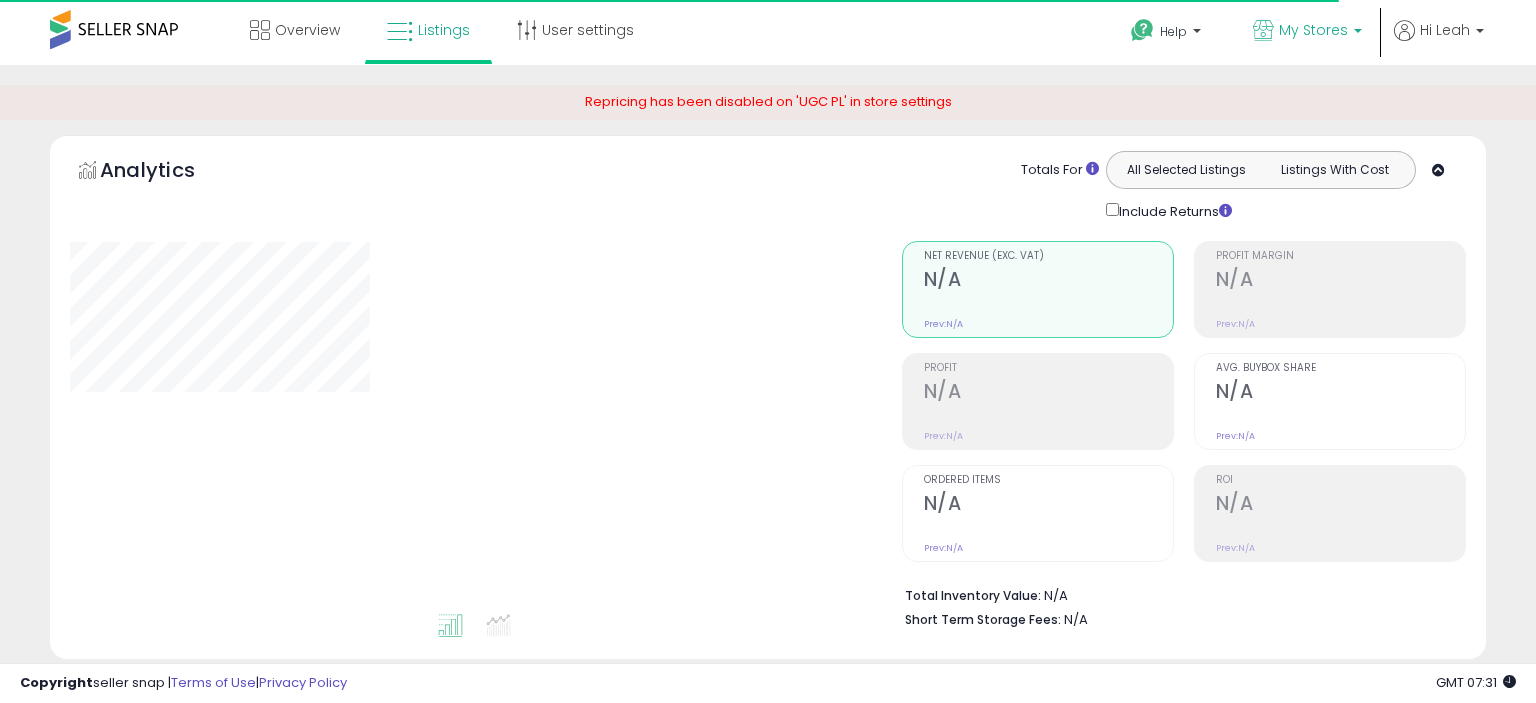 click on "My Stores" at bounding box center (1313, 30) 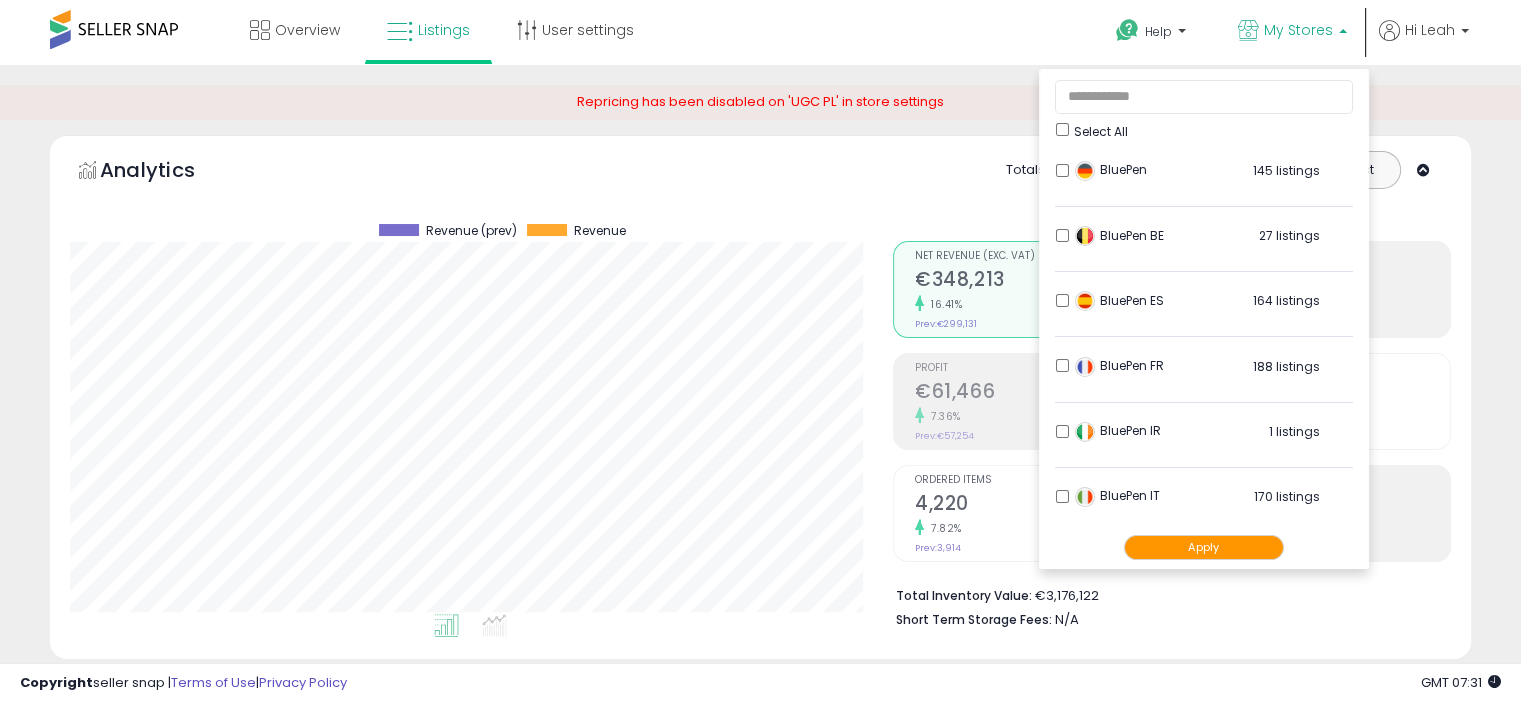 scroll, scrollTop: 999589, scrollLeft: 999176, axis: both 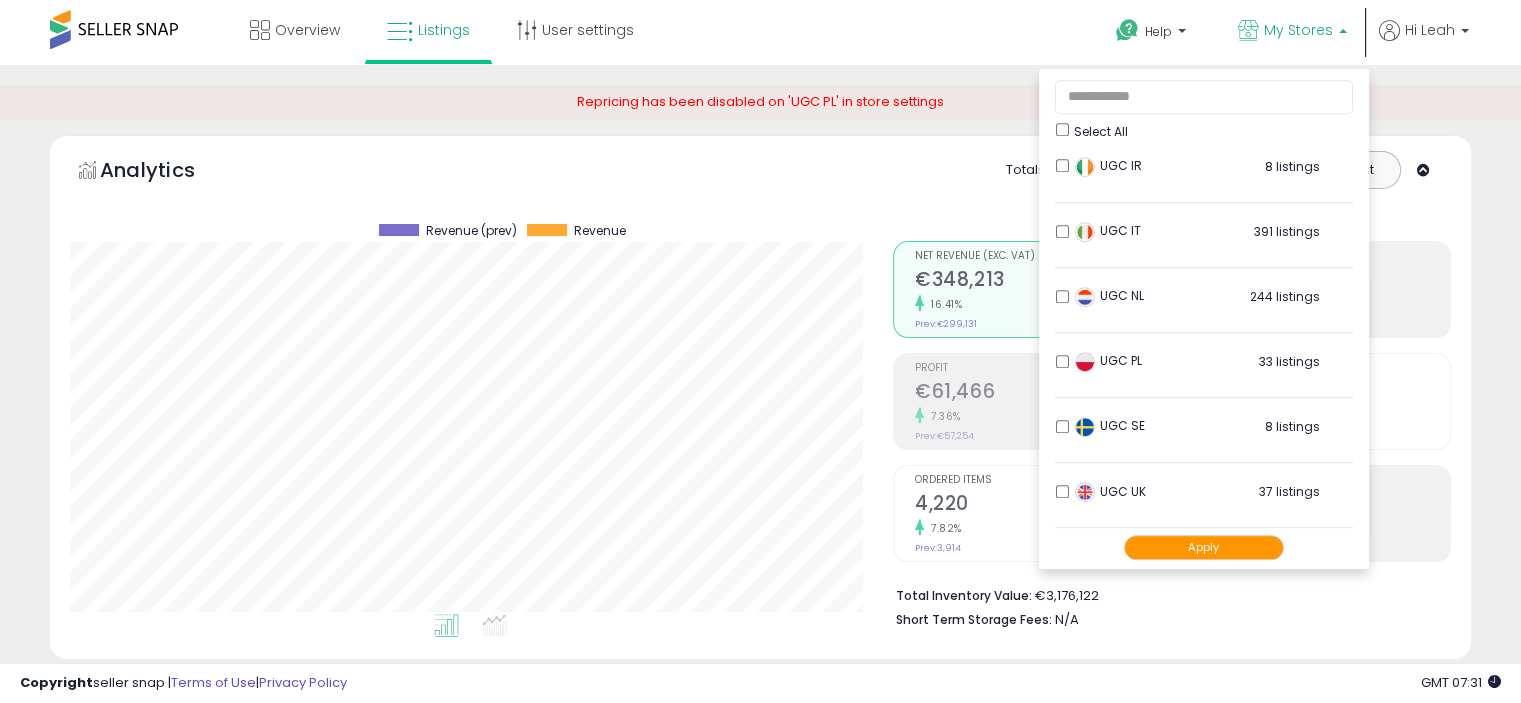click on "Analytics
Totals For
All Selected Listings
Listings With Cost
Include Returns" at bounding box center (760, 186) 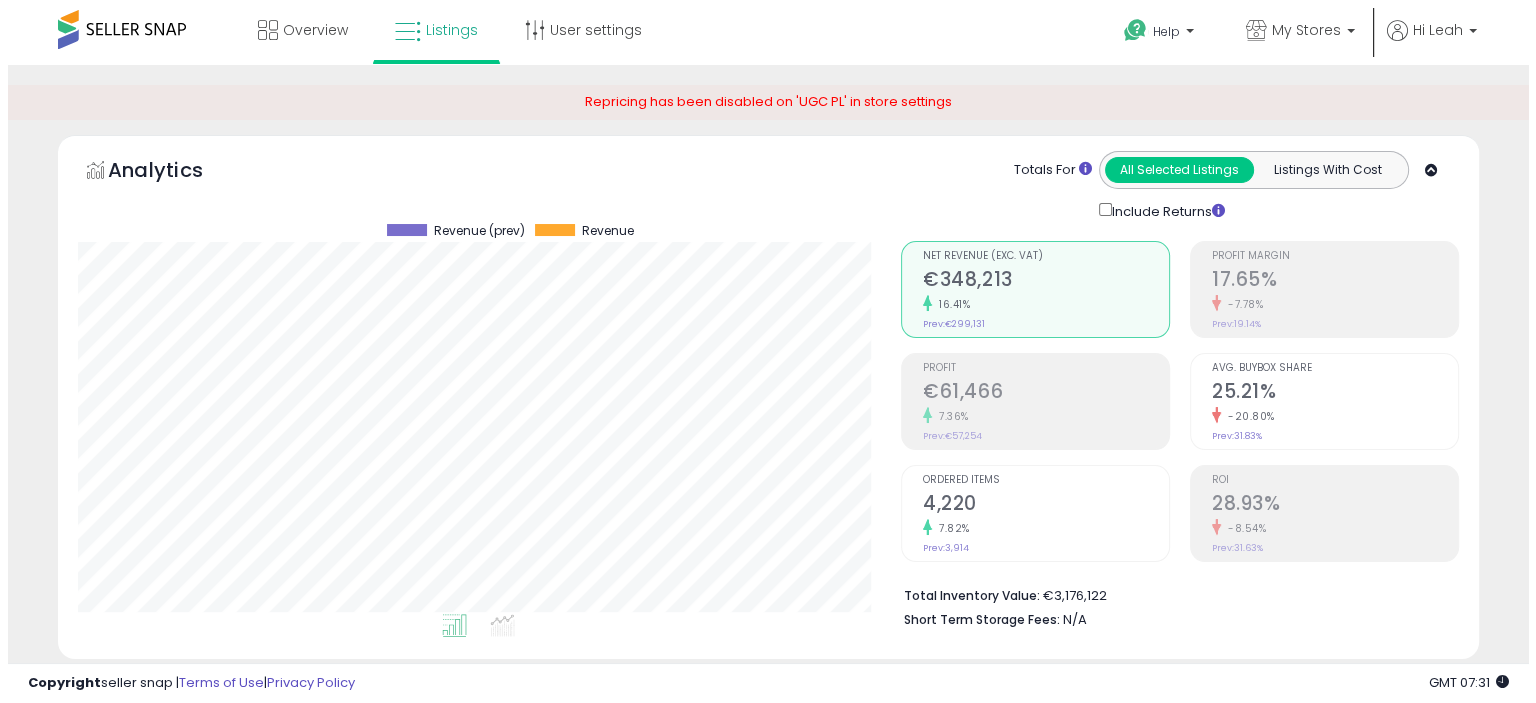scroll, scrollTop: 300, scrollLeft: 0, axis: vertical 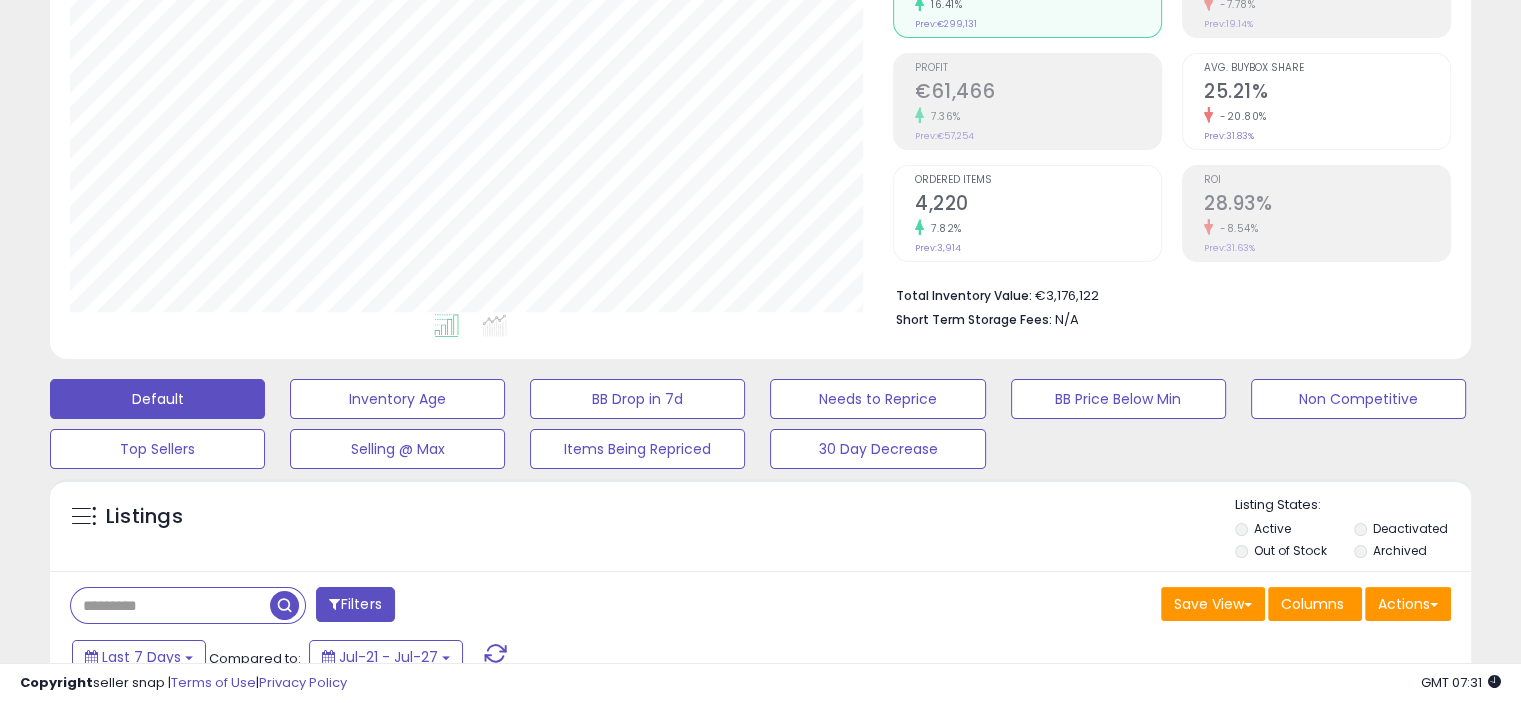 click at bounding box center [170, 605] 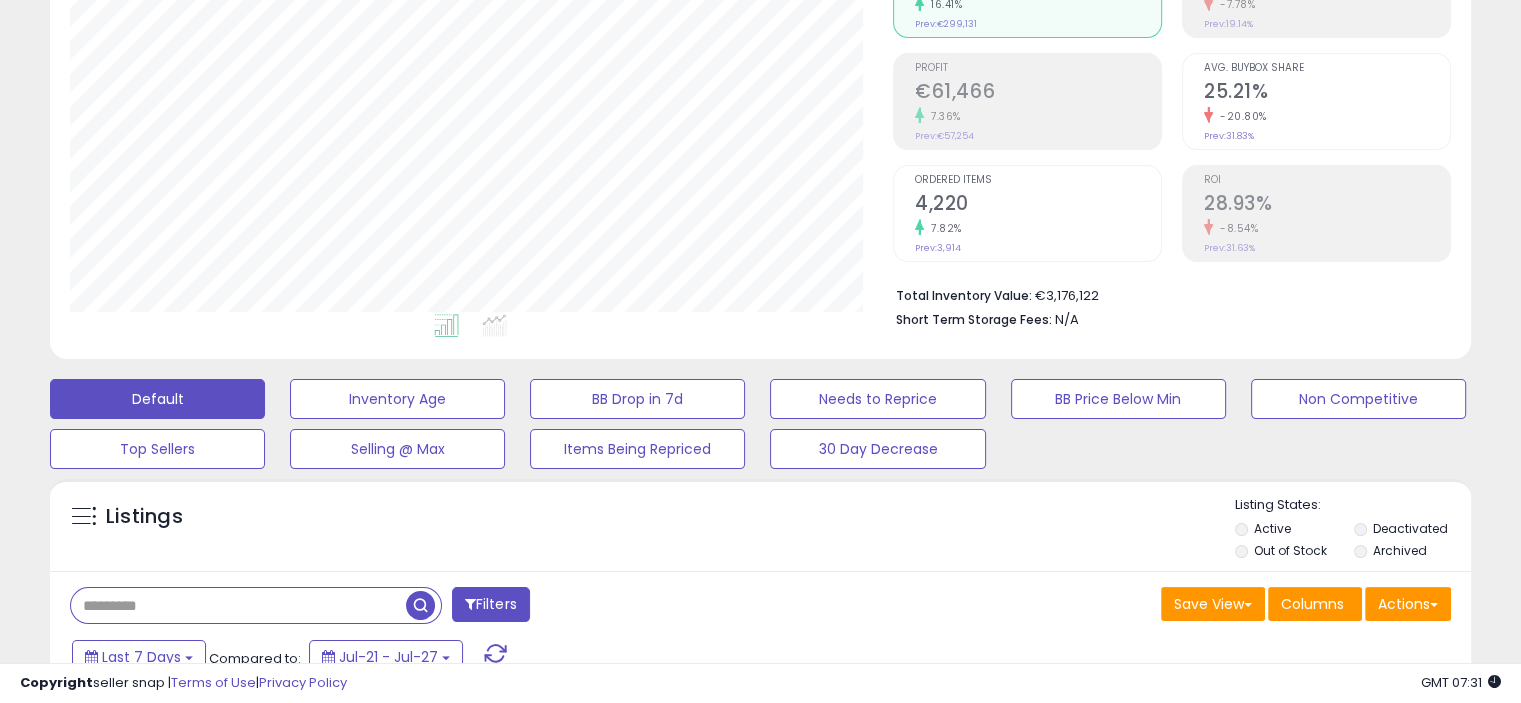 click at bounding box center [238, 605] 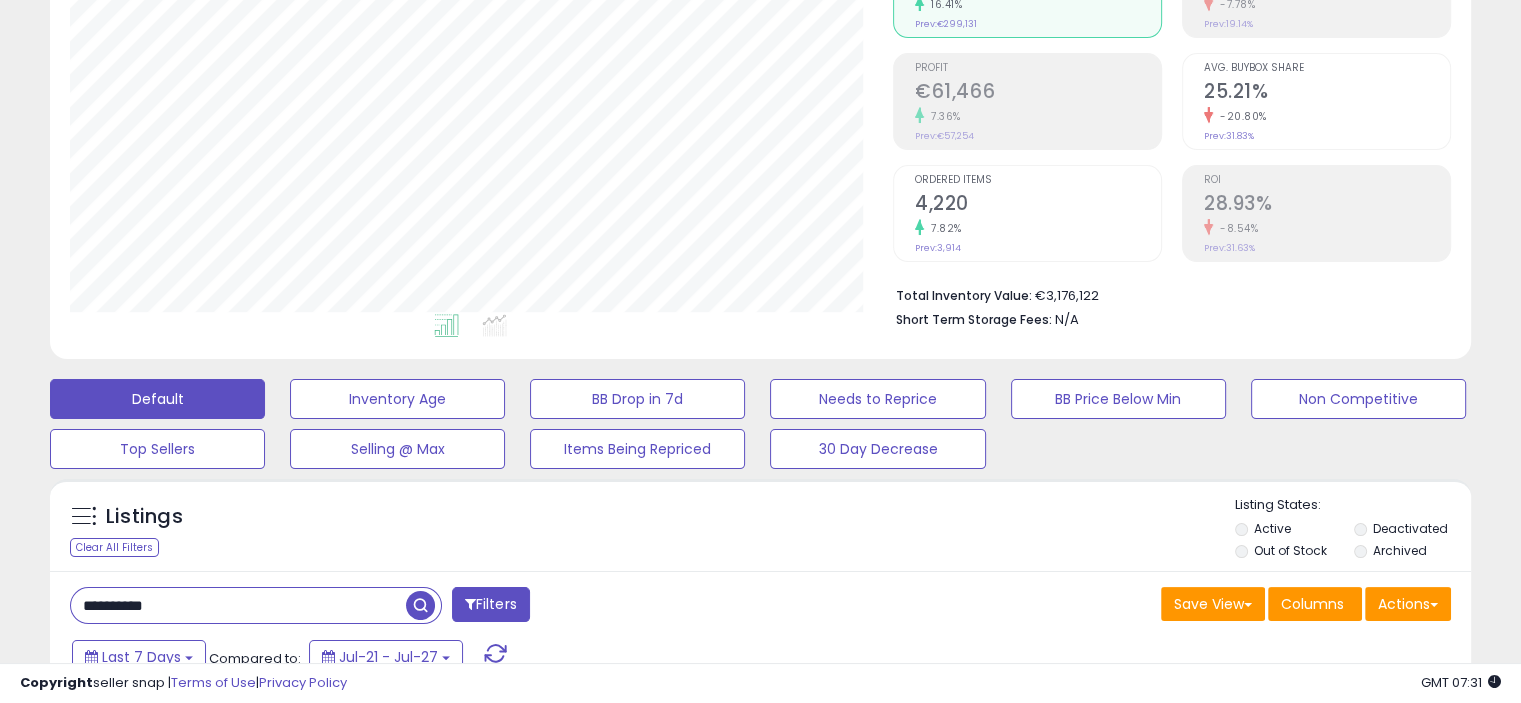 type on "**********" 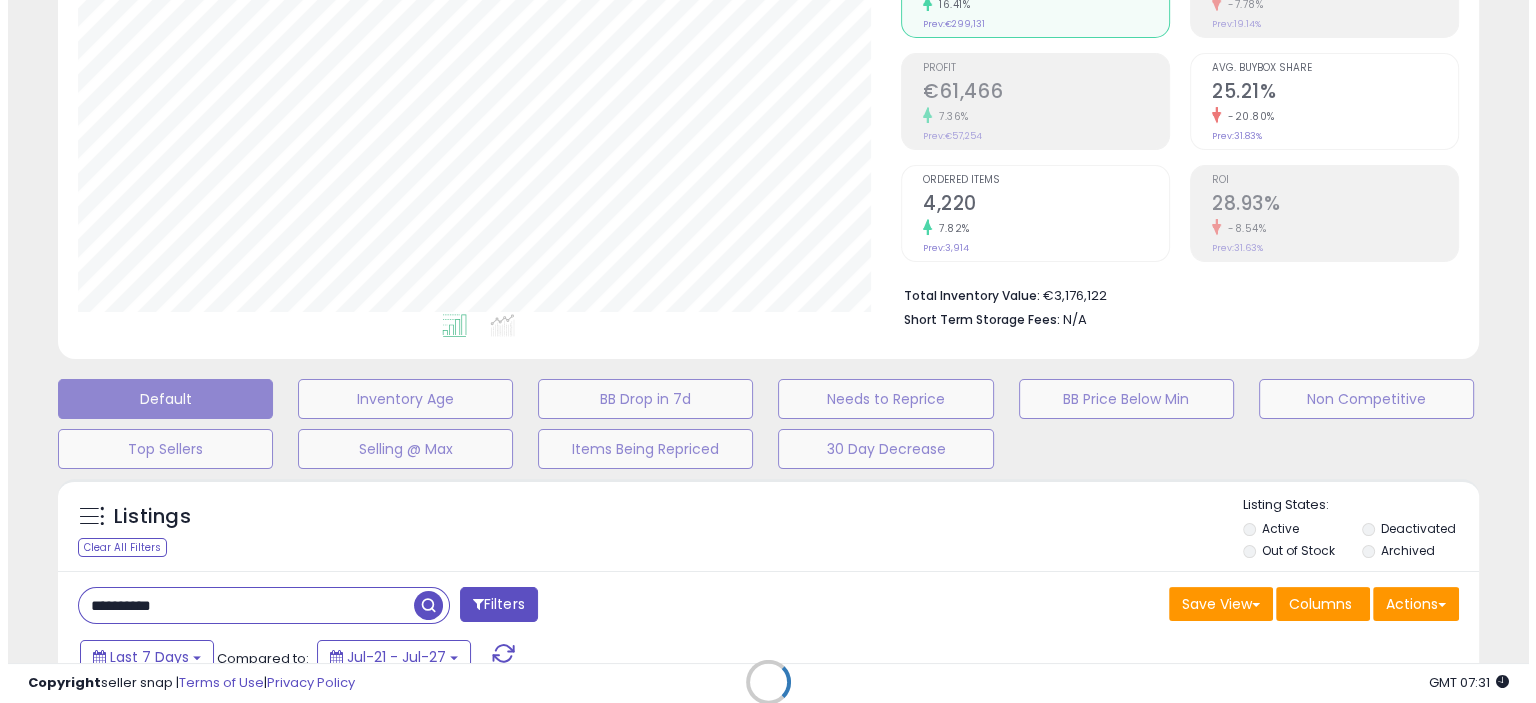 scroll, scrollTop: 999589, scrollLeft: 999168, axis: both 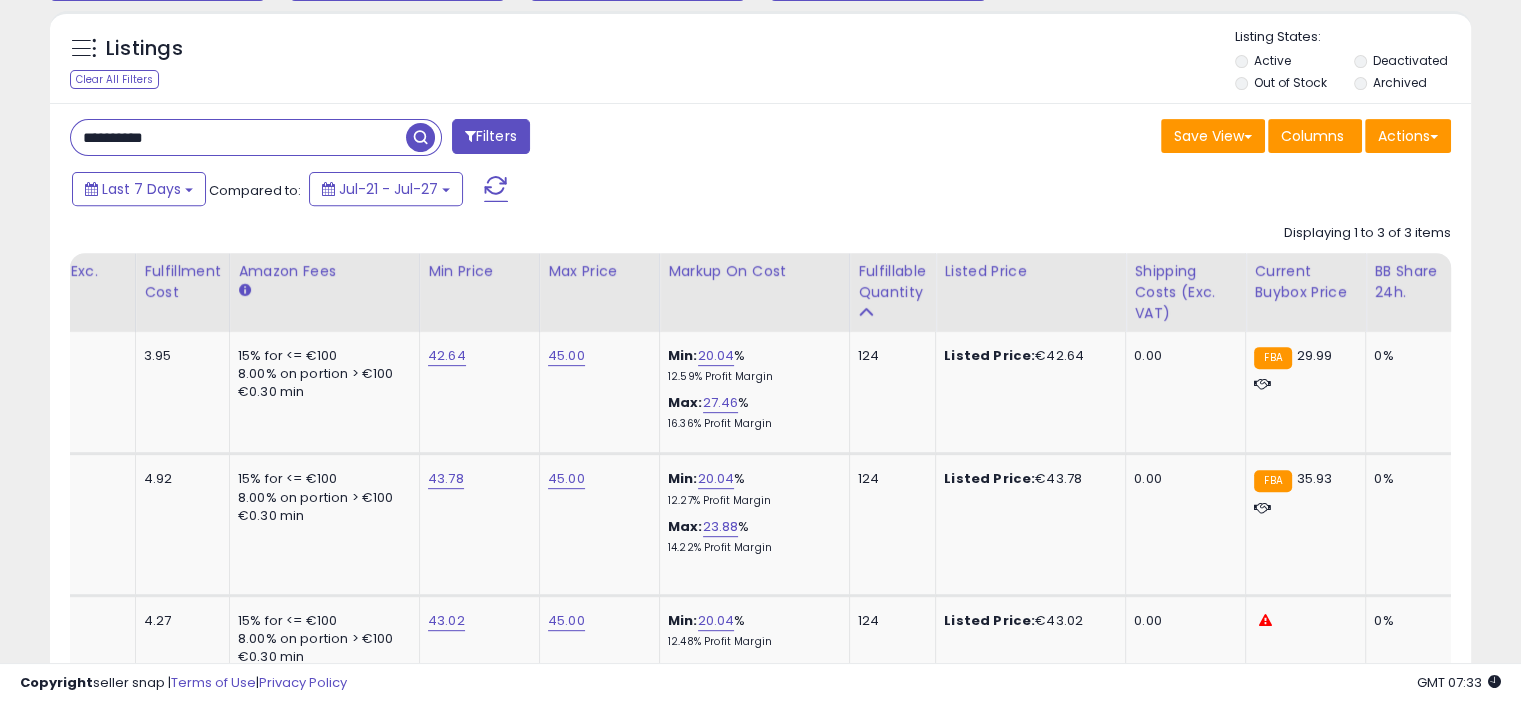type 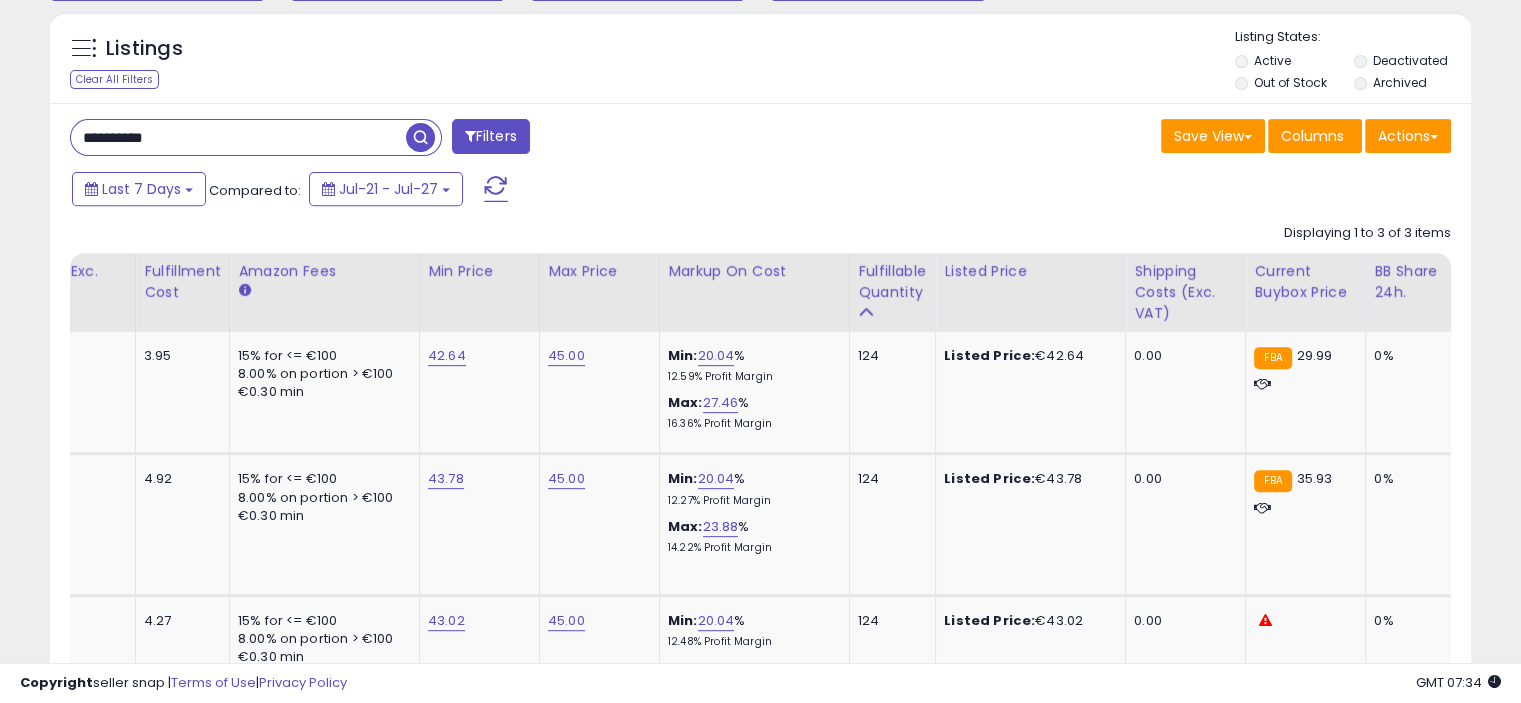 click on "**********" at bounding box center [238, 137] 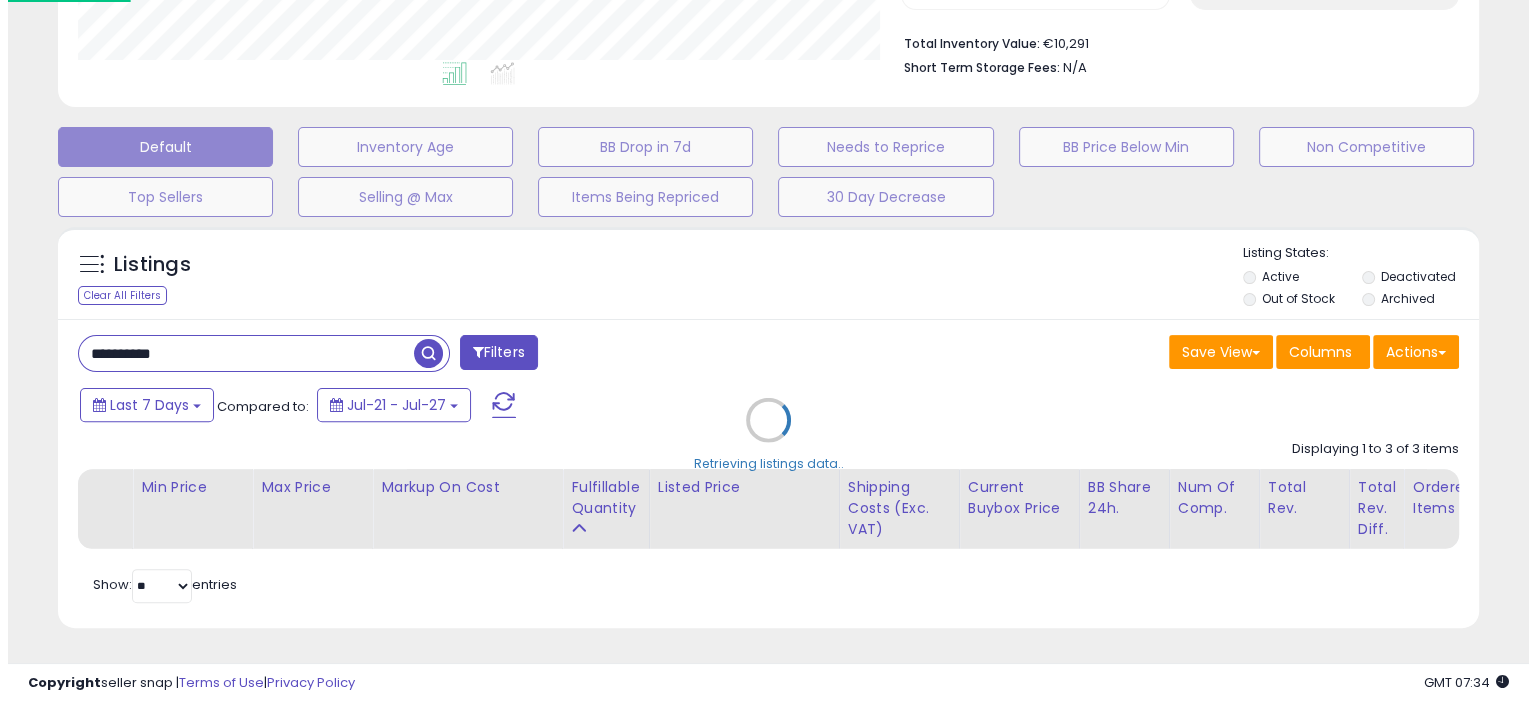 scroll, scrollTop: 565, scrollLeft: 0, axis: vertical 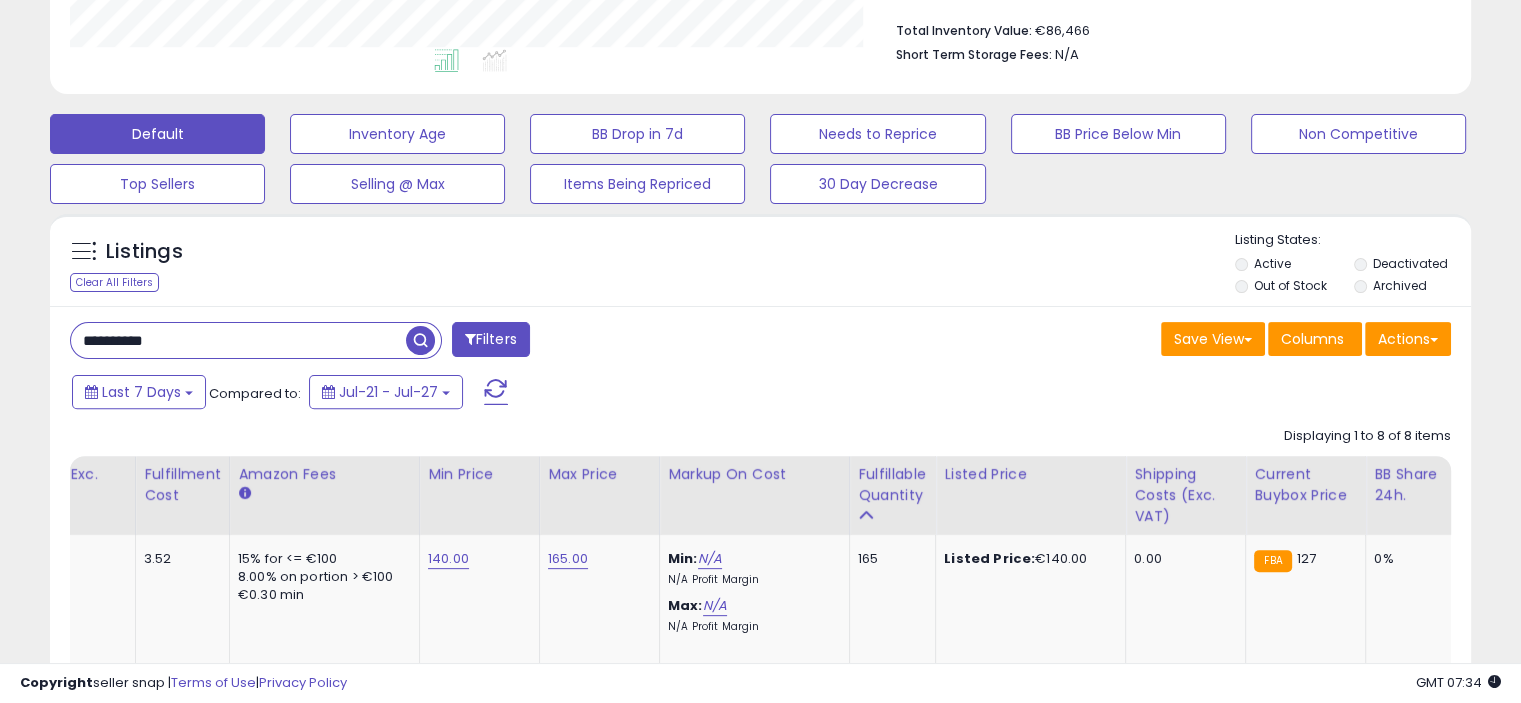 click on "Last 7 Days
Compared to:
Jul-21 - Jul-27" at bounding box center (585, 394) 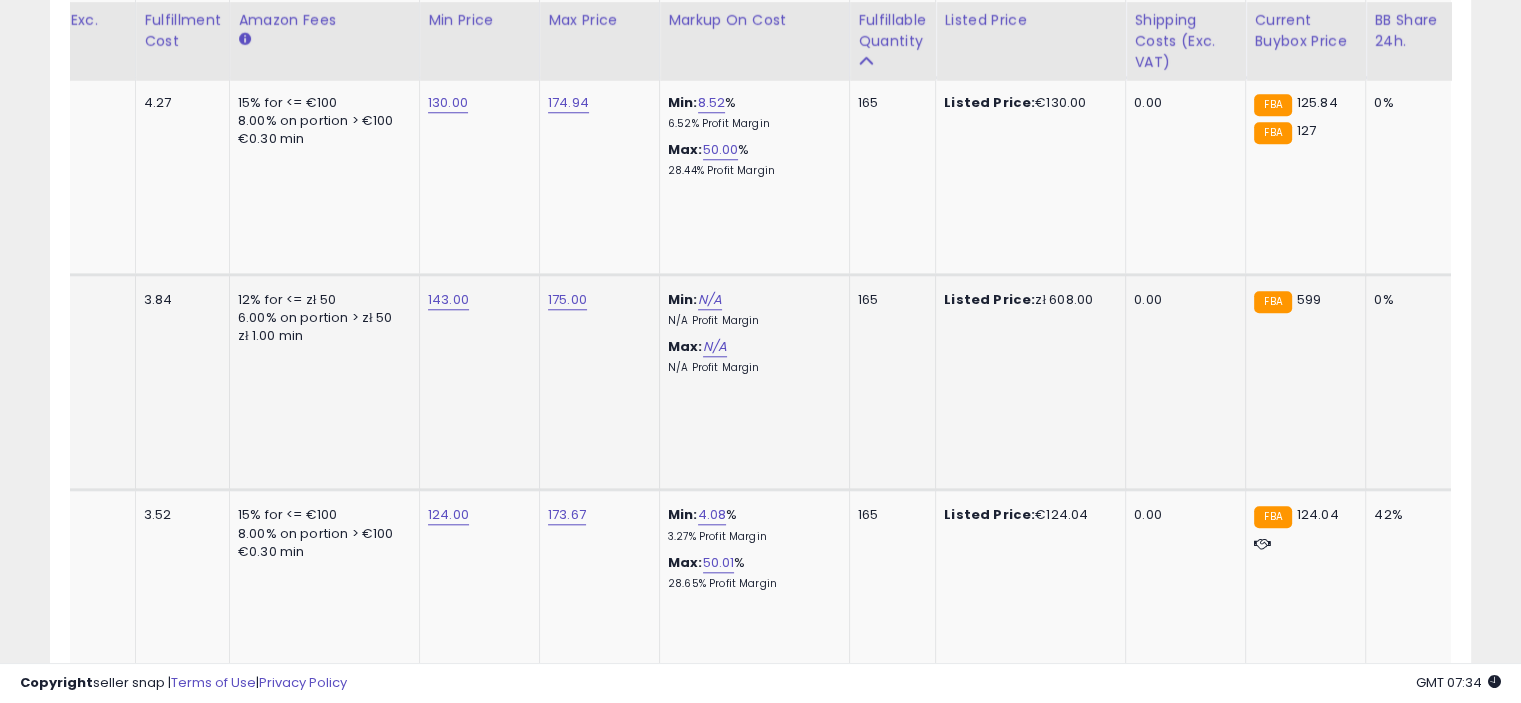 scroll, scrollTop: 2065, scrollLeft: 0, axis: vertical 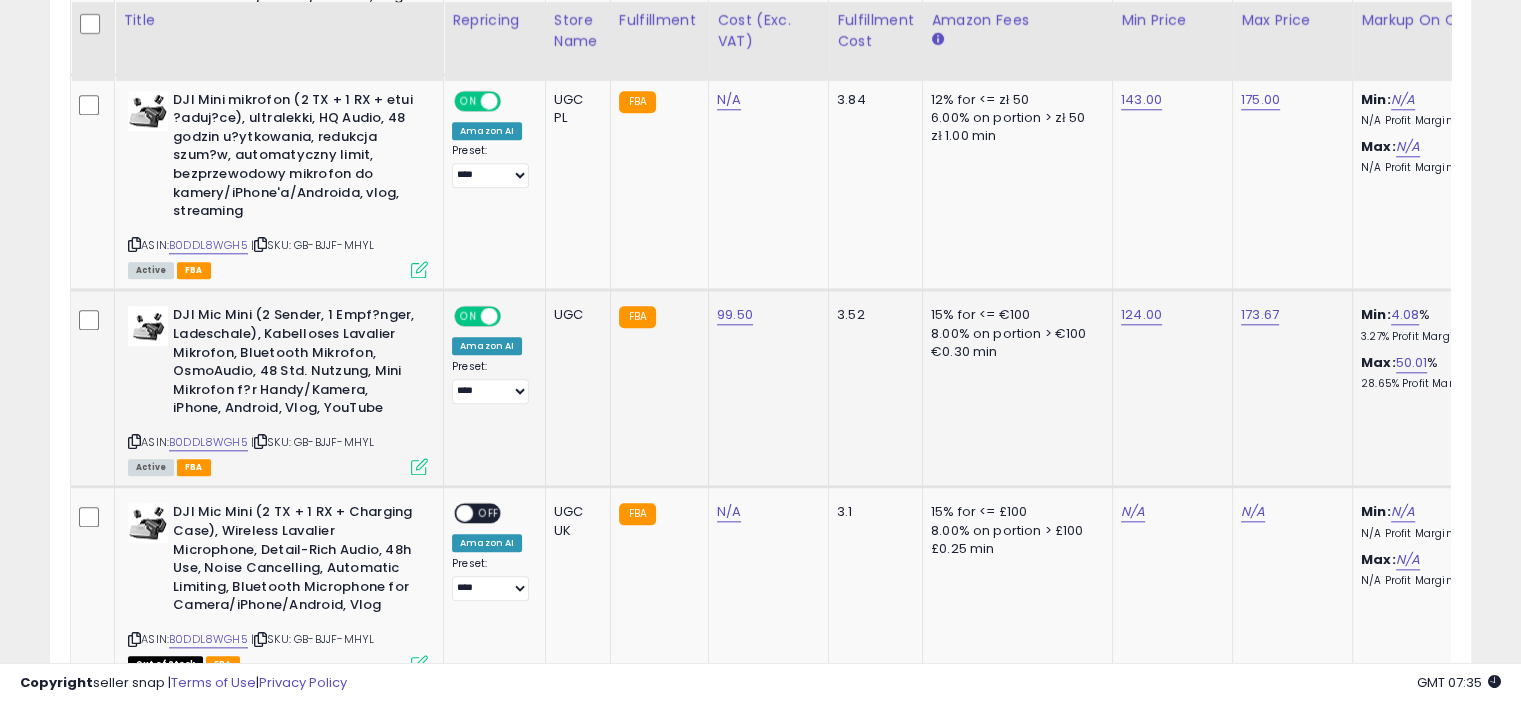 click at bounding box center [419, 466] 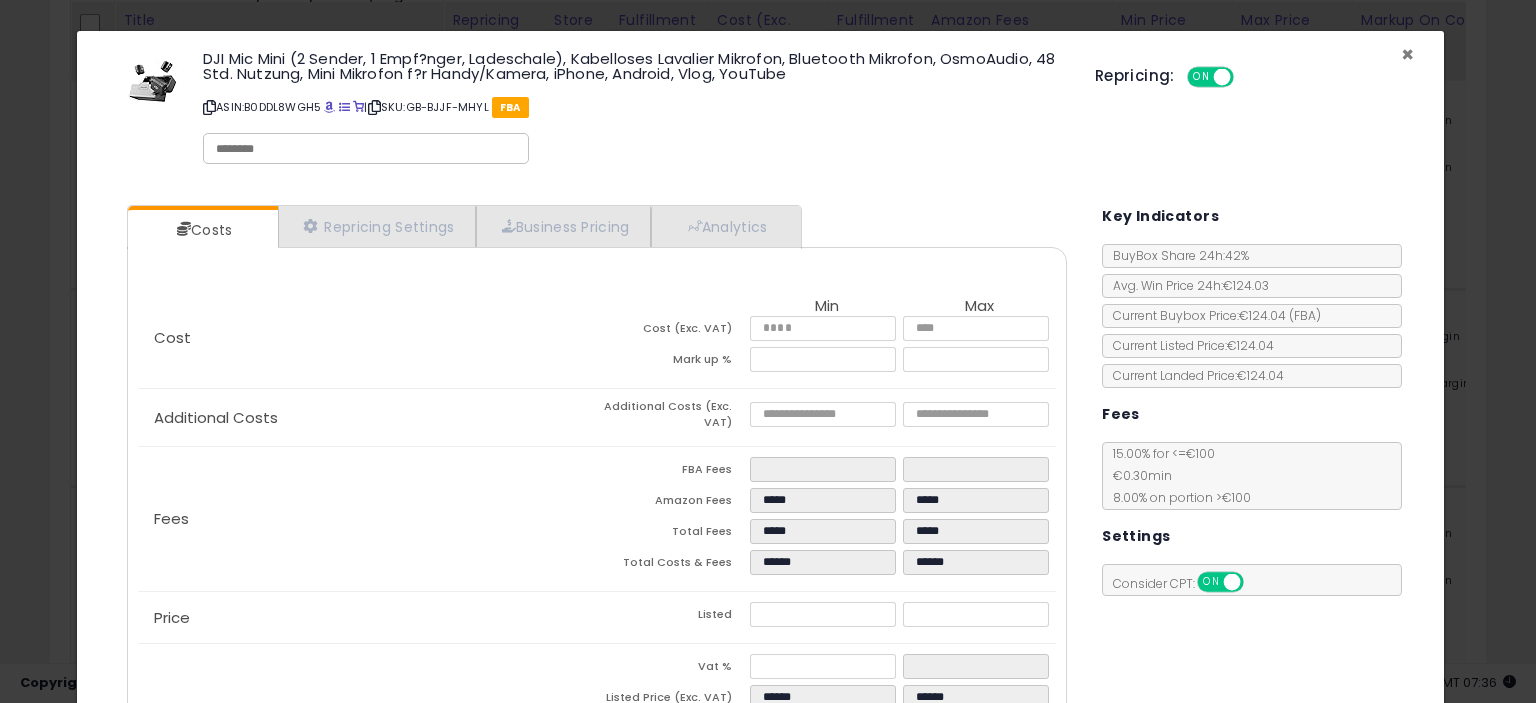 click on "×" at bounding box center [1407, 54] 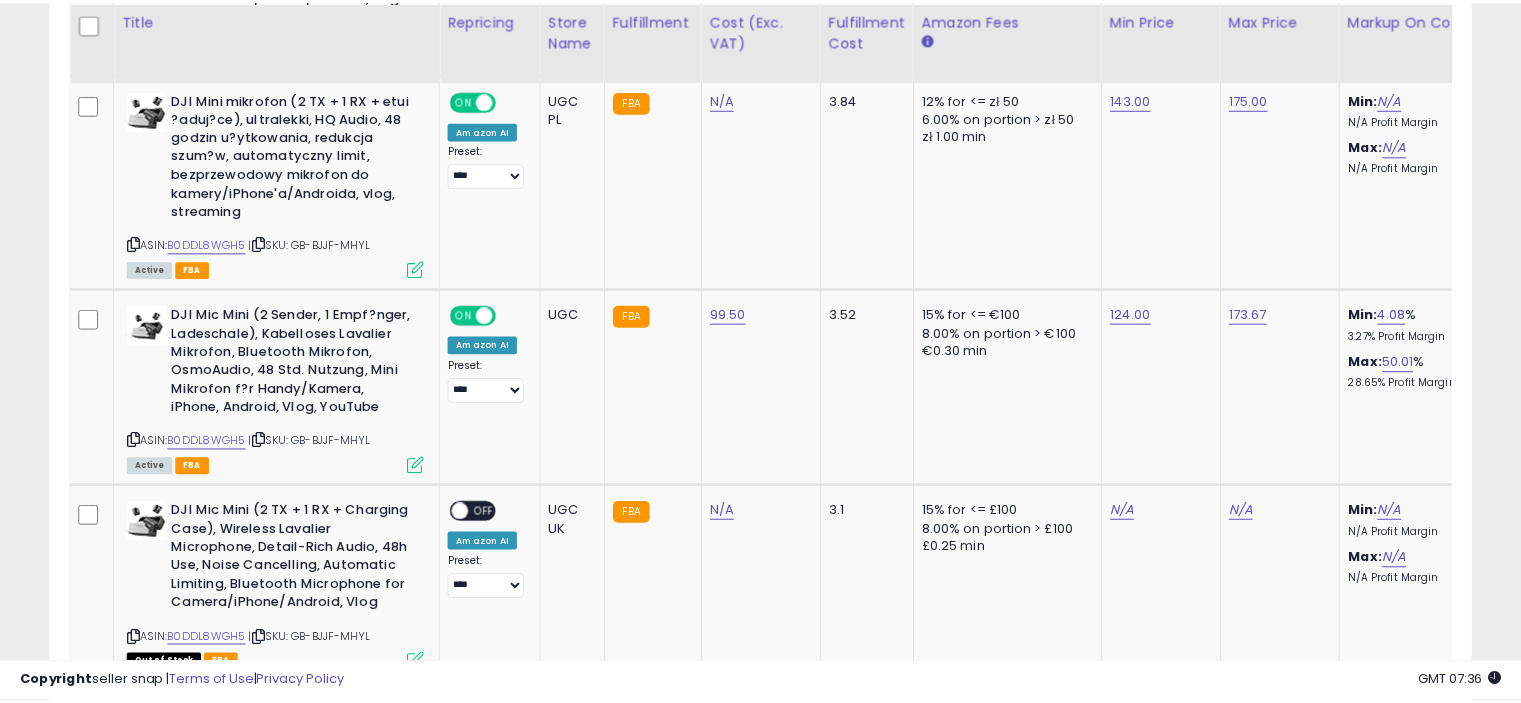 scroll, scrollTop: 409, scrollLeft: 822, axis: both 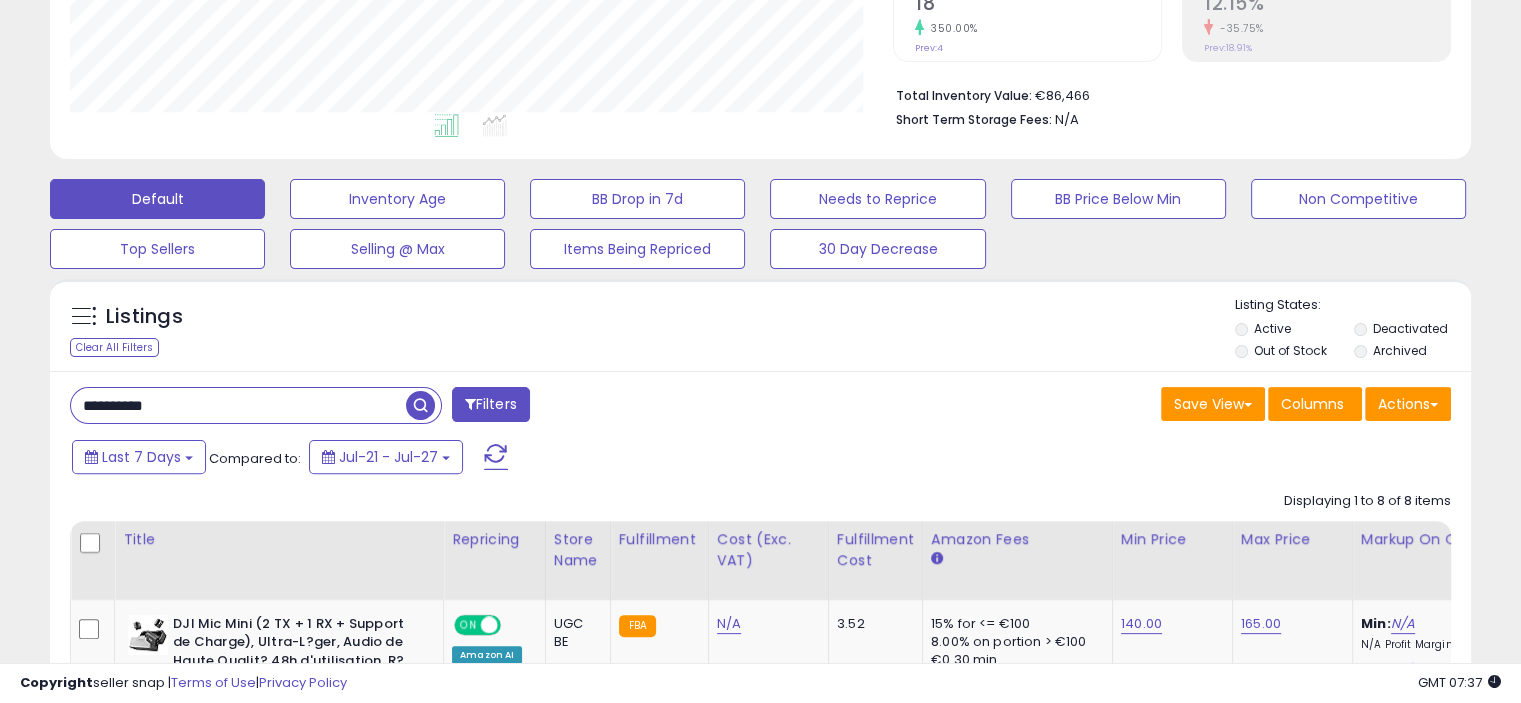 click on "**********" at bounding box center [238, 405] 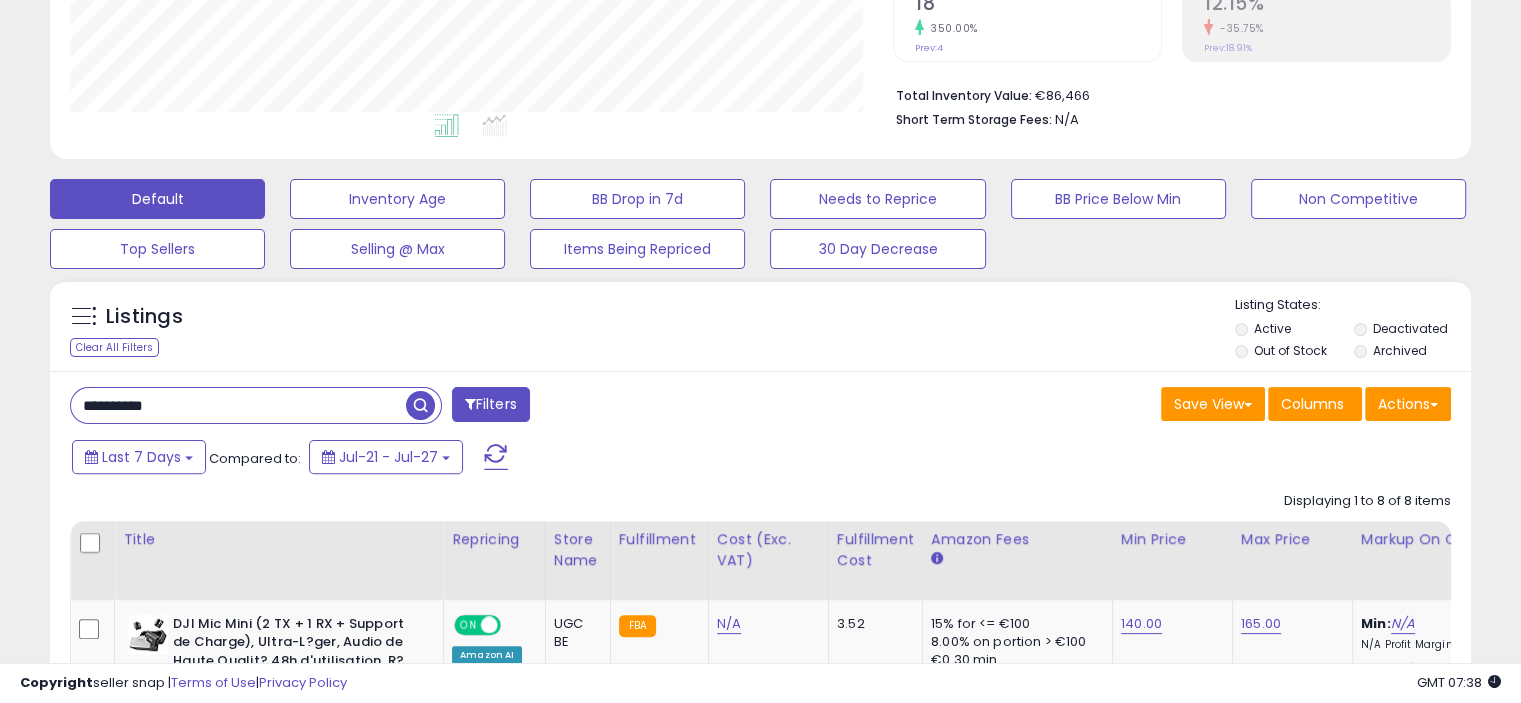 click at bounding box center (420, 405) 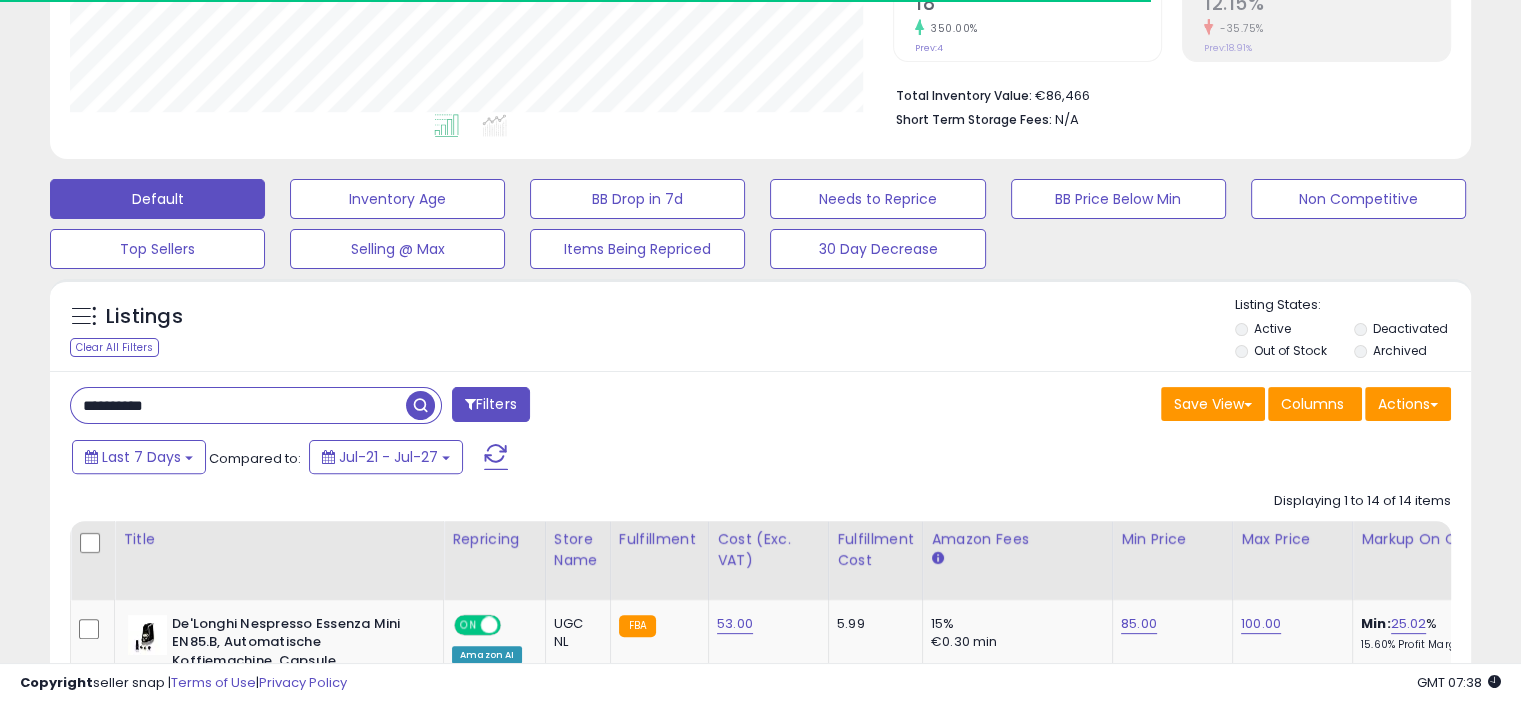 scroll, scrollTop: 409, scrollLeft: 822, axis: both 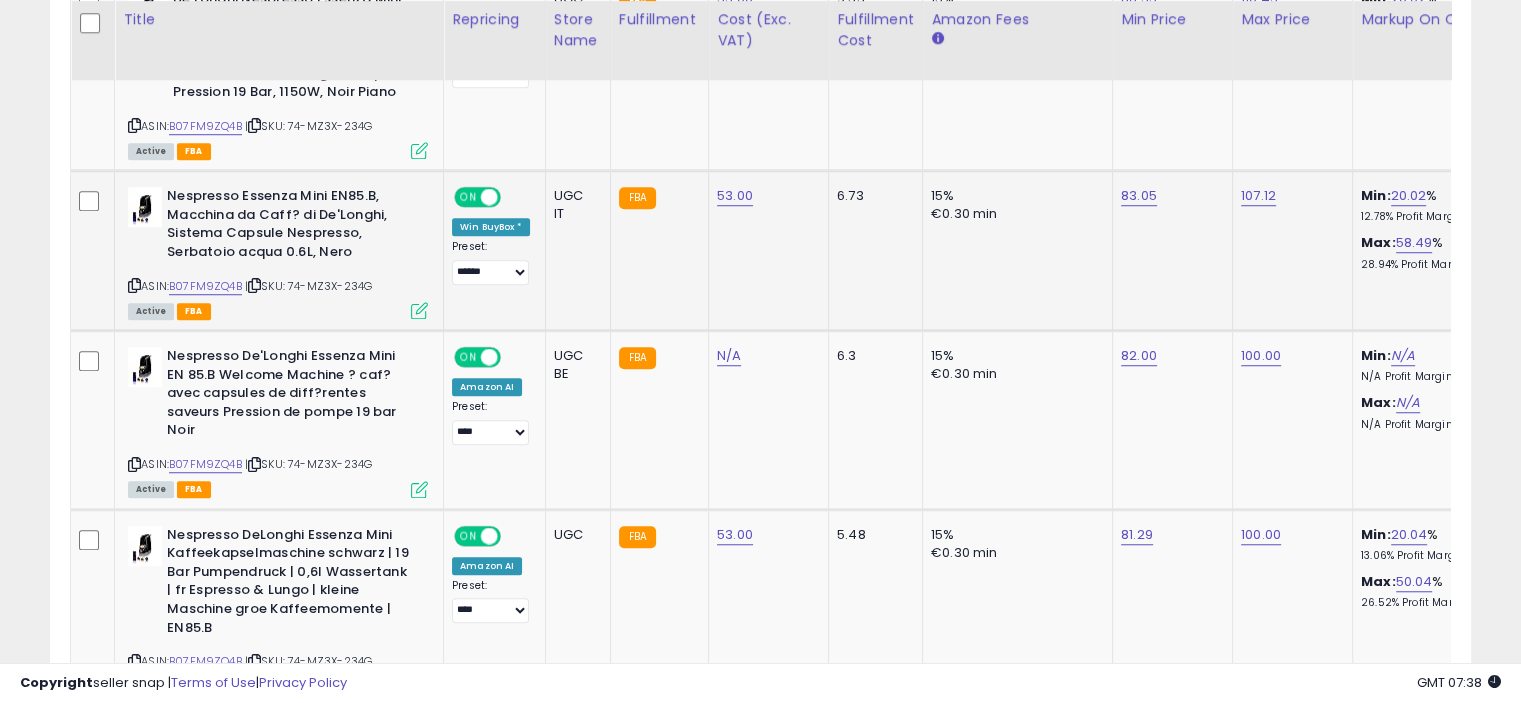click at bounding box center [419, 310] 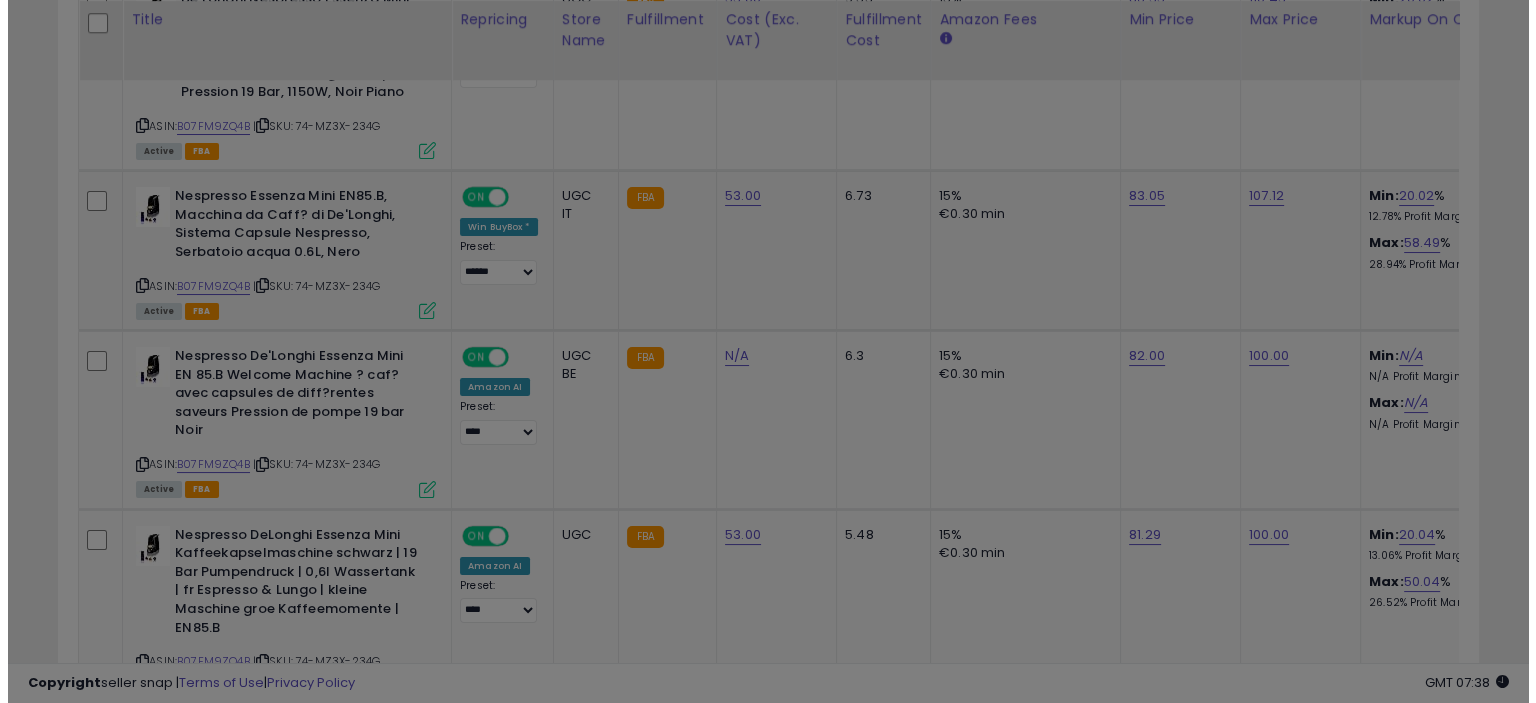 scroll, scrollTop: 999589, scrollLeft: 999168, axis: both 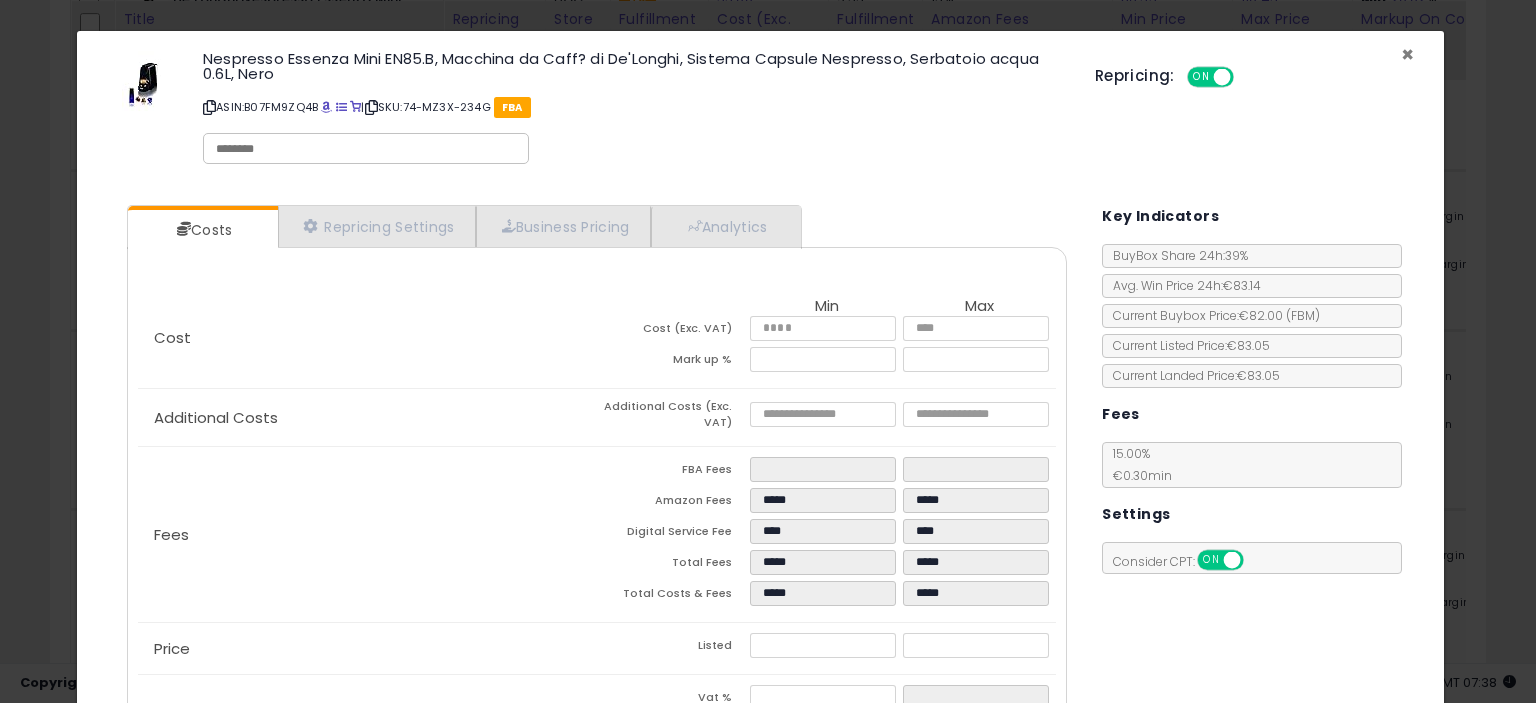 click on "×" at bounding box center (1407, 54) 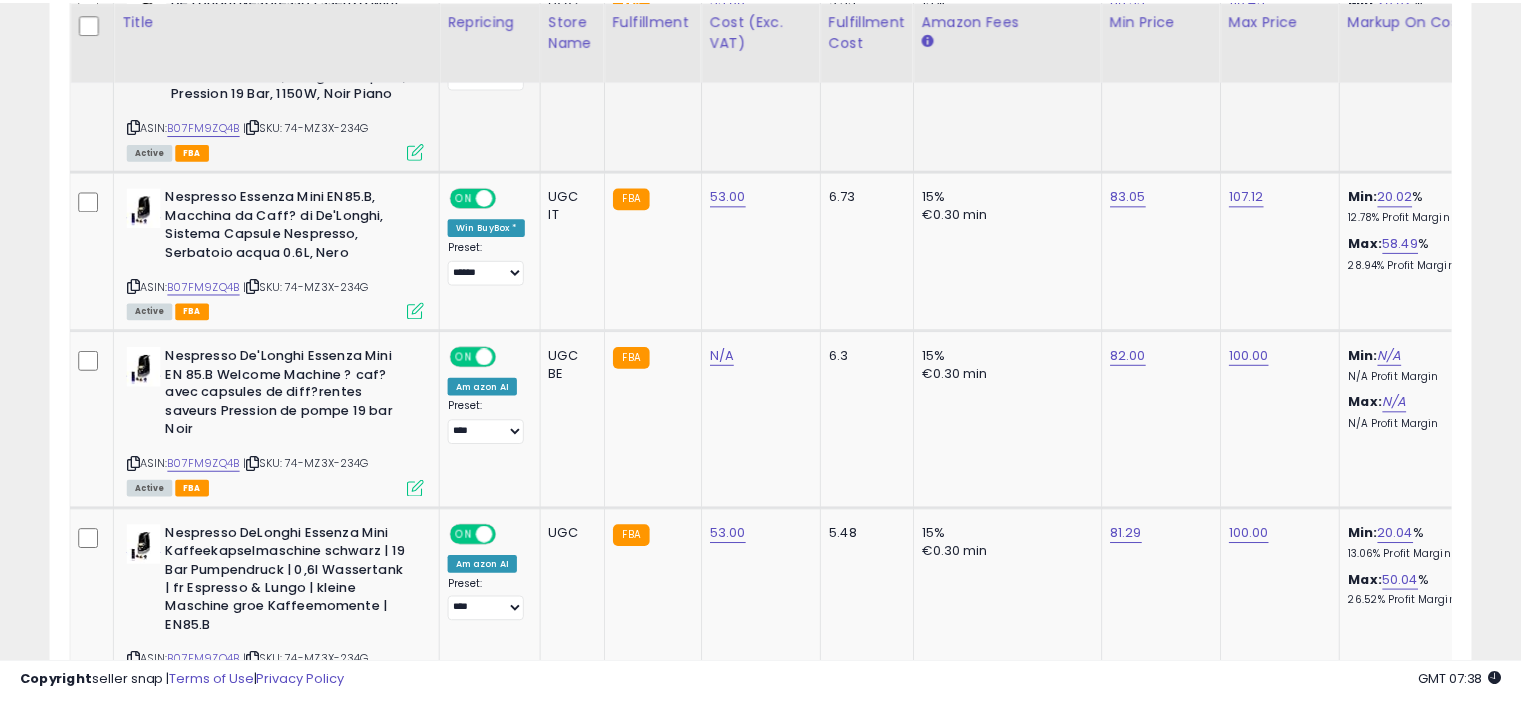 scroll, scrollTop: 409, scrollLeft: 822, axis: both 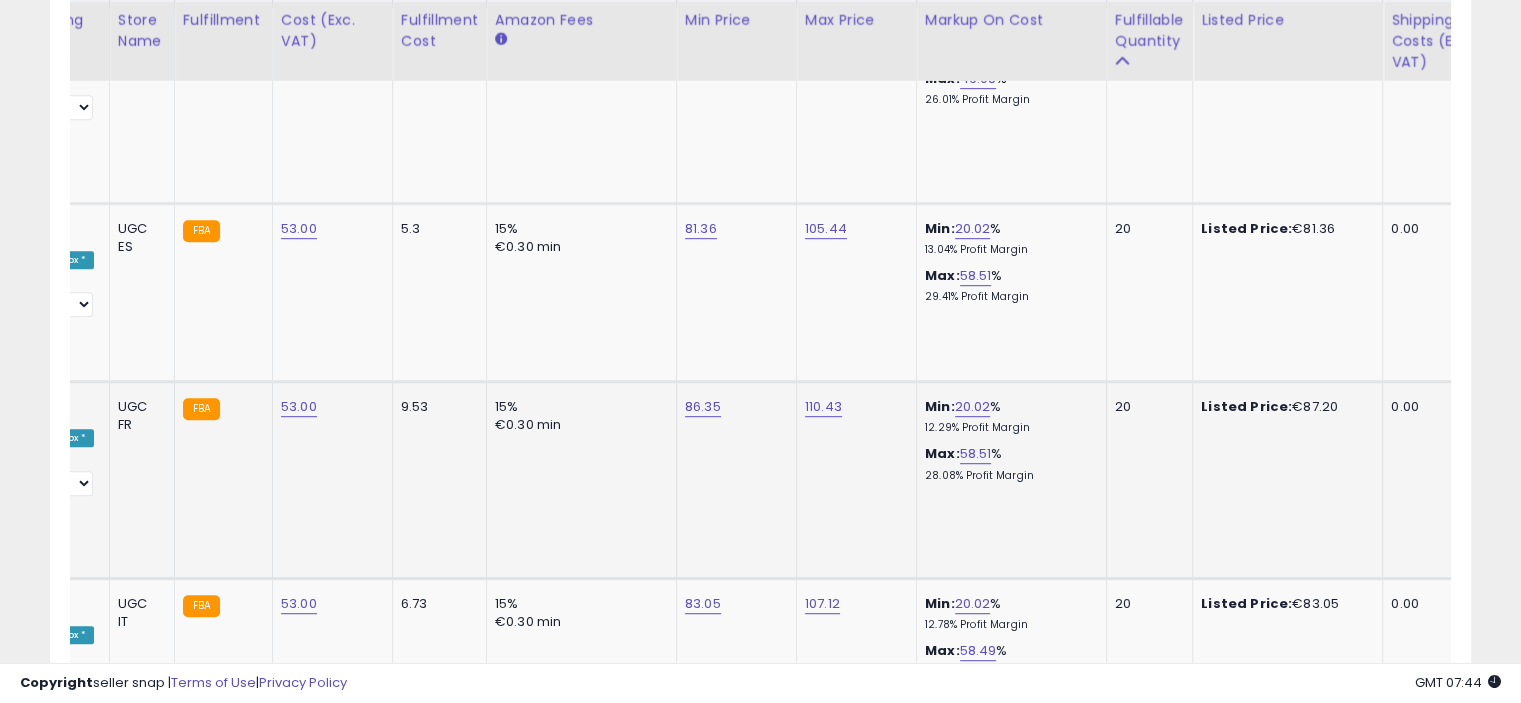 click on "110.43" 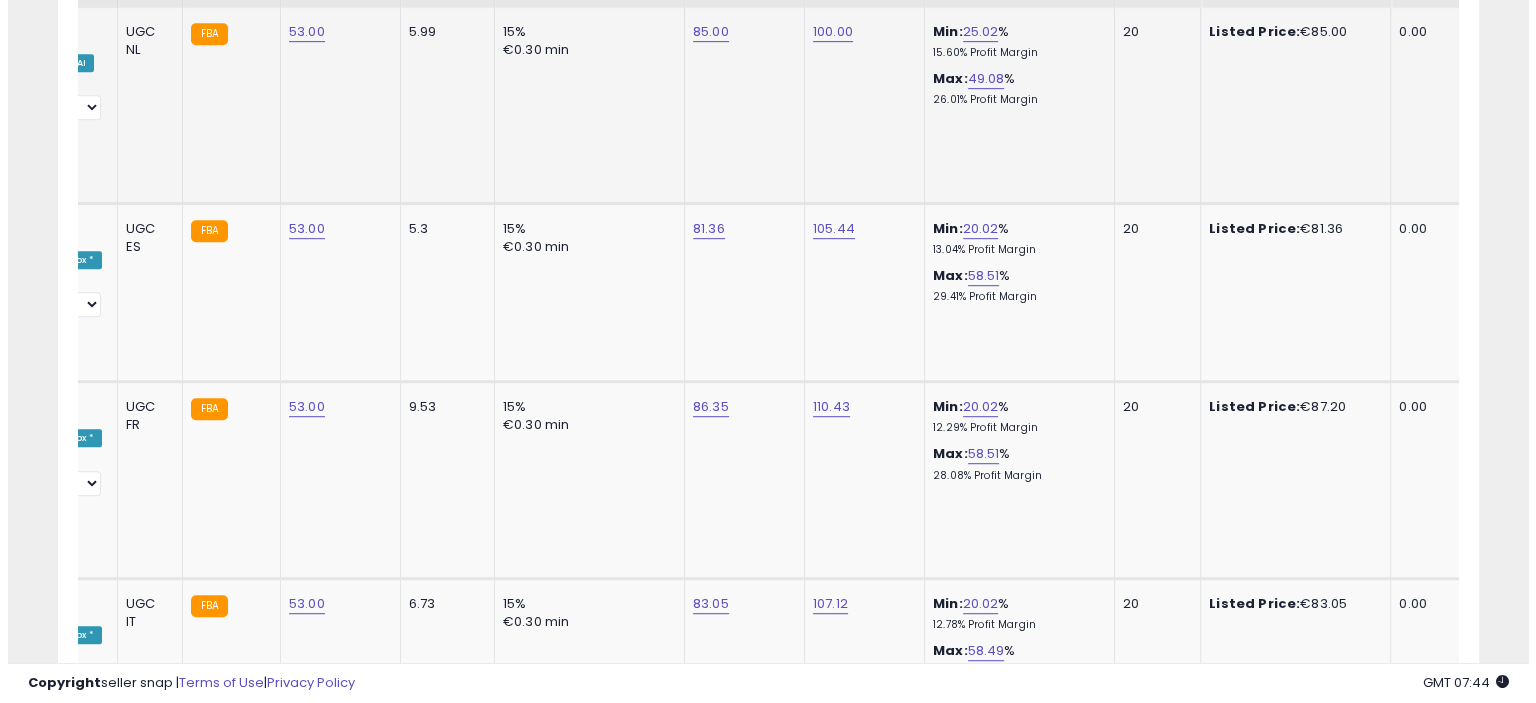 scroll, scrollTop: 492, scrollLeft: 0, axis: vertical 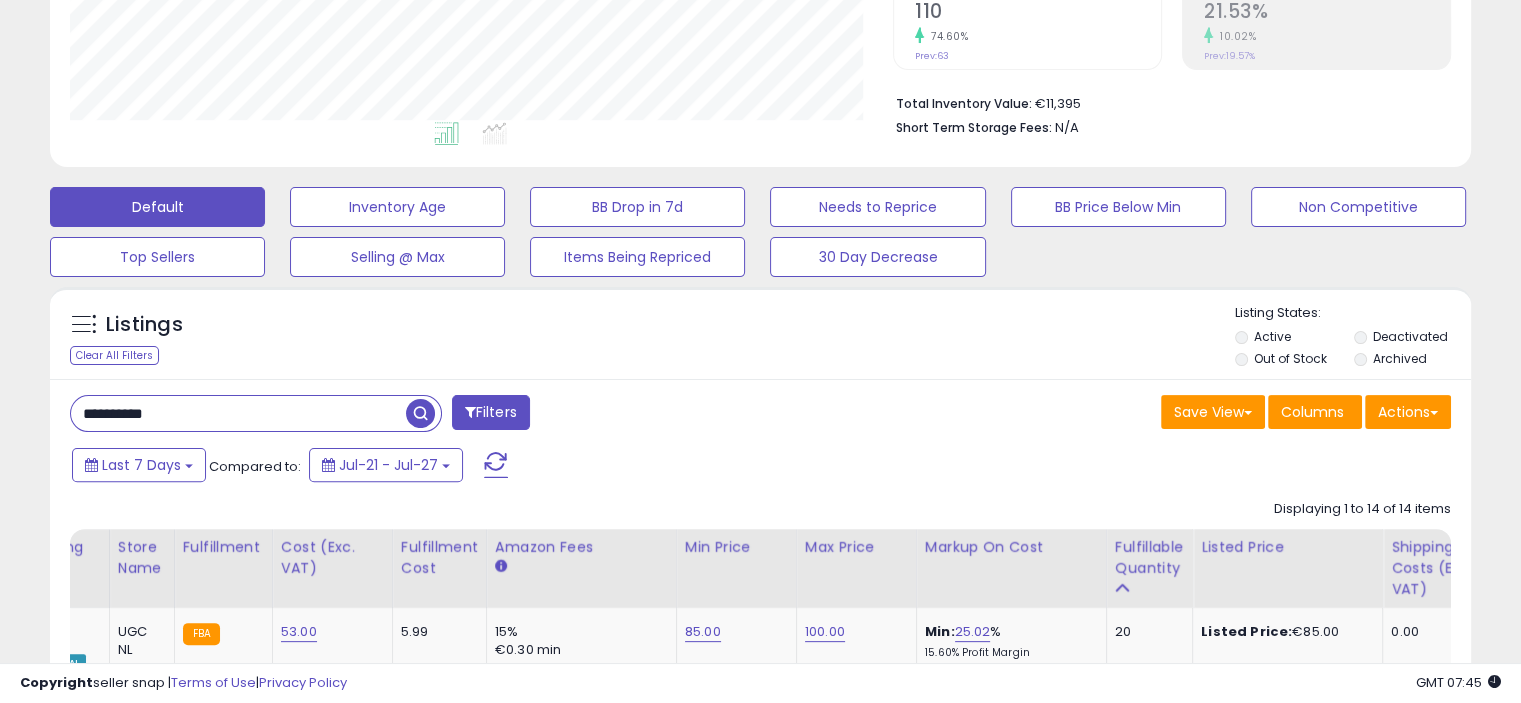 click on "**********" at bounding box center [238, 413] 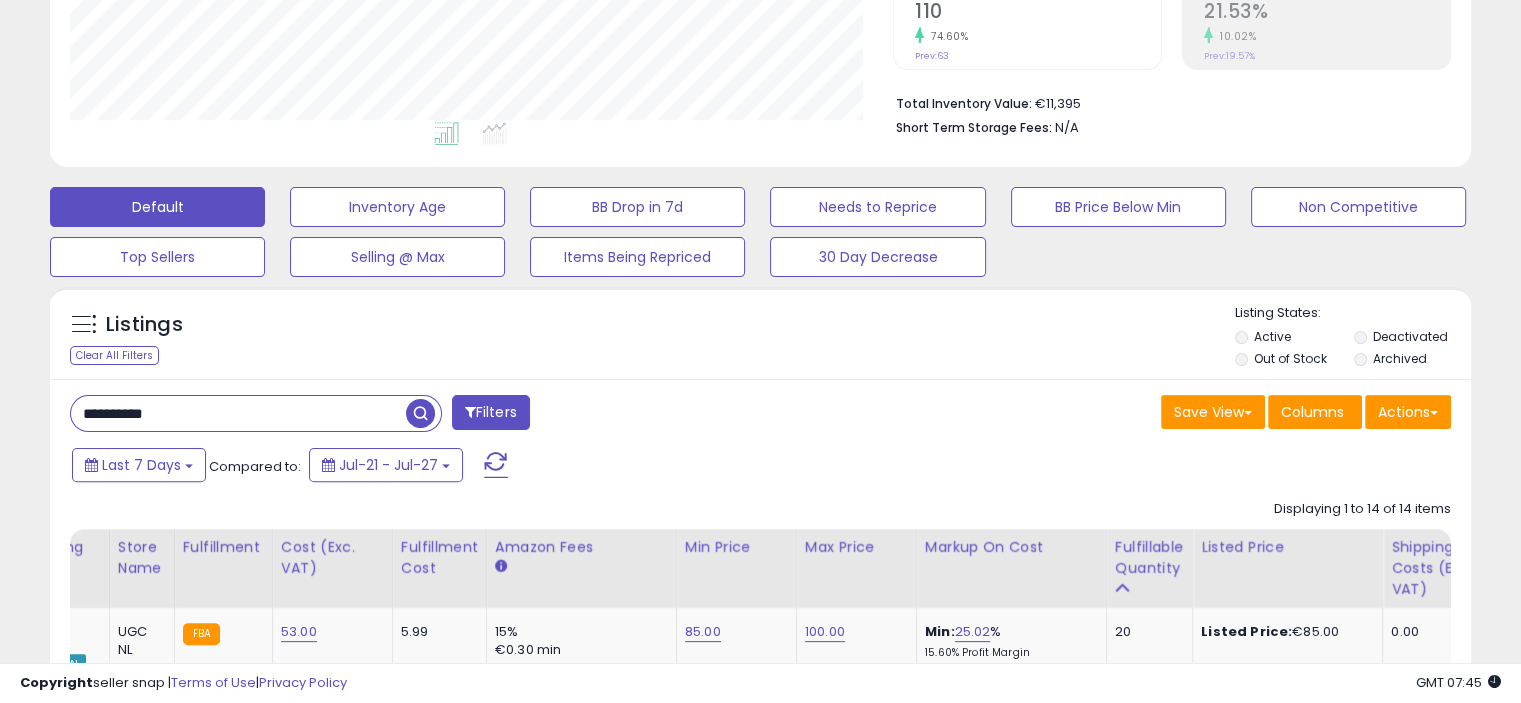 paste 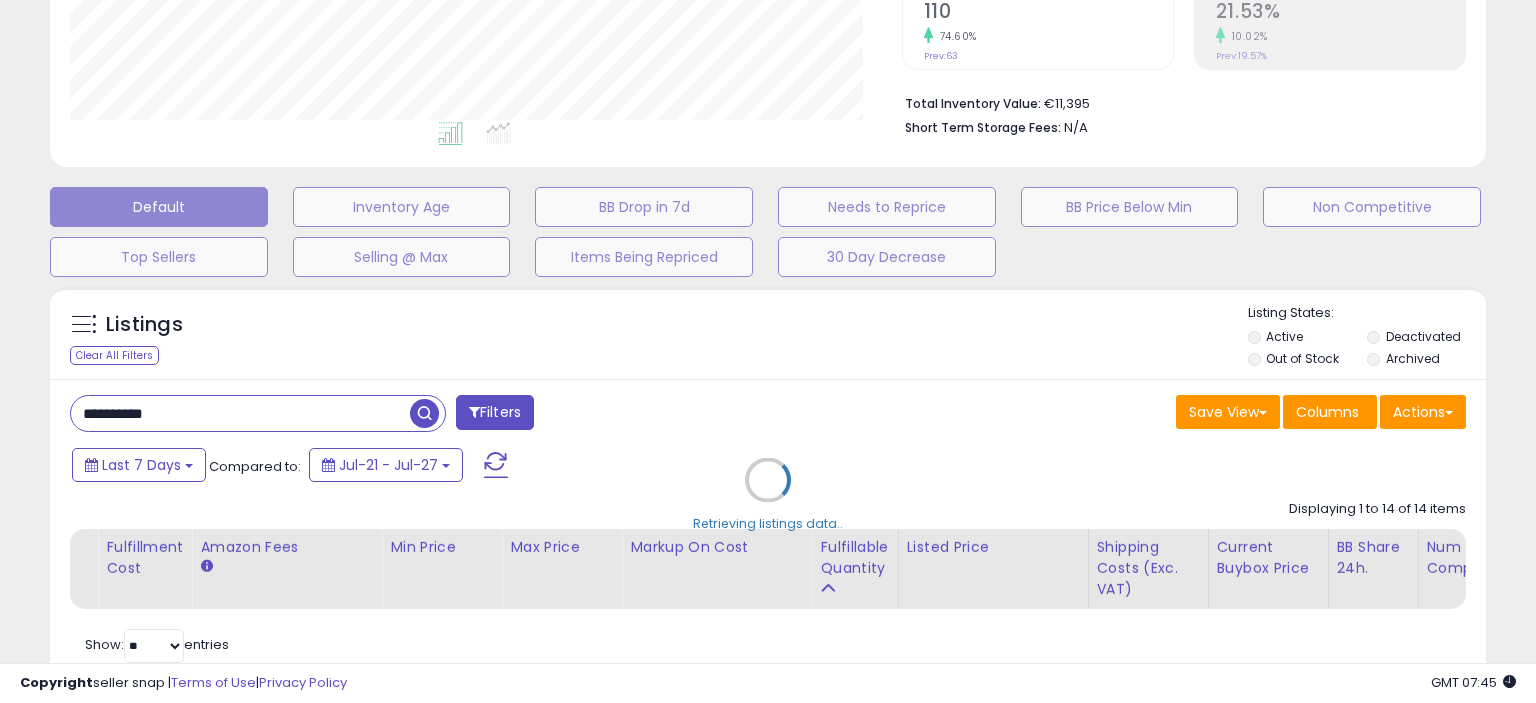 scroll, scrollTop: 999589, scrollLeft: 999168, axis: both 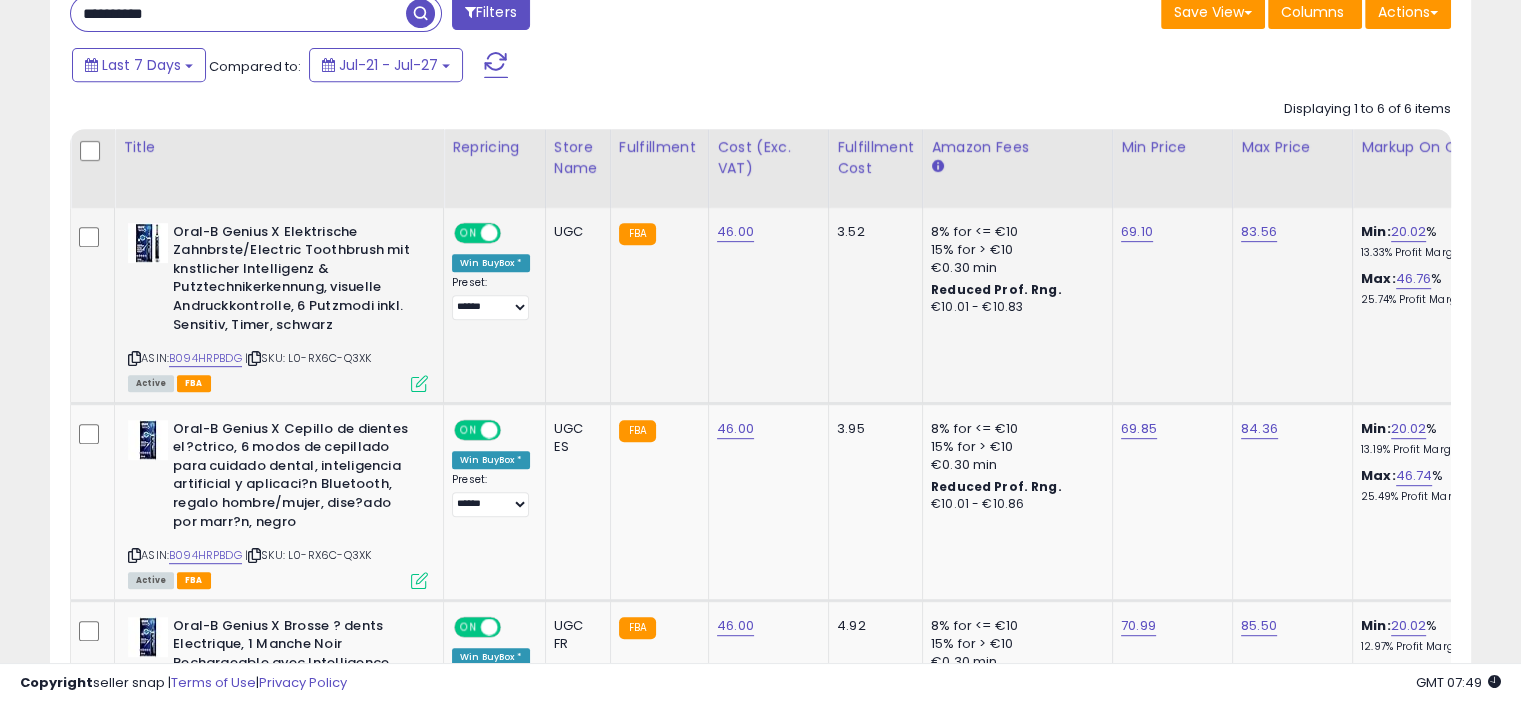 click at bounding box center (419, 383) 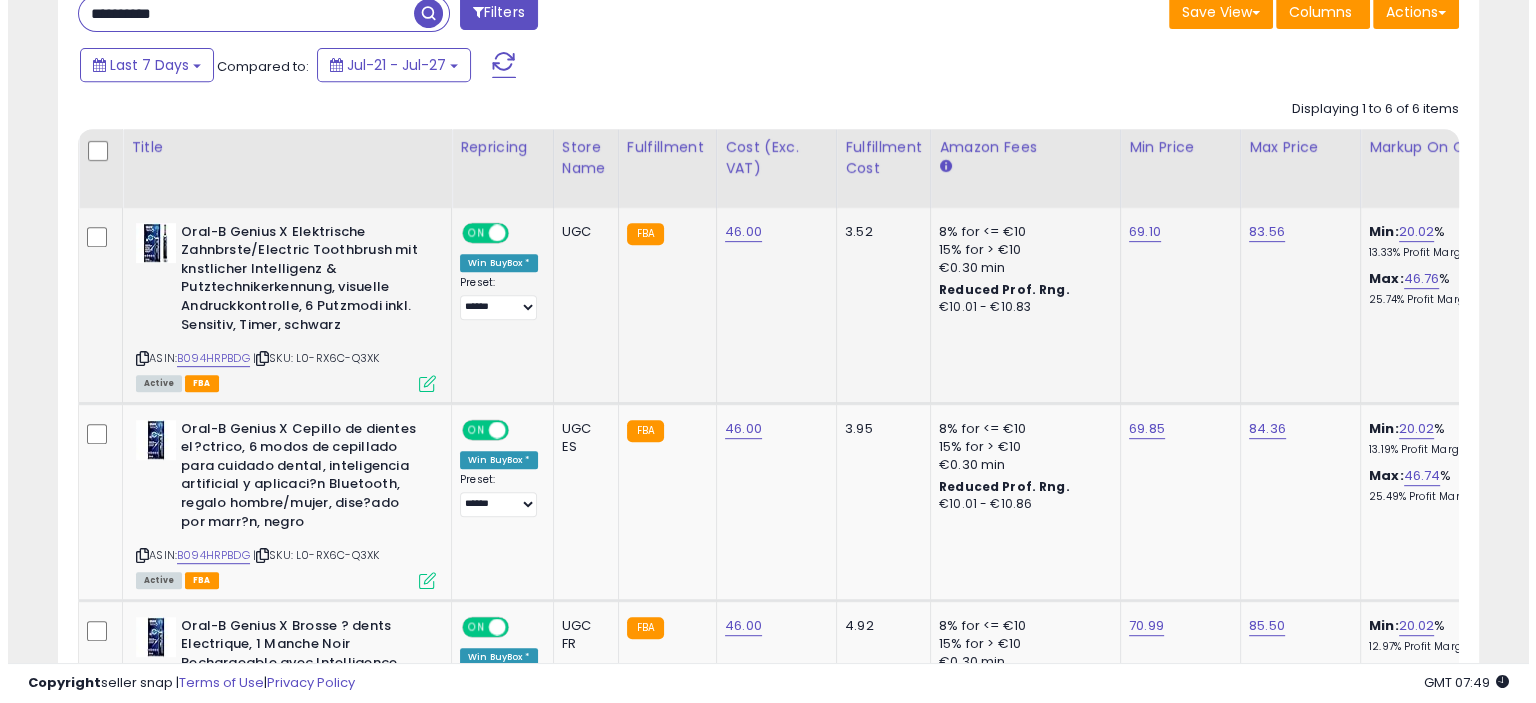 scroll, scrollTop: 999589, scrollLeft: 999168, axis: both 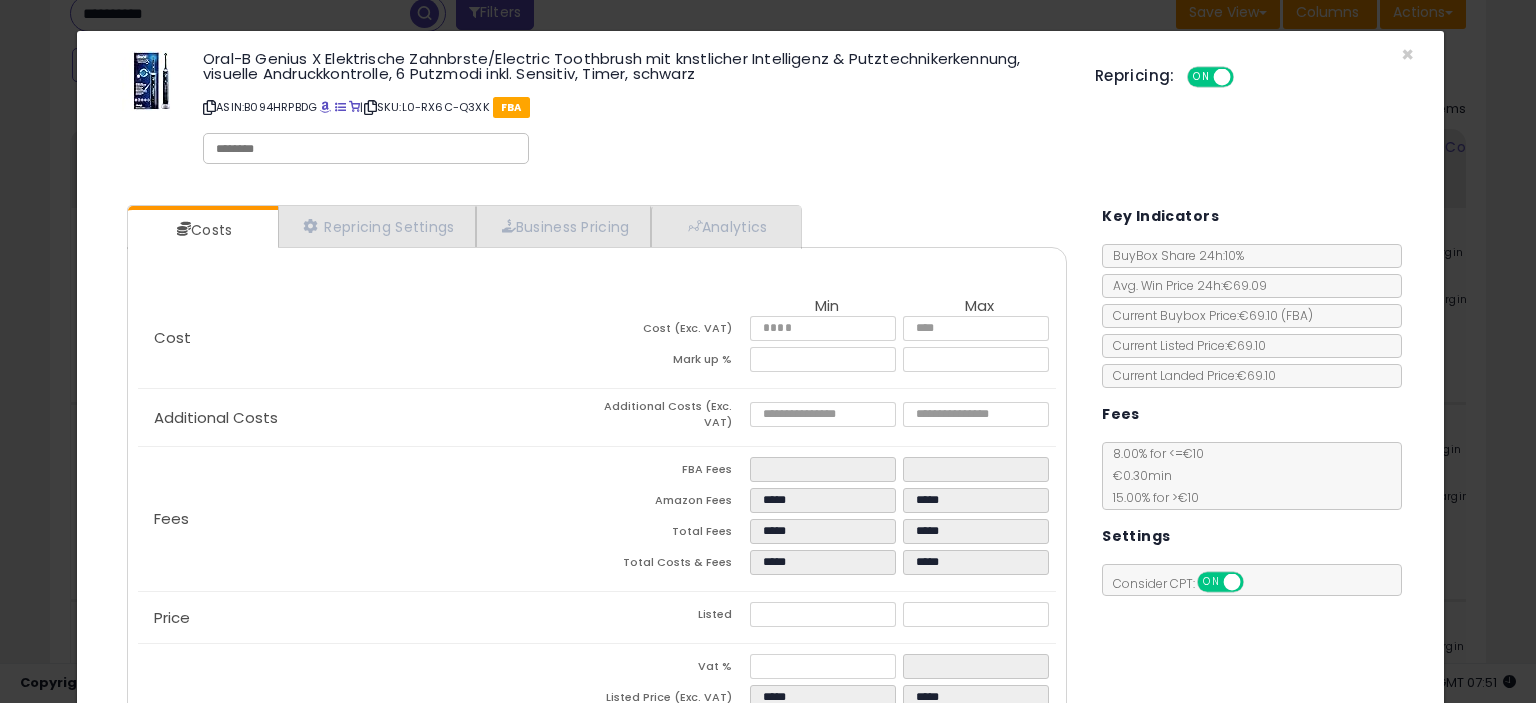 click on "Amazon Fees" at bounding box center [673, 503] 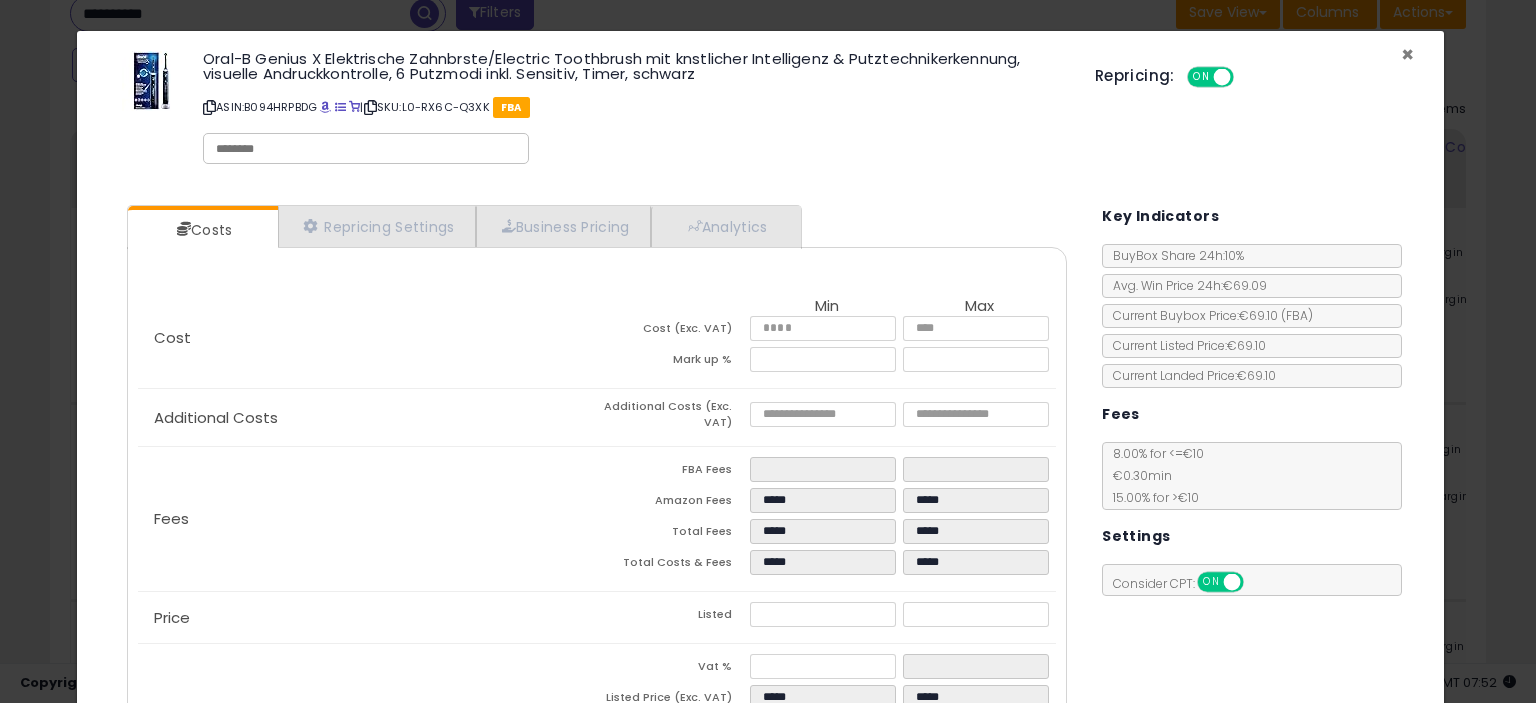 type 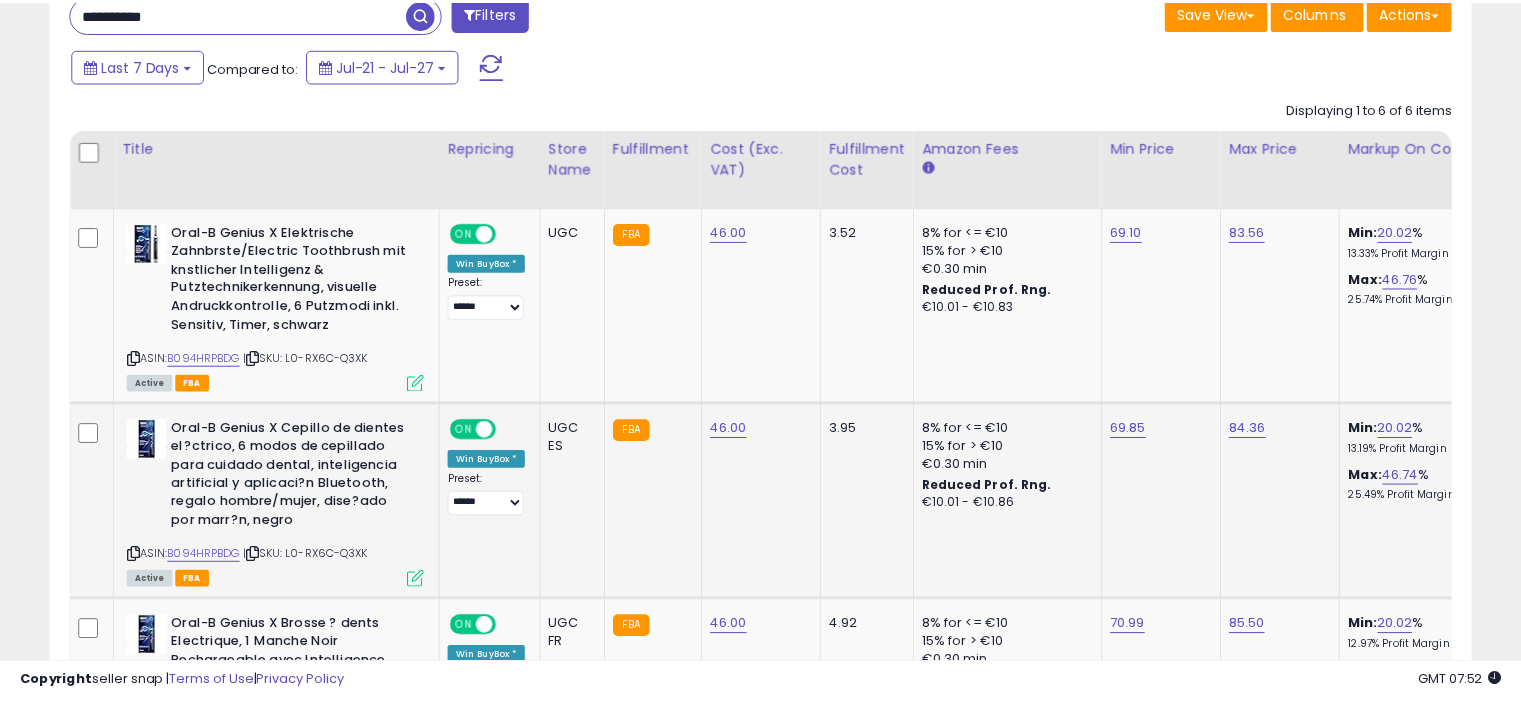 scroll, scrollTop: 409, scrollLeft: 822, axis: both 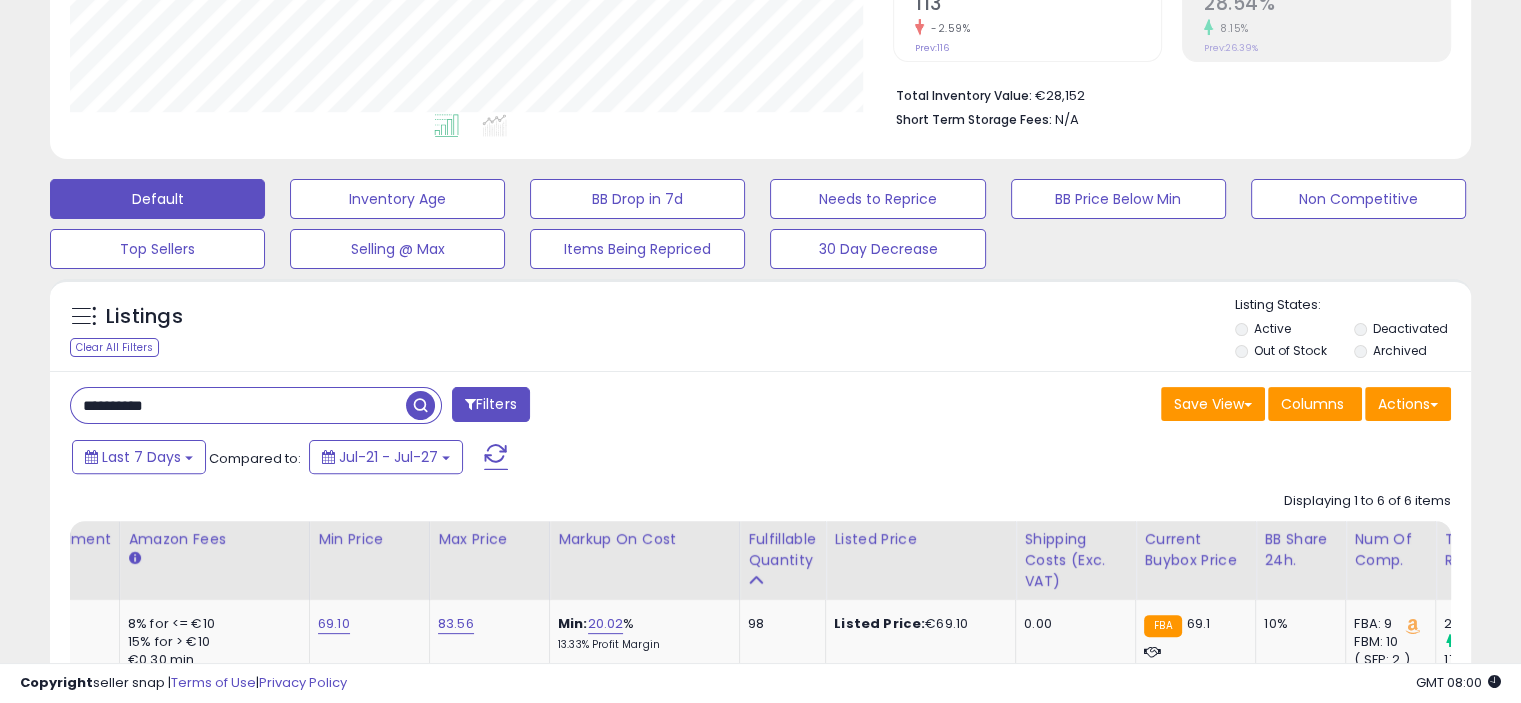 click on "**********" at bounding box center (238, 405) 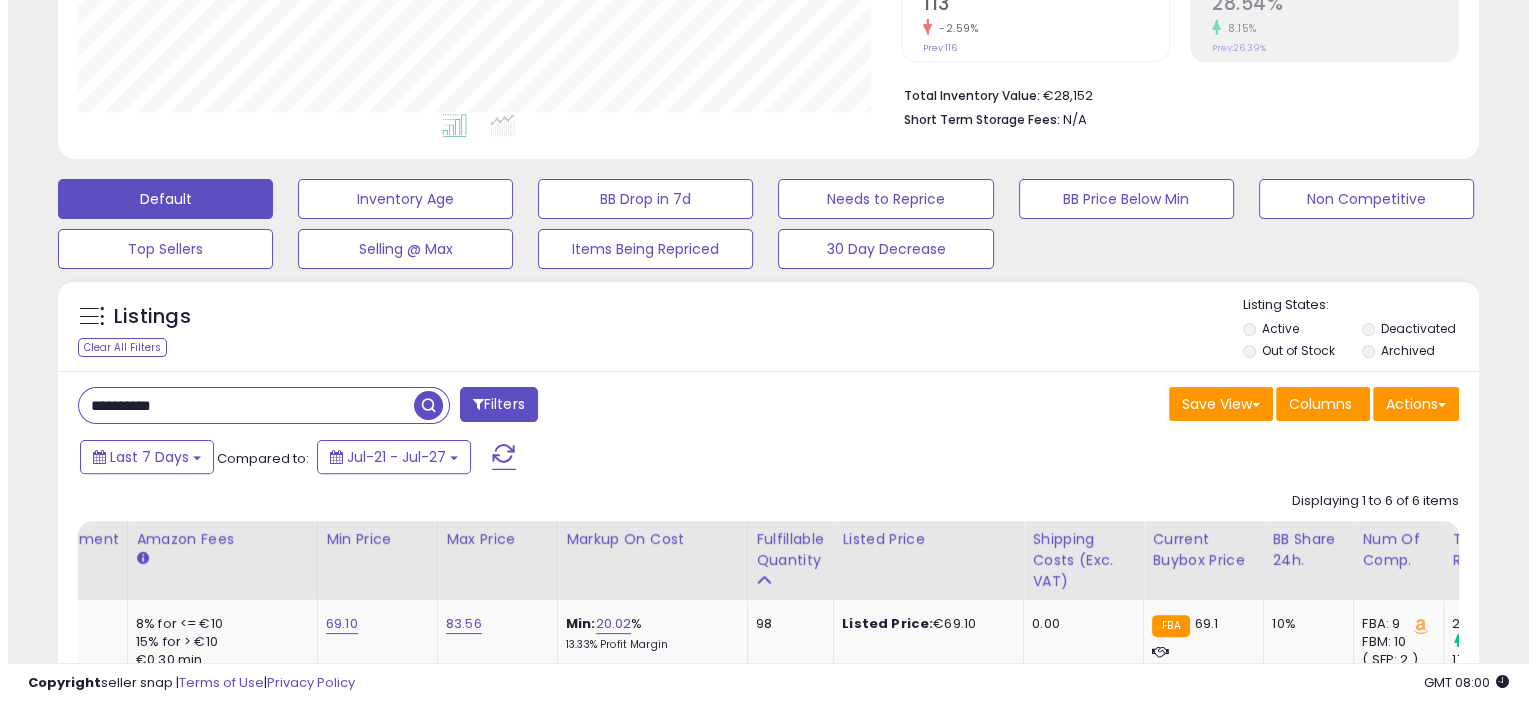 scroll, scrollTop: 999589, scrollLeft: 999168, axis: both 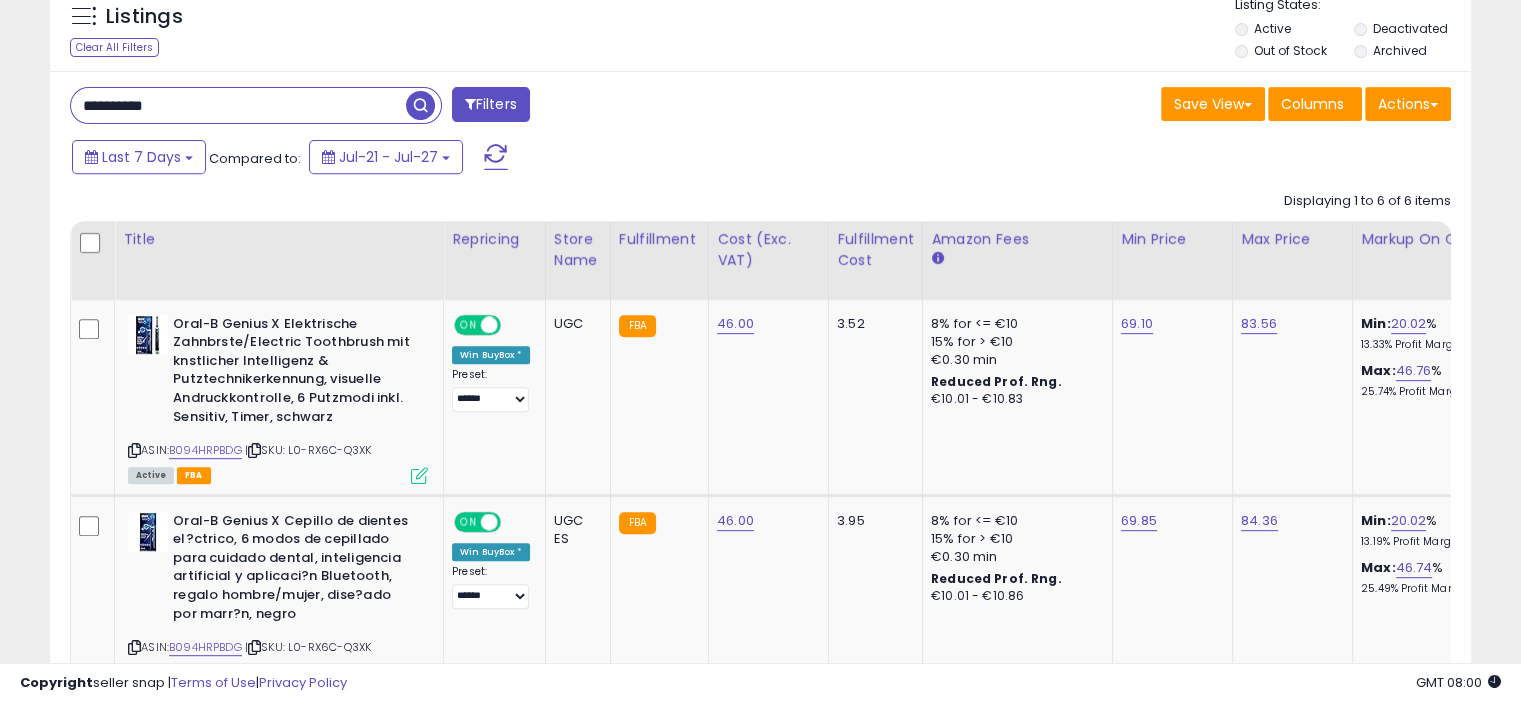 click on "**********" at bounding box center [238, 105] 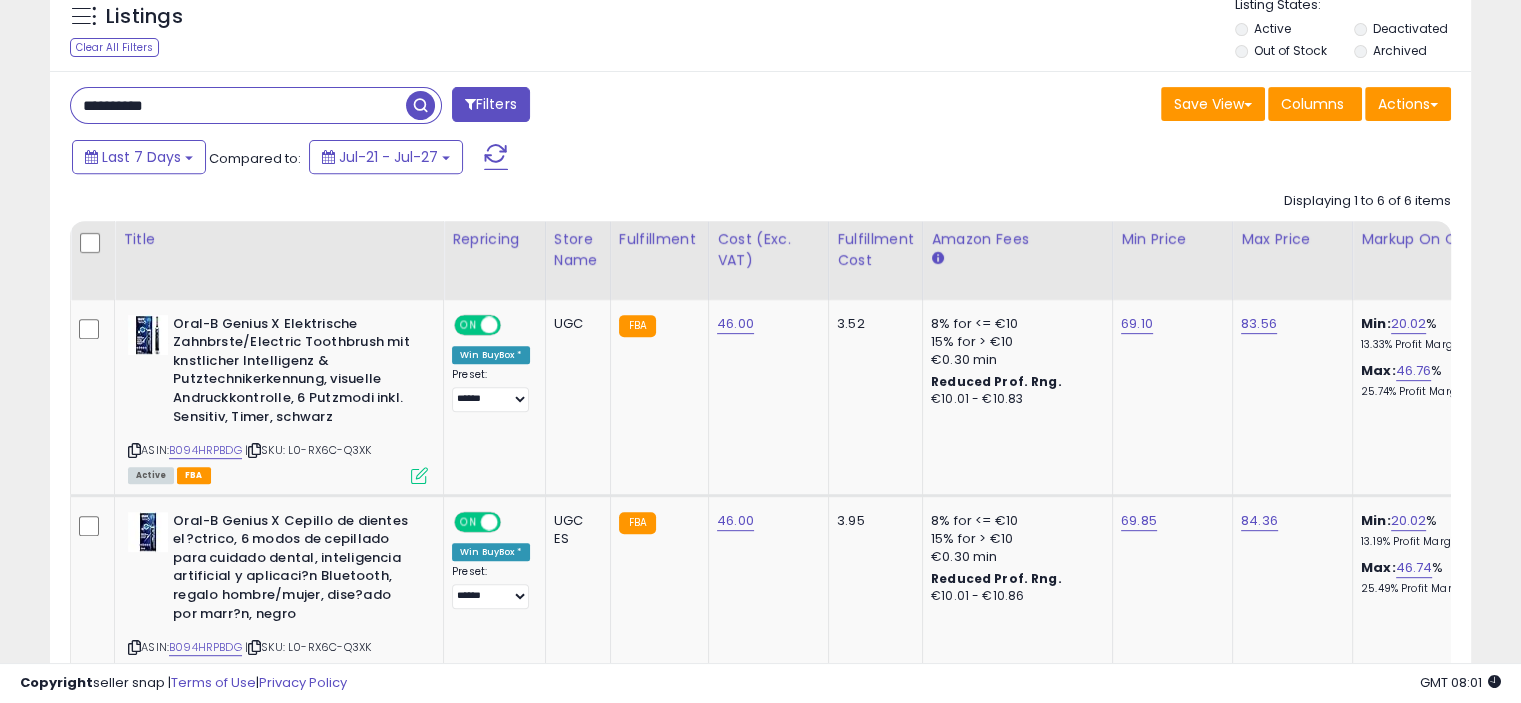 click at bounding box center [420, 105] 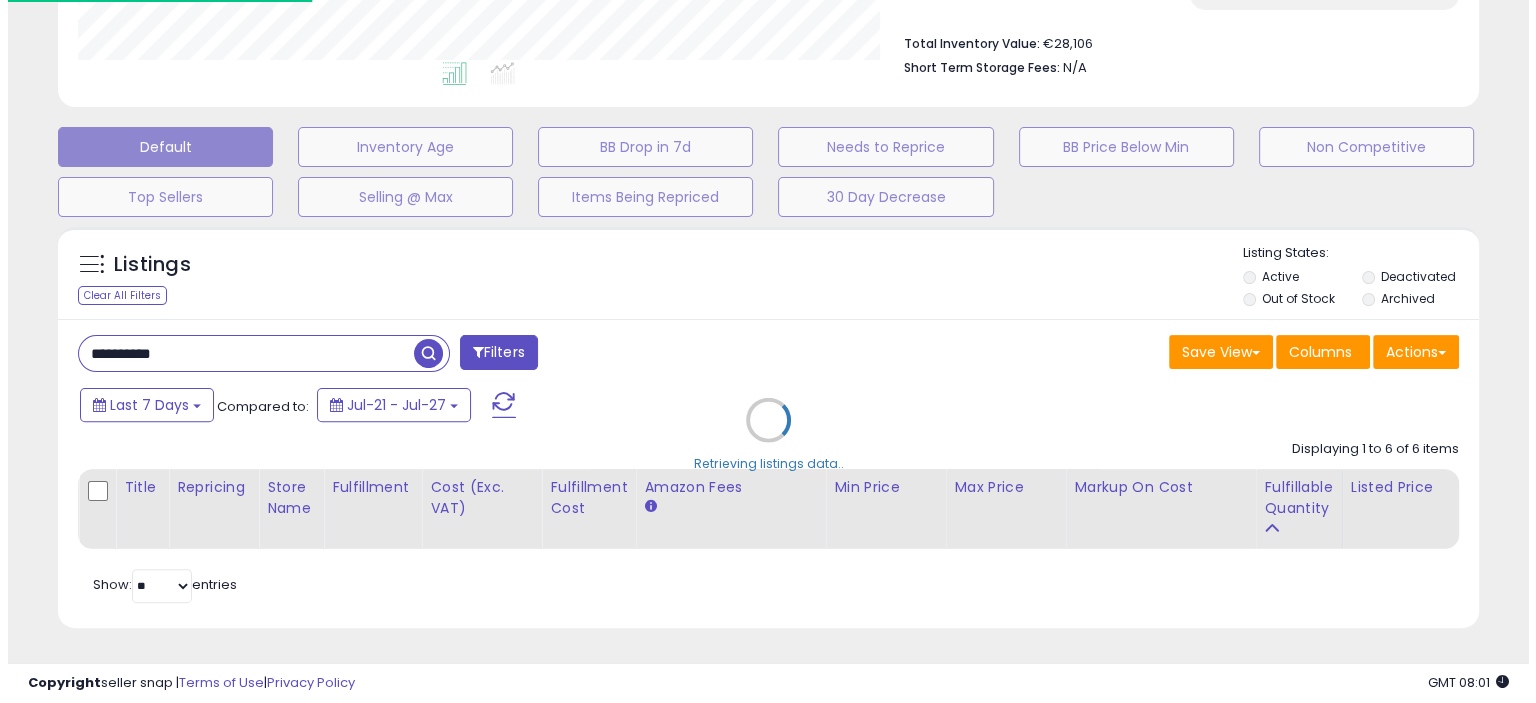 scroll, scrollTop: 565, scrollLeft: 0, axis: vertical 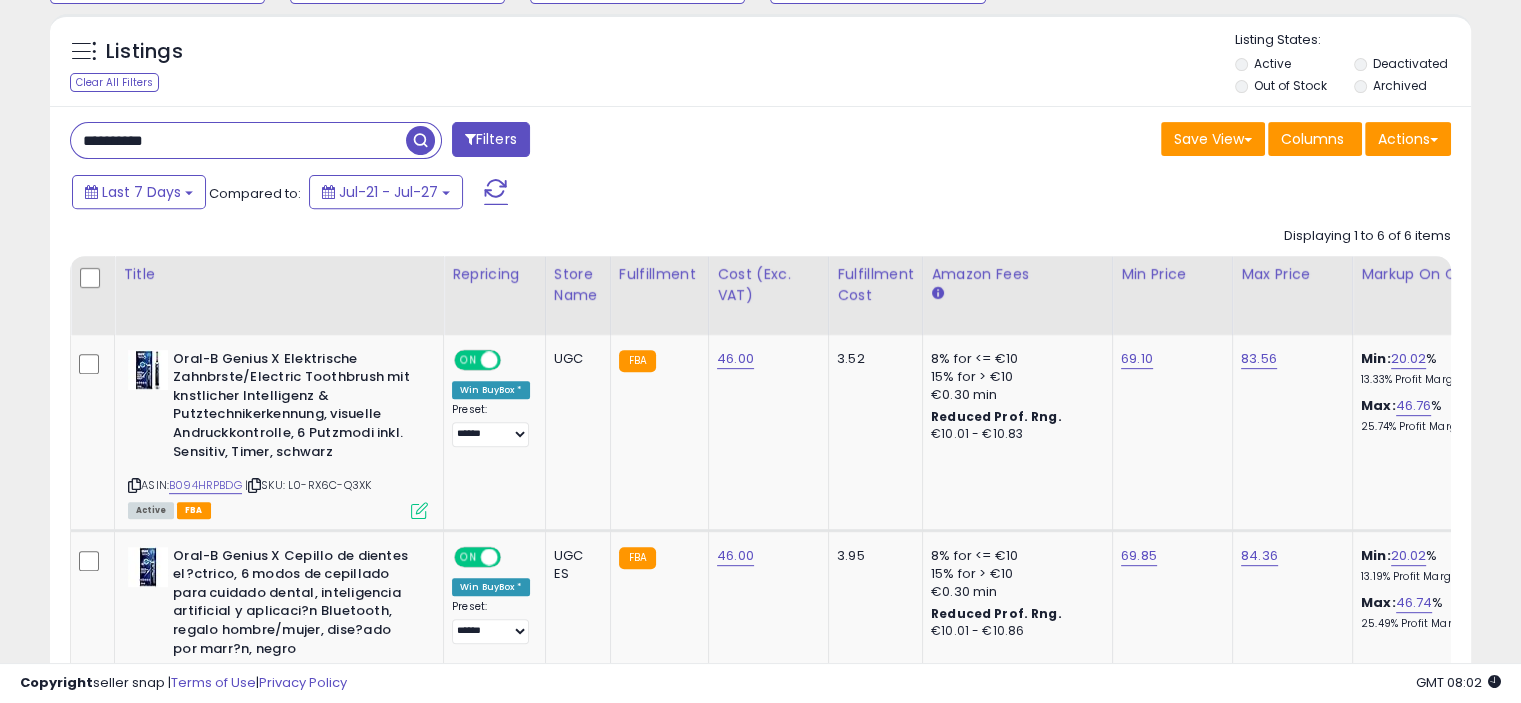 click on "**********" at bounding box center [238, 140] 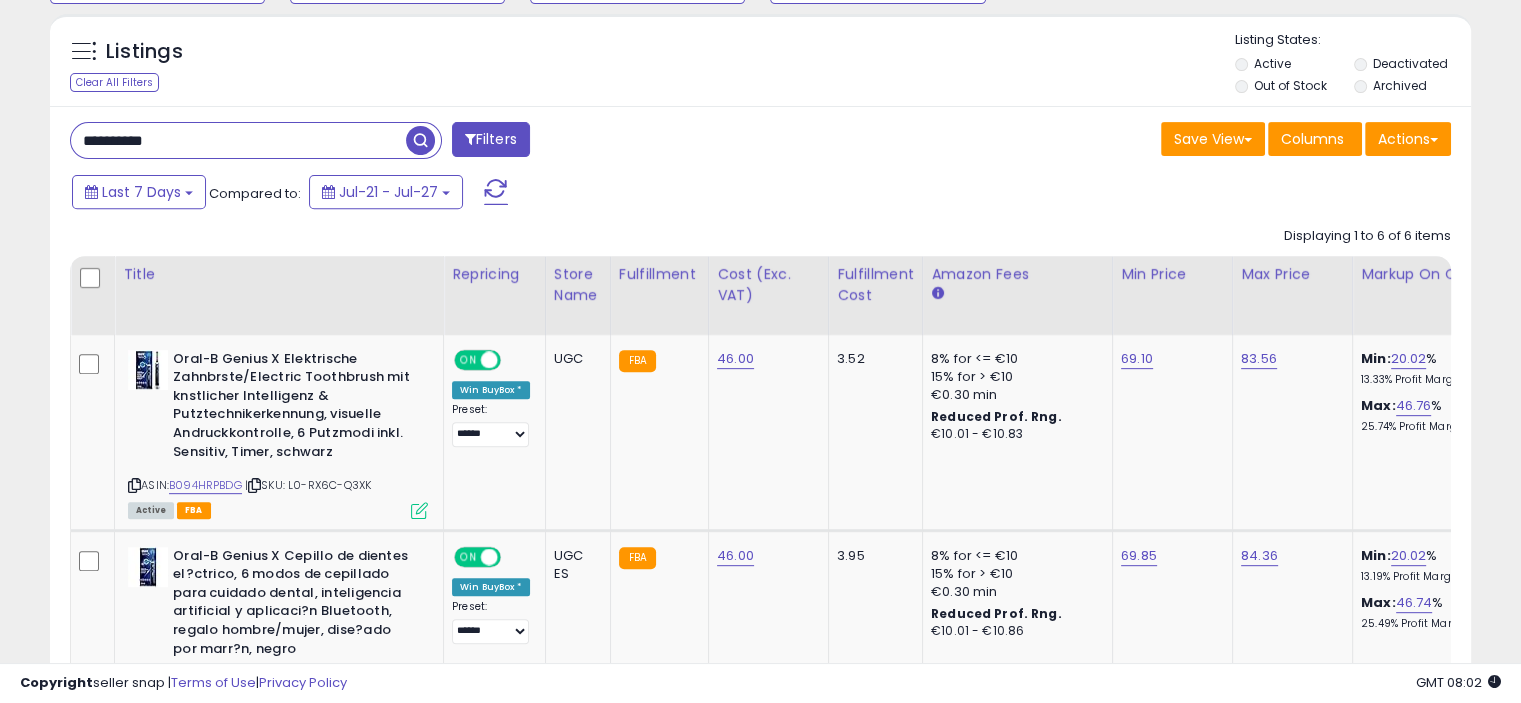 click on "**********" at bounding box center [238, 140] 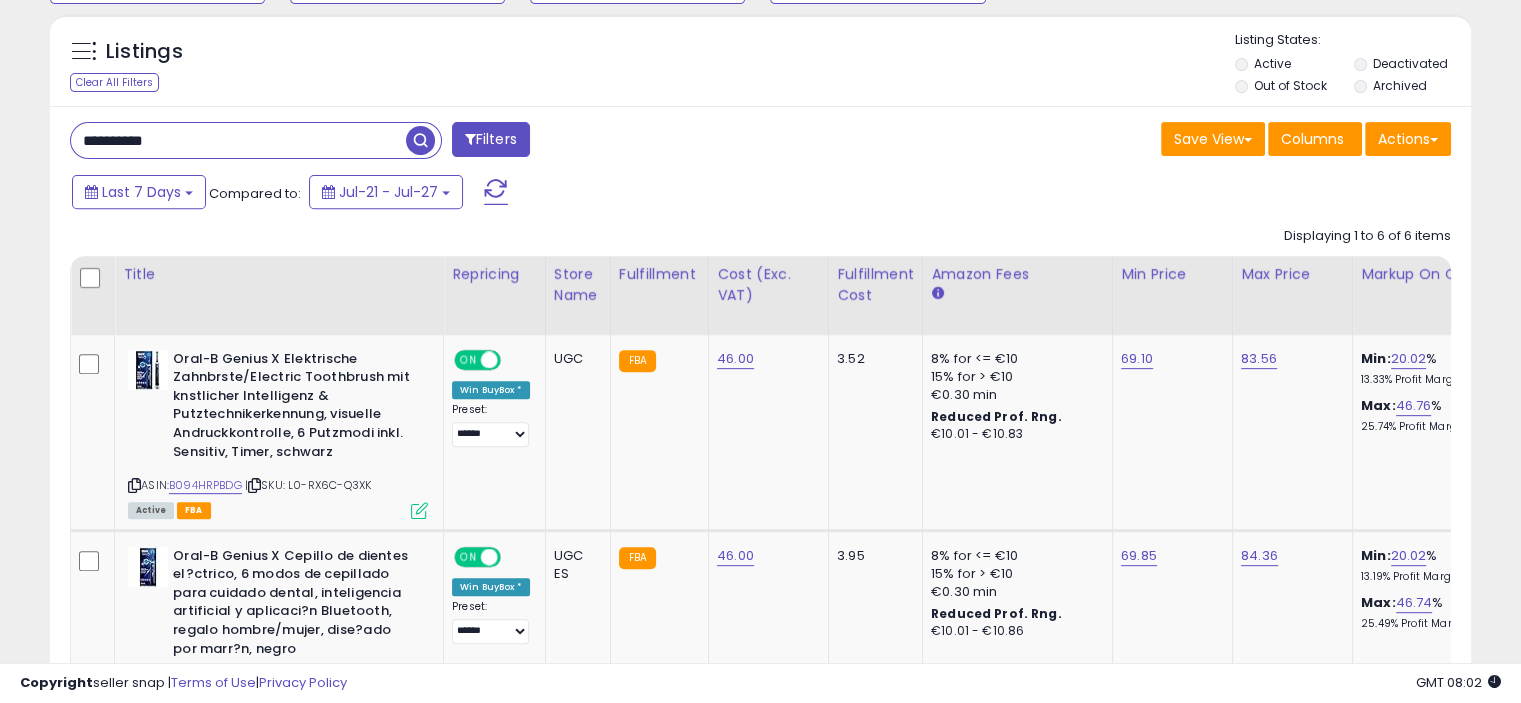 paste 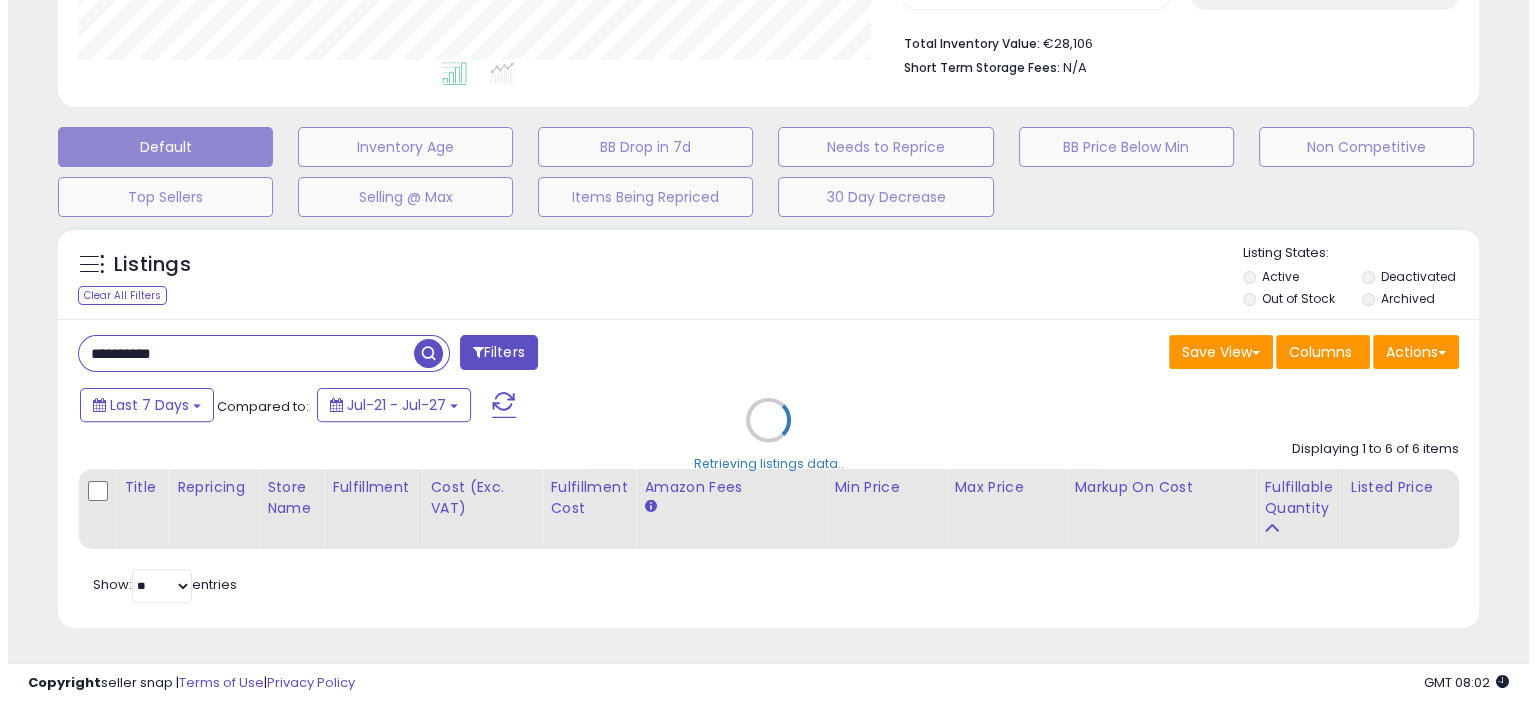 scroll, scrollTop: 565, scrollLeft: 0, axis: vertical 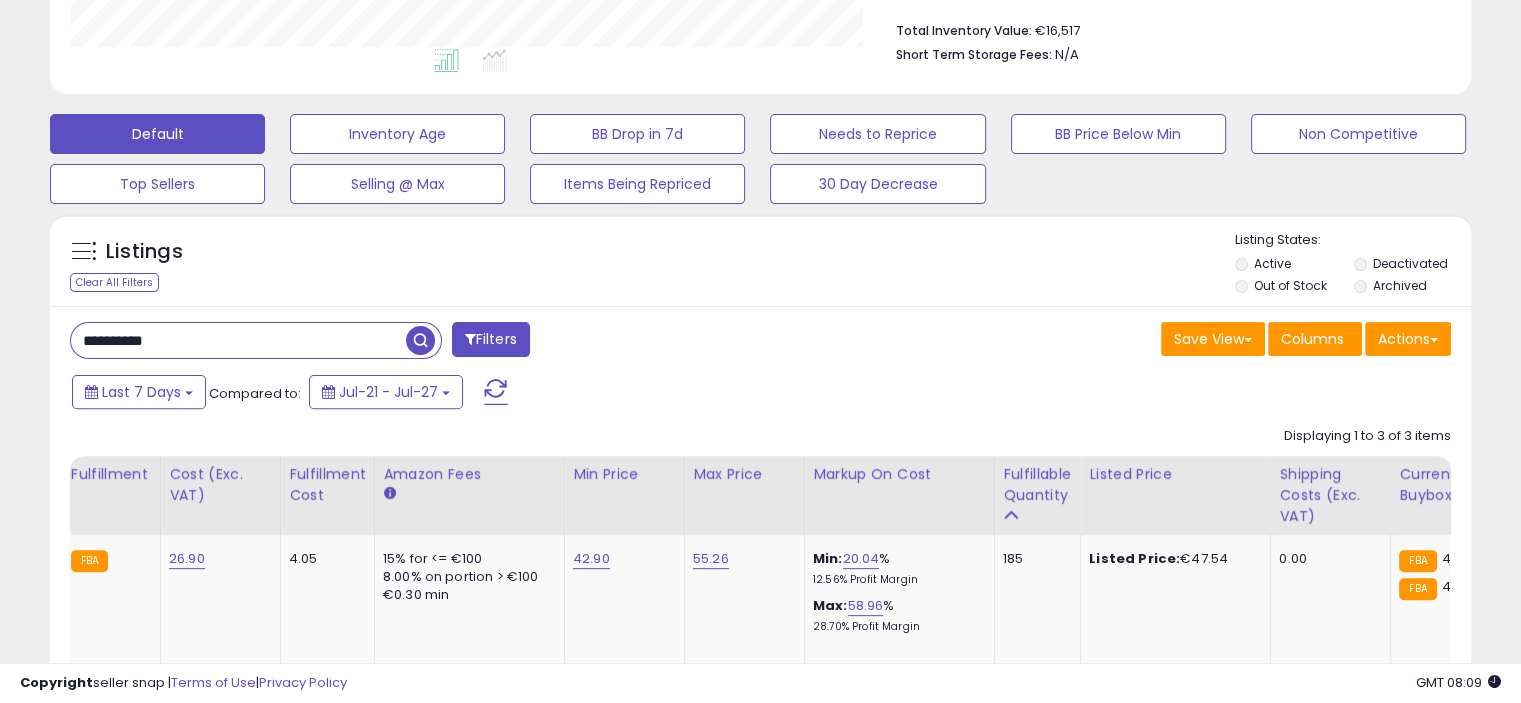 click on "**********" at bounding box center [238, 340] 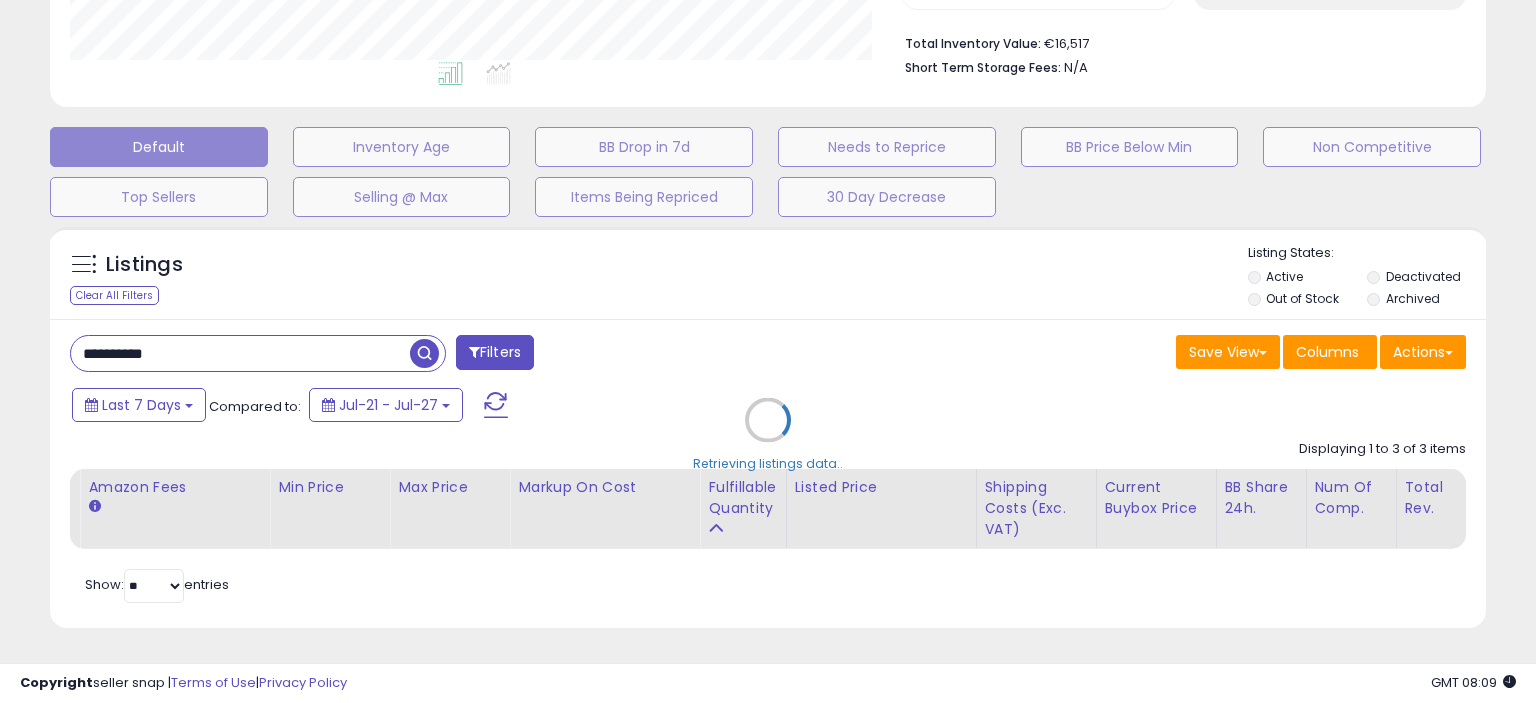 scroll, scrollTop: 999589, scrollLeft: 999168, axis: both 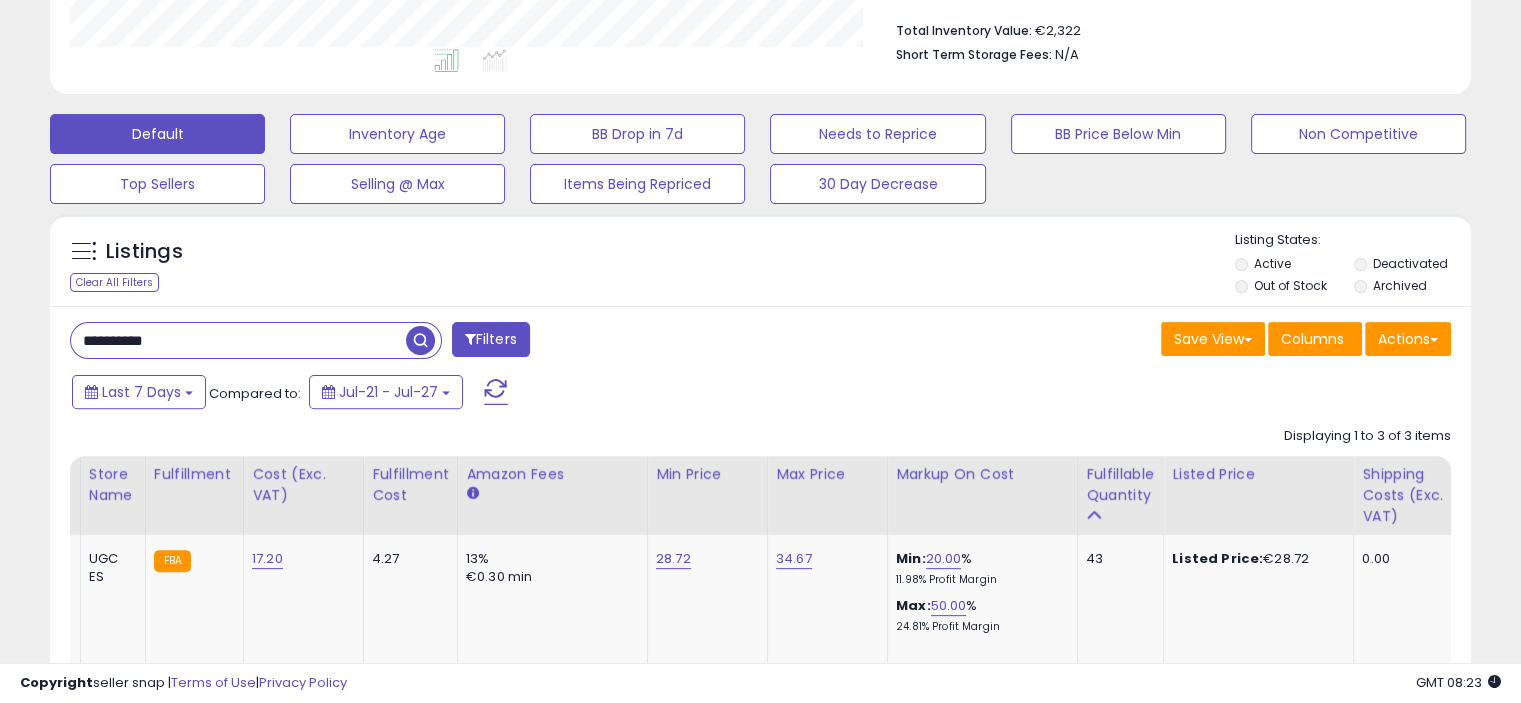 click on "**********" at bounding box center [238, 340] 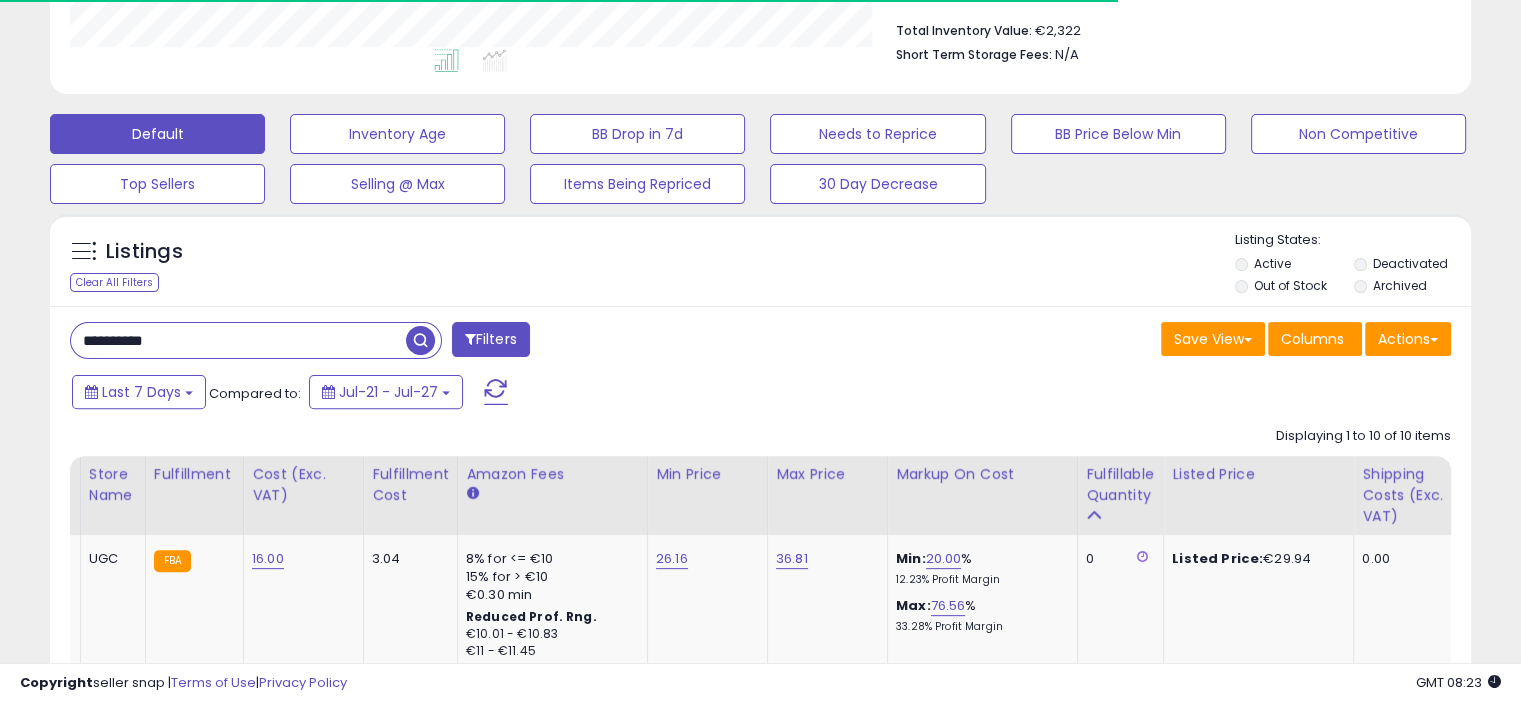 scroll, scrollTop: 409, scrollLeft: 822, axis: both 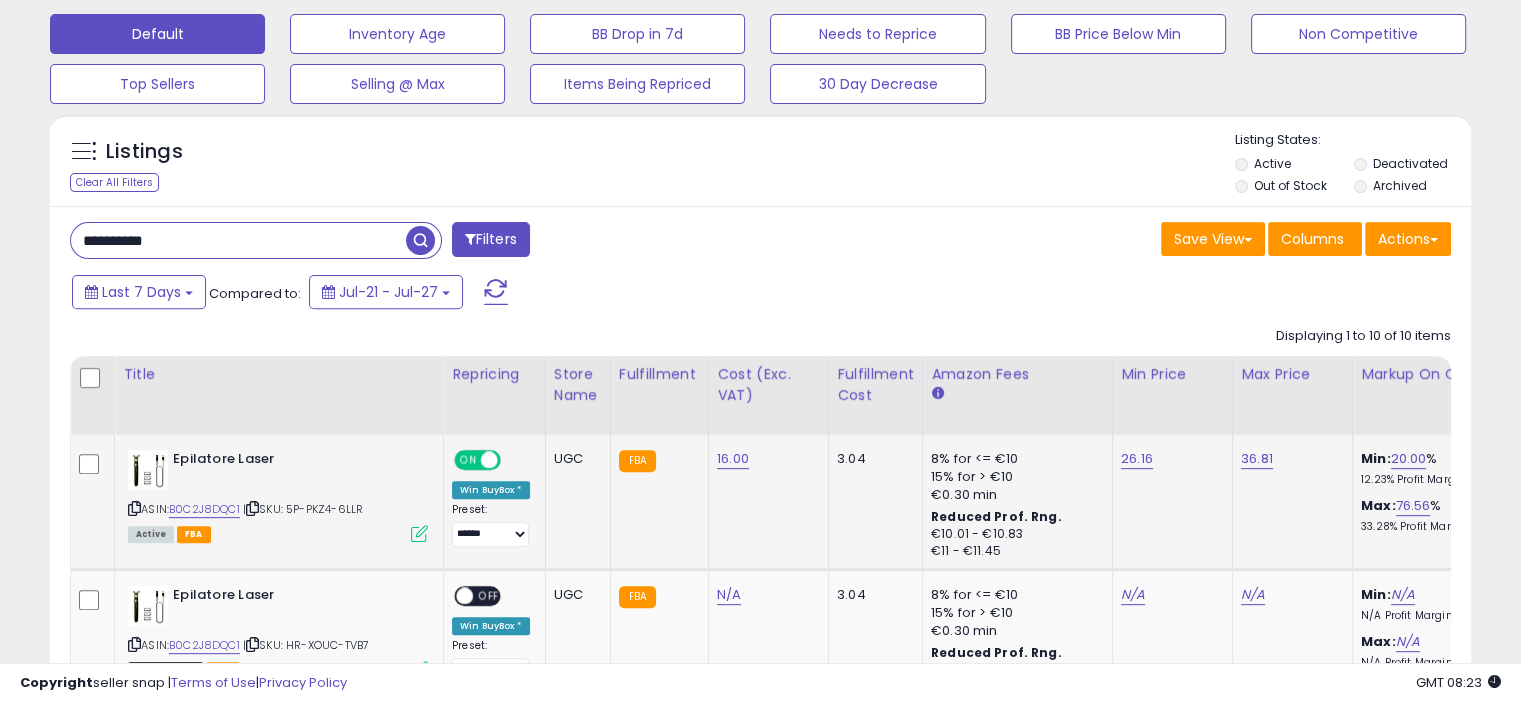 click at bounding box center [419, 533] 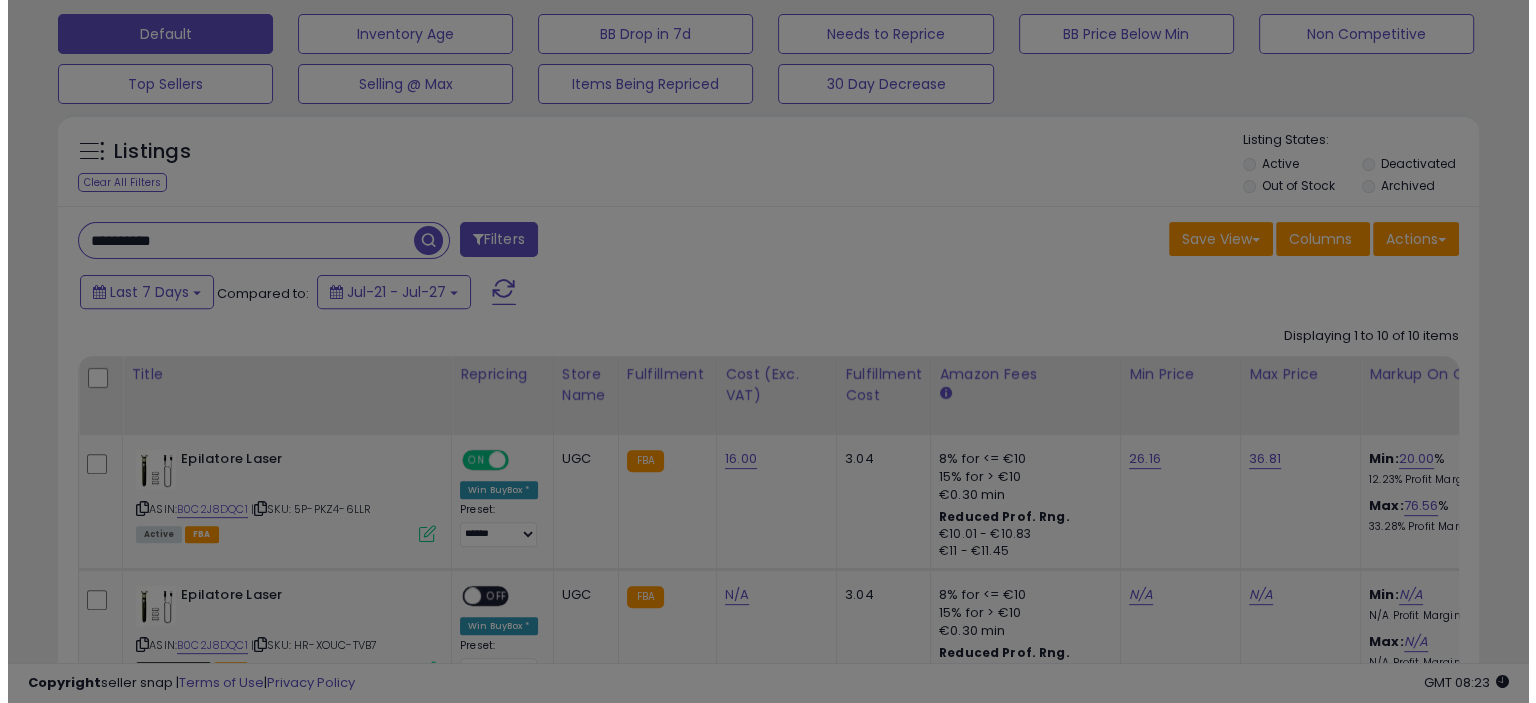 scroll, scrollTop: 999589, scrollLeft: 999168, axis: both 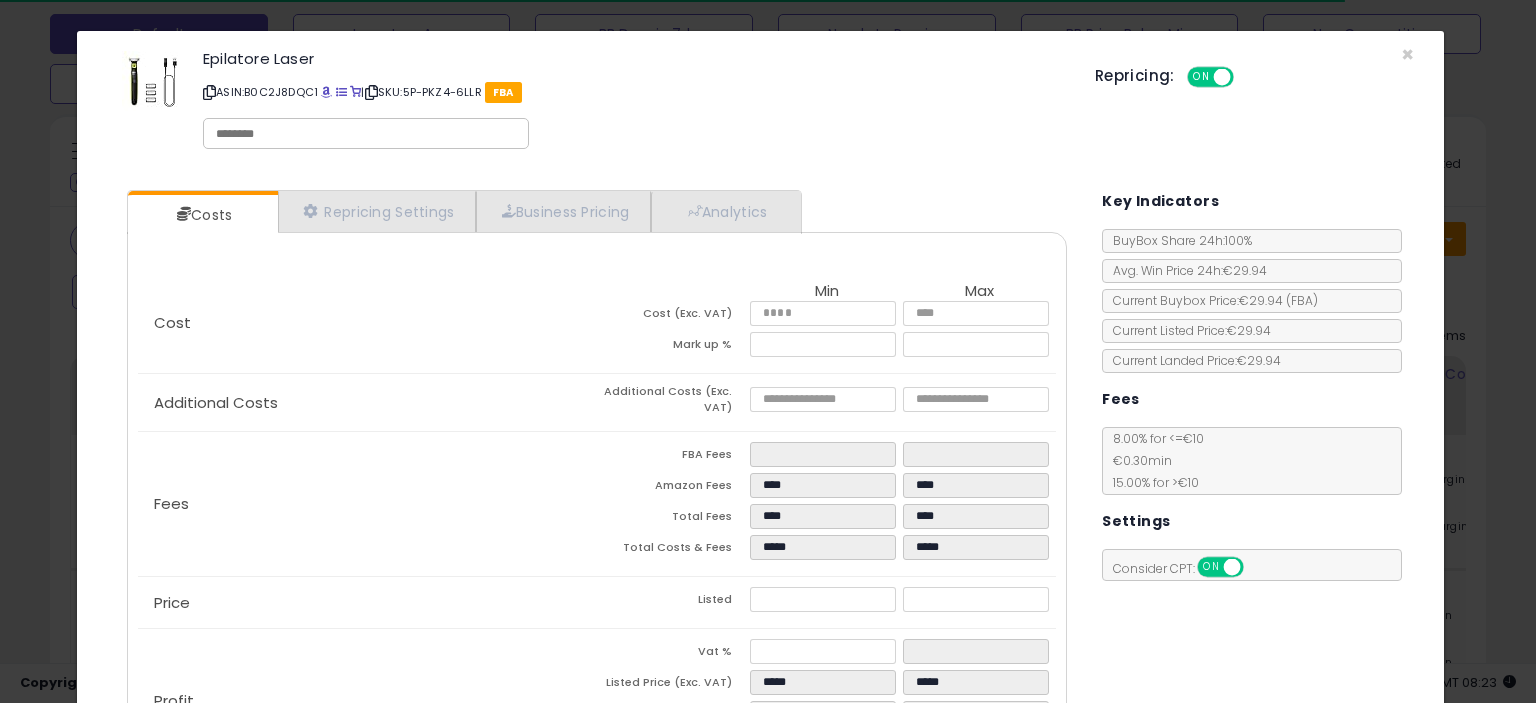 click on "Epilatore Laser
ASIN:  [PRODUCT_ID]
|
SKU:  [PRODUCT_ID]
FBA" 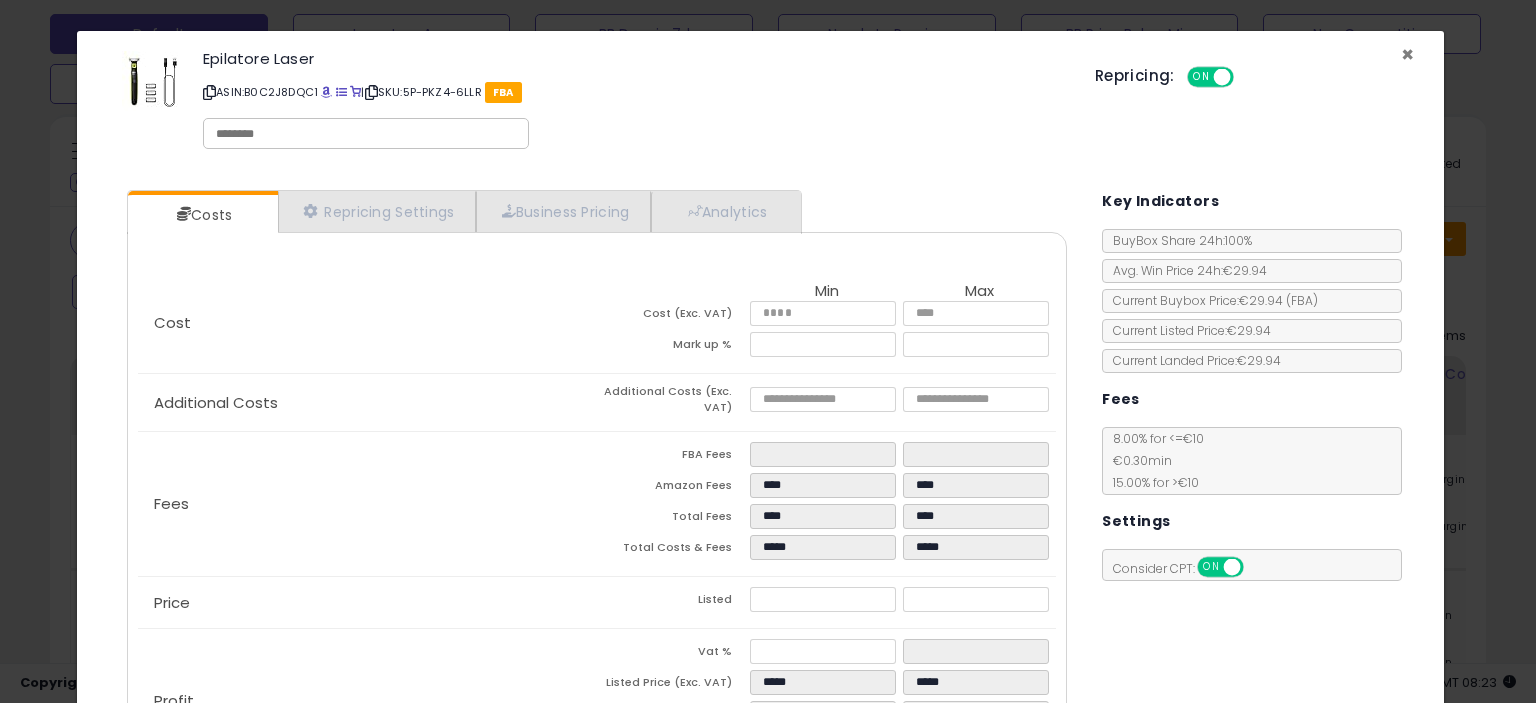 click on "×" at bounding box center [1407, 54] 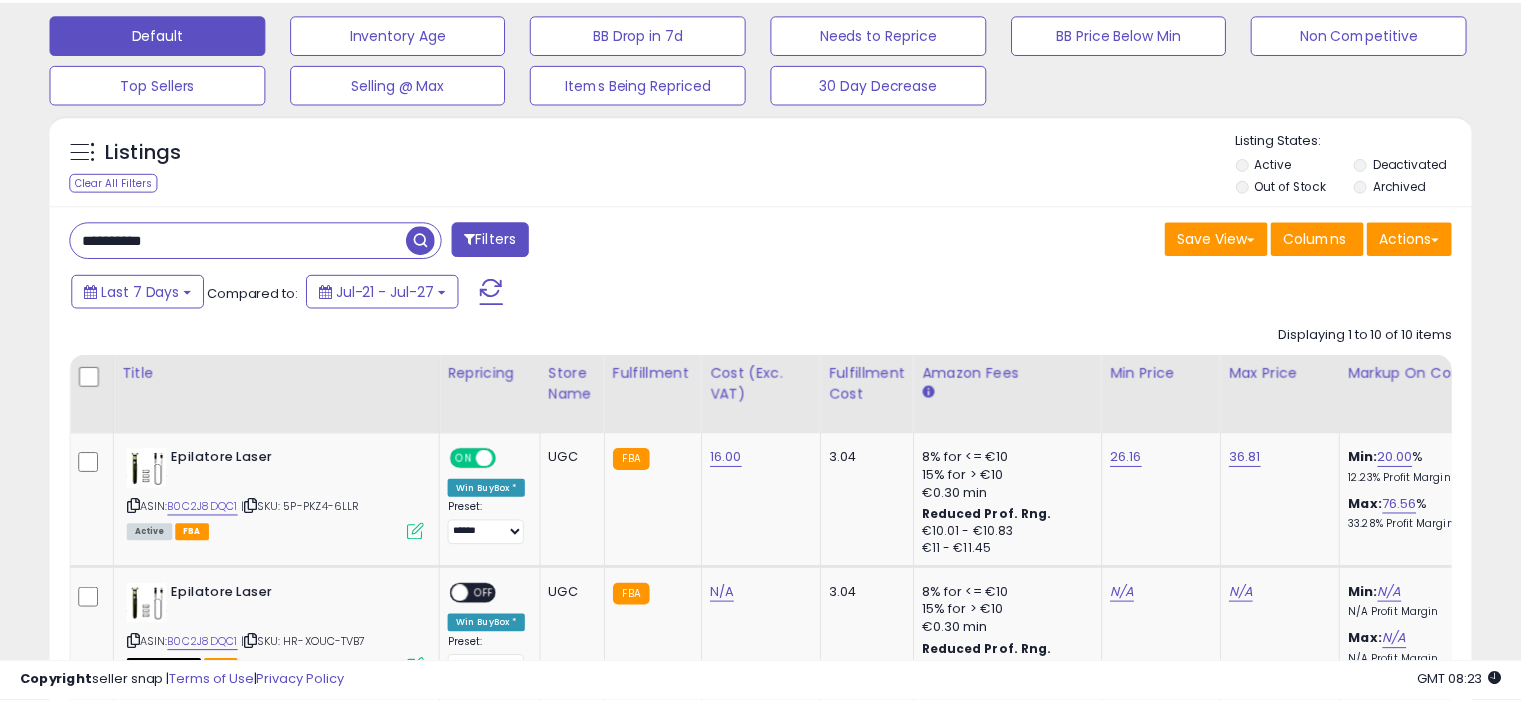scroll, scrollTop: 409, scrollLeft: 822, axis: both 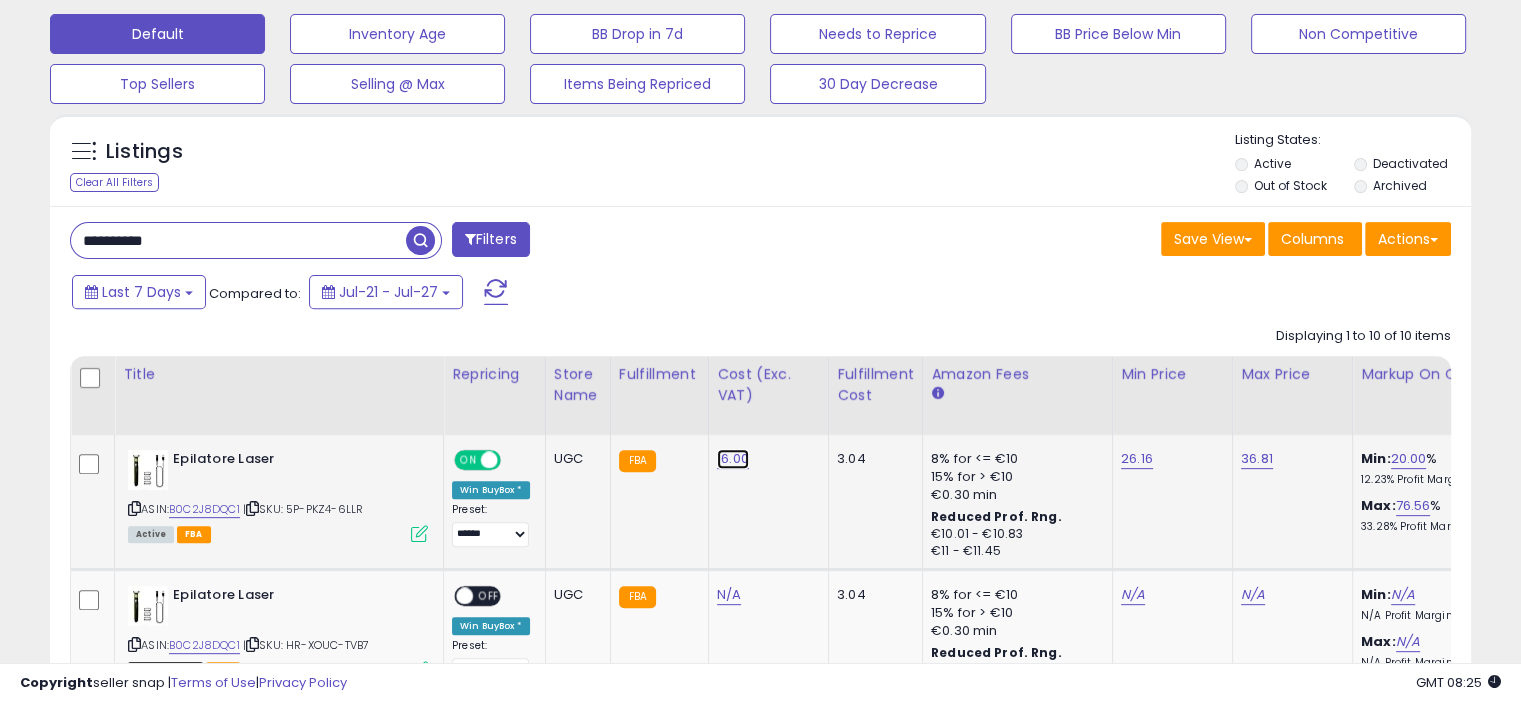 click on "16.00" at bounding box center [733, 459] 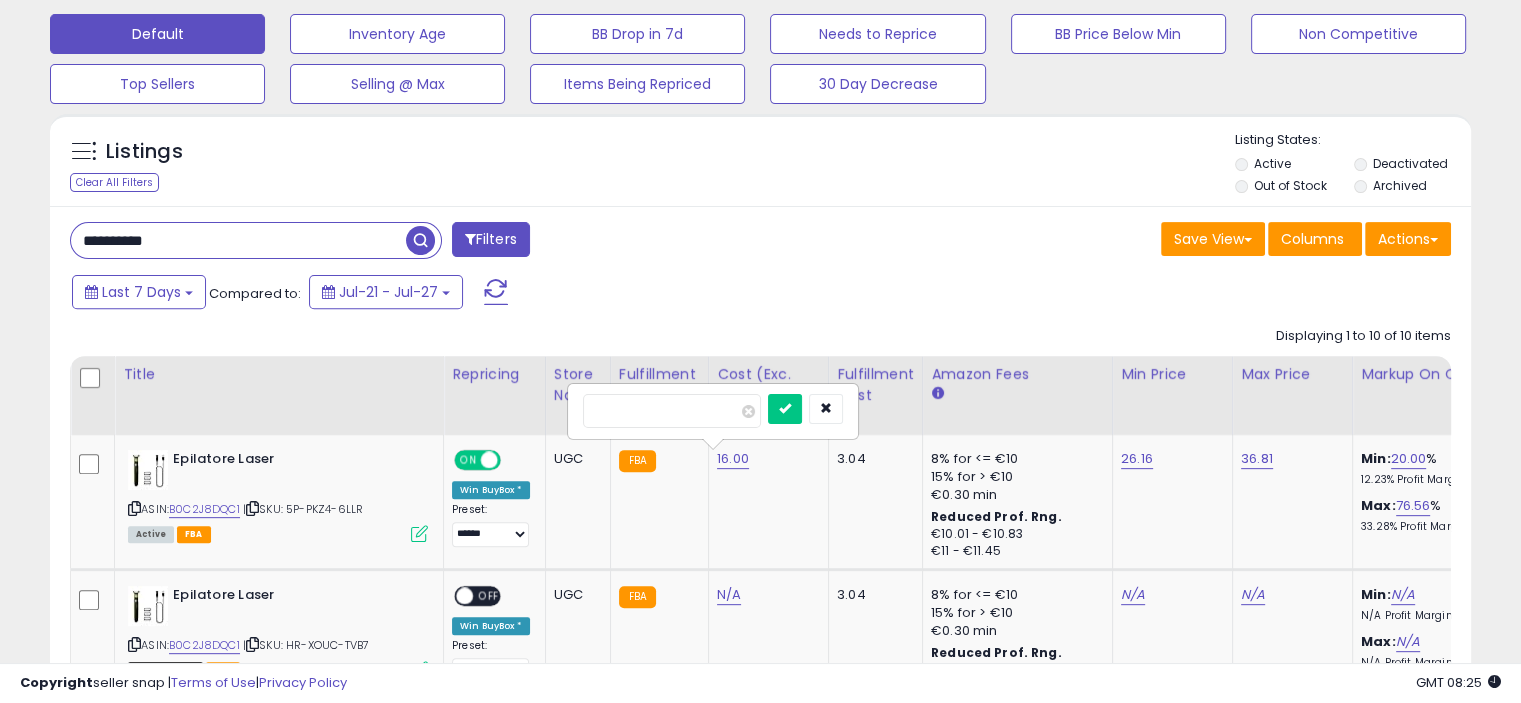 click on "Displaying 1 to 10 of 10 items
Title
Repricing" 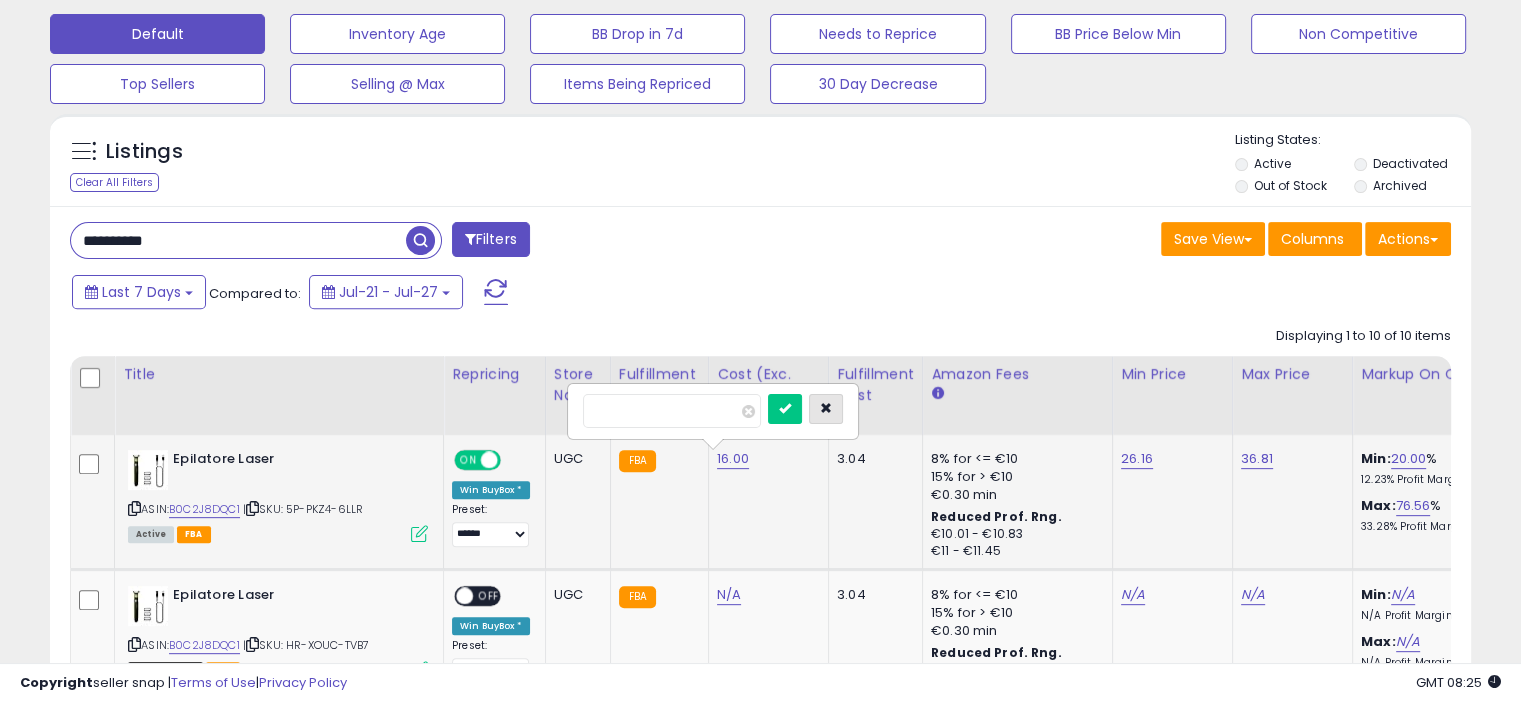 click at bounding box center (826, 408) 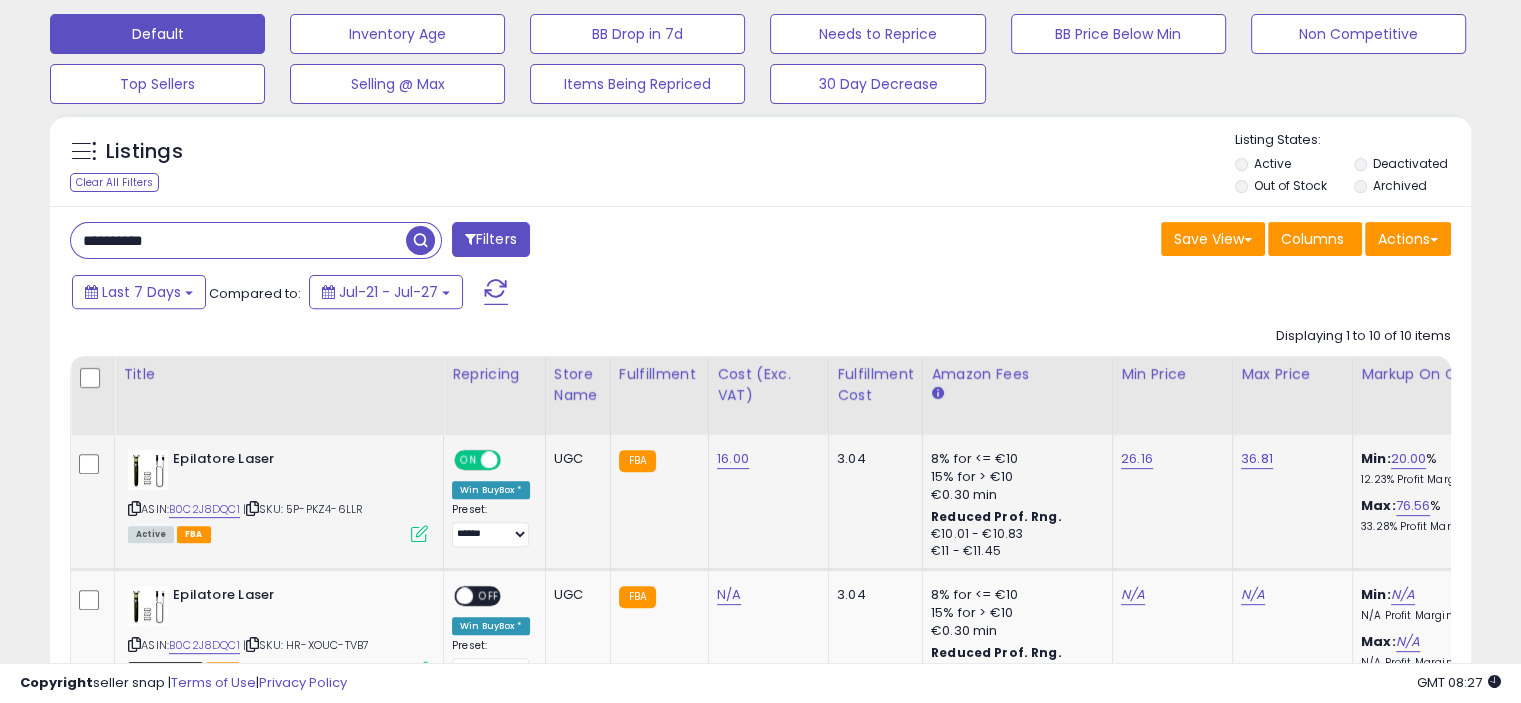 scroll, scrollTop: 0, scrollLeft: 89, axis: horizontal 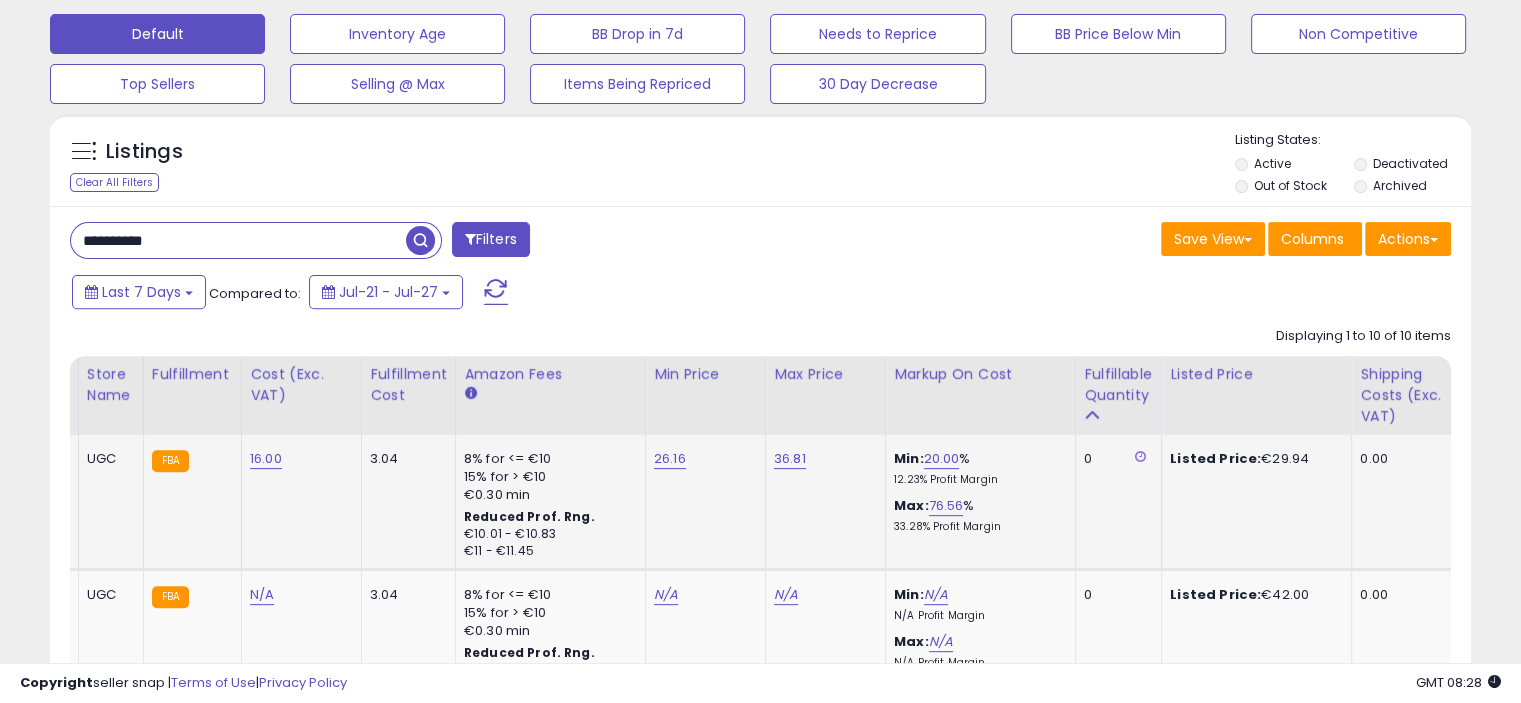 click on "**********" at bounding box center [760, 1044] 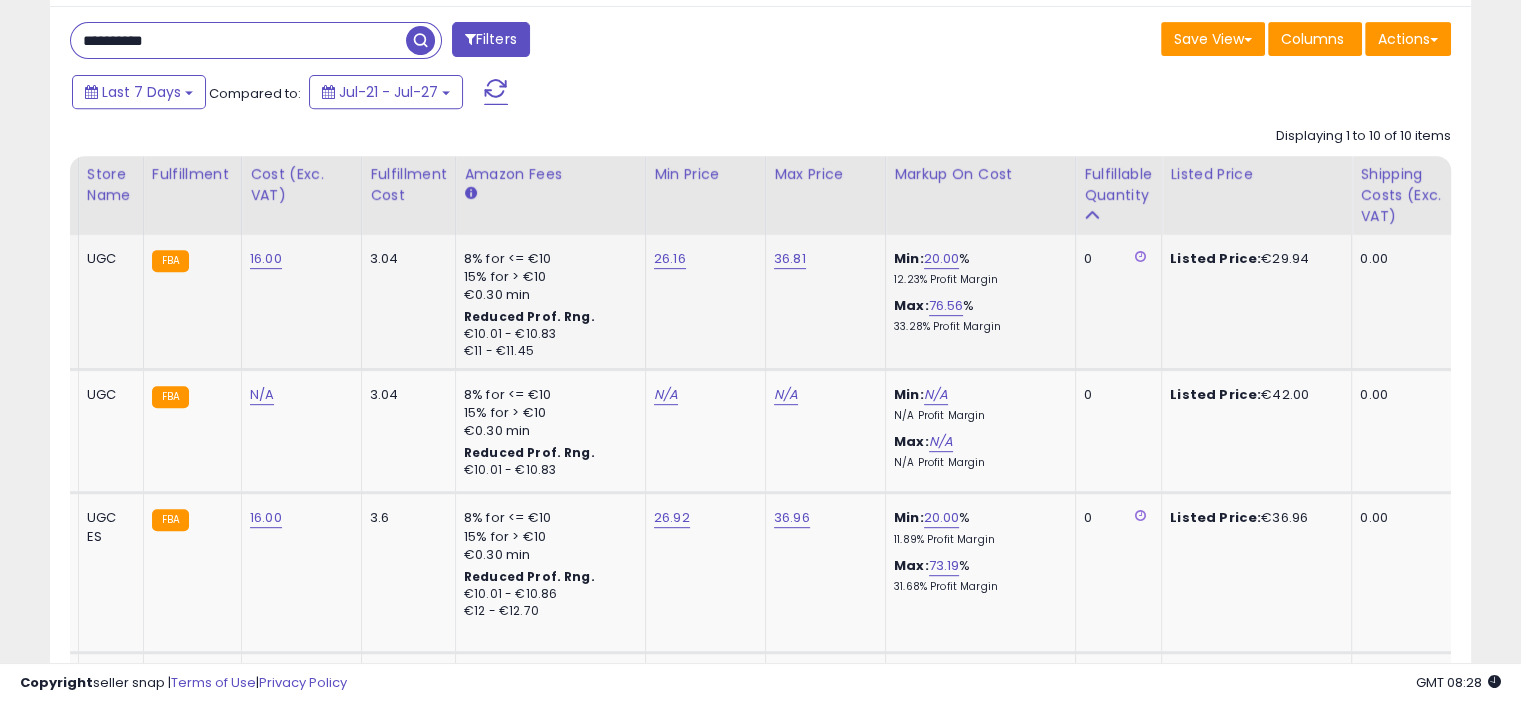 scroll, scrollTop: 0, scrollLeft: 544, axis: horizontal 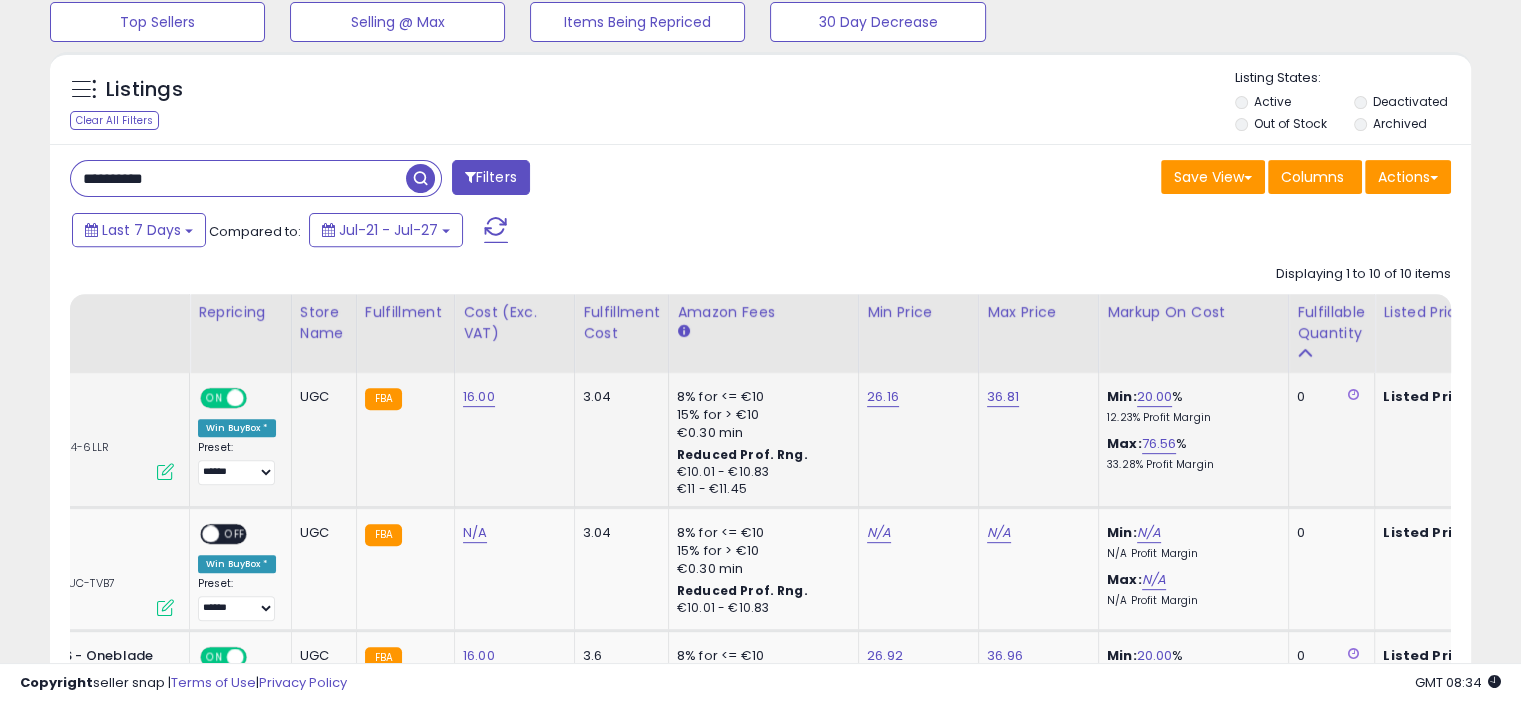 click on "**********" at bounding box center [238, 178] 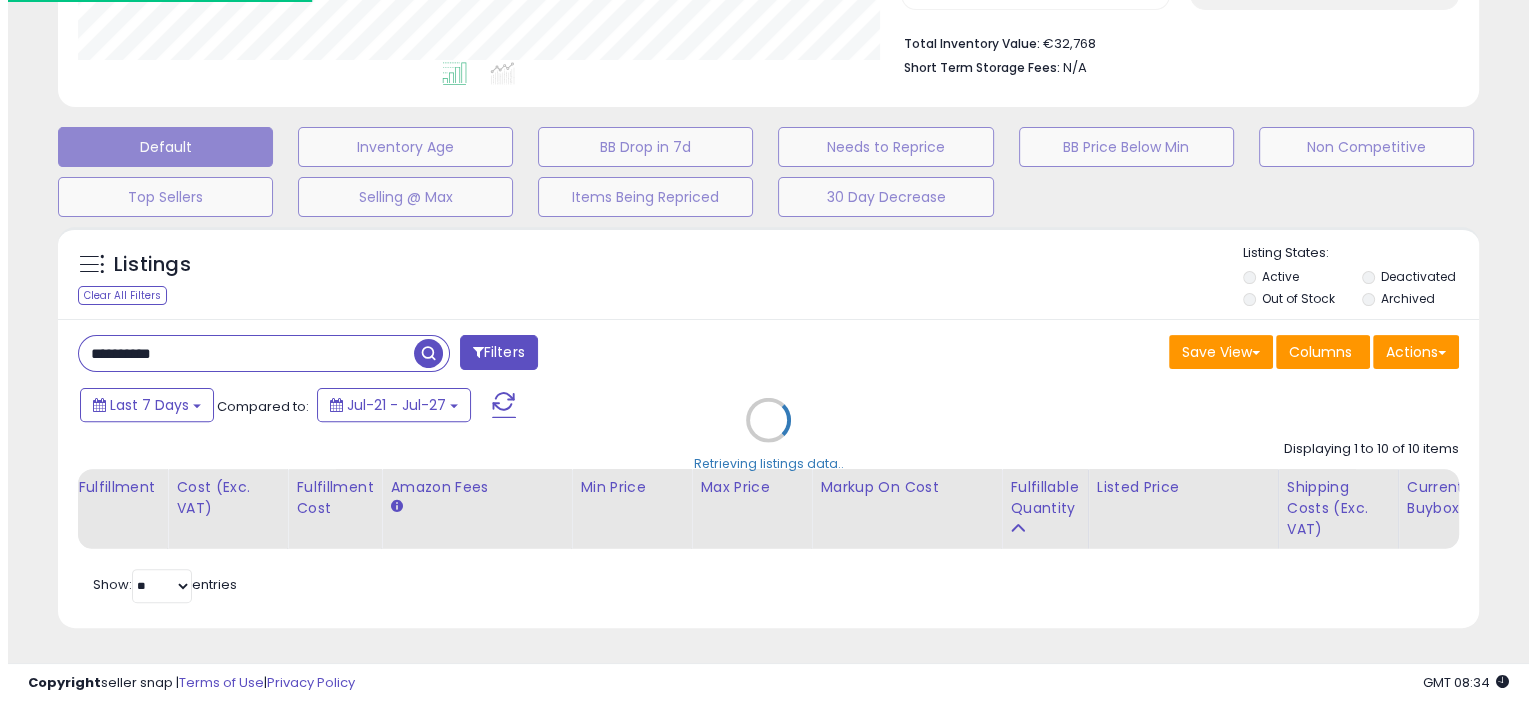 scroll, scrollTop: 565, scrollLeft: 0, axis: vertical 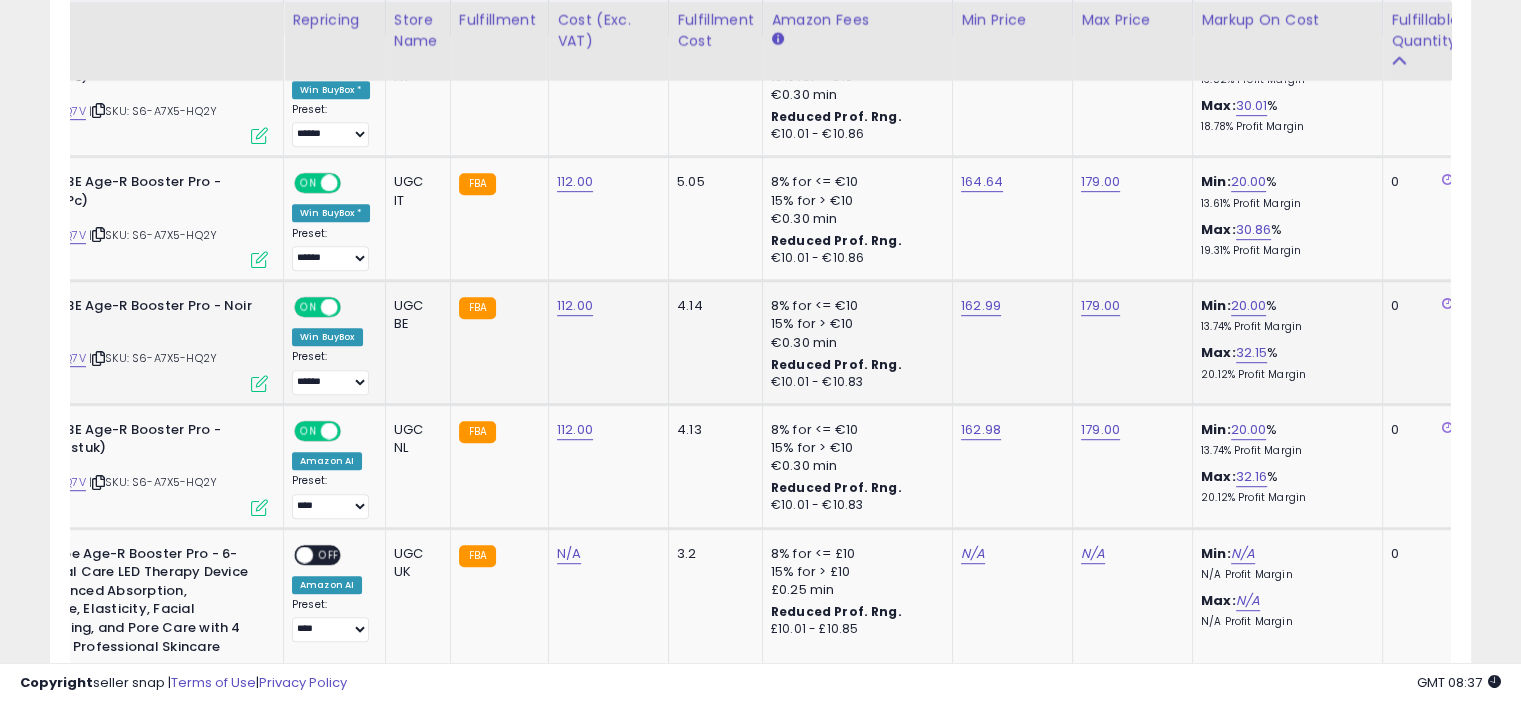 click at bounding box center (259, 383) 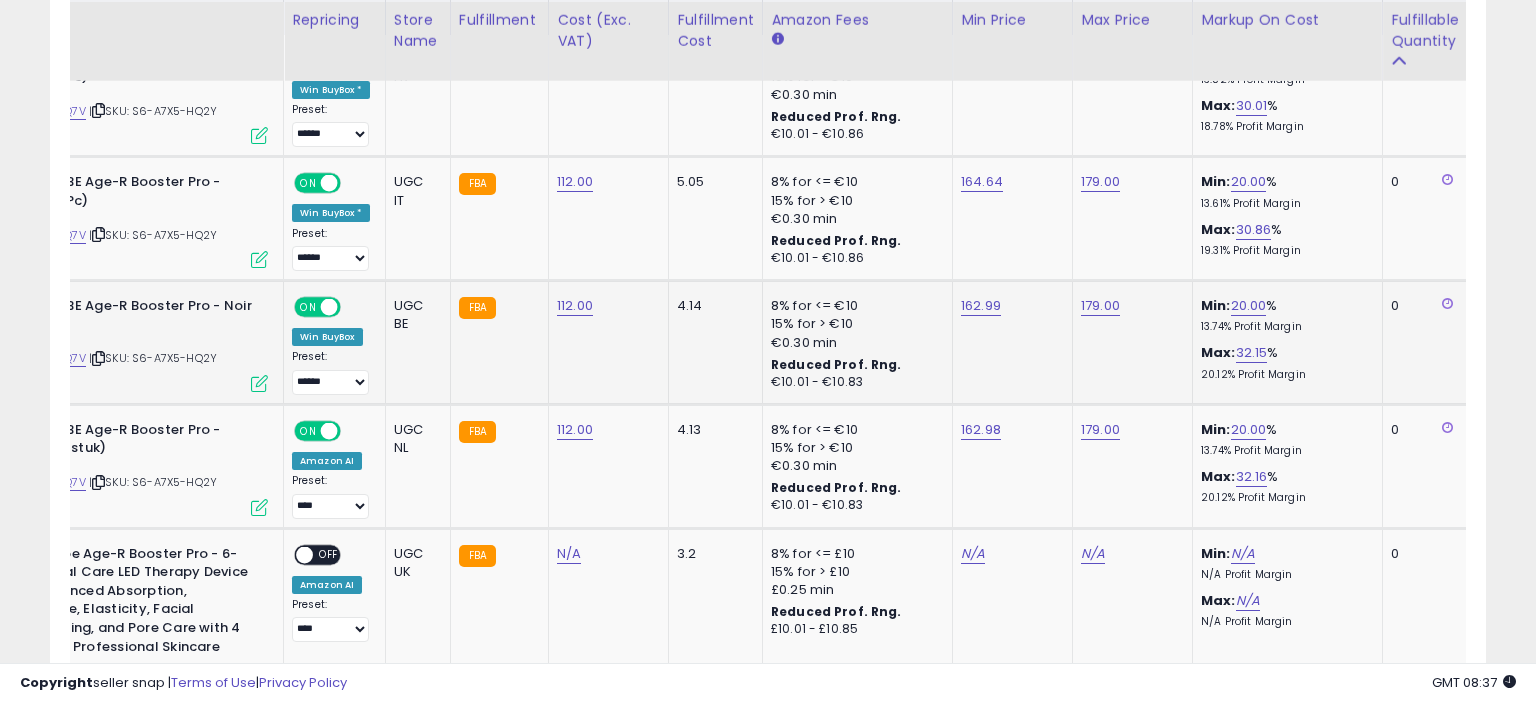 scroll, scrollTop: 999589, scrollLeft: 999168, axis: both 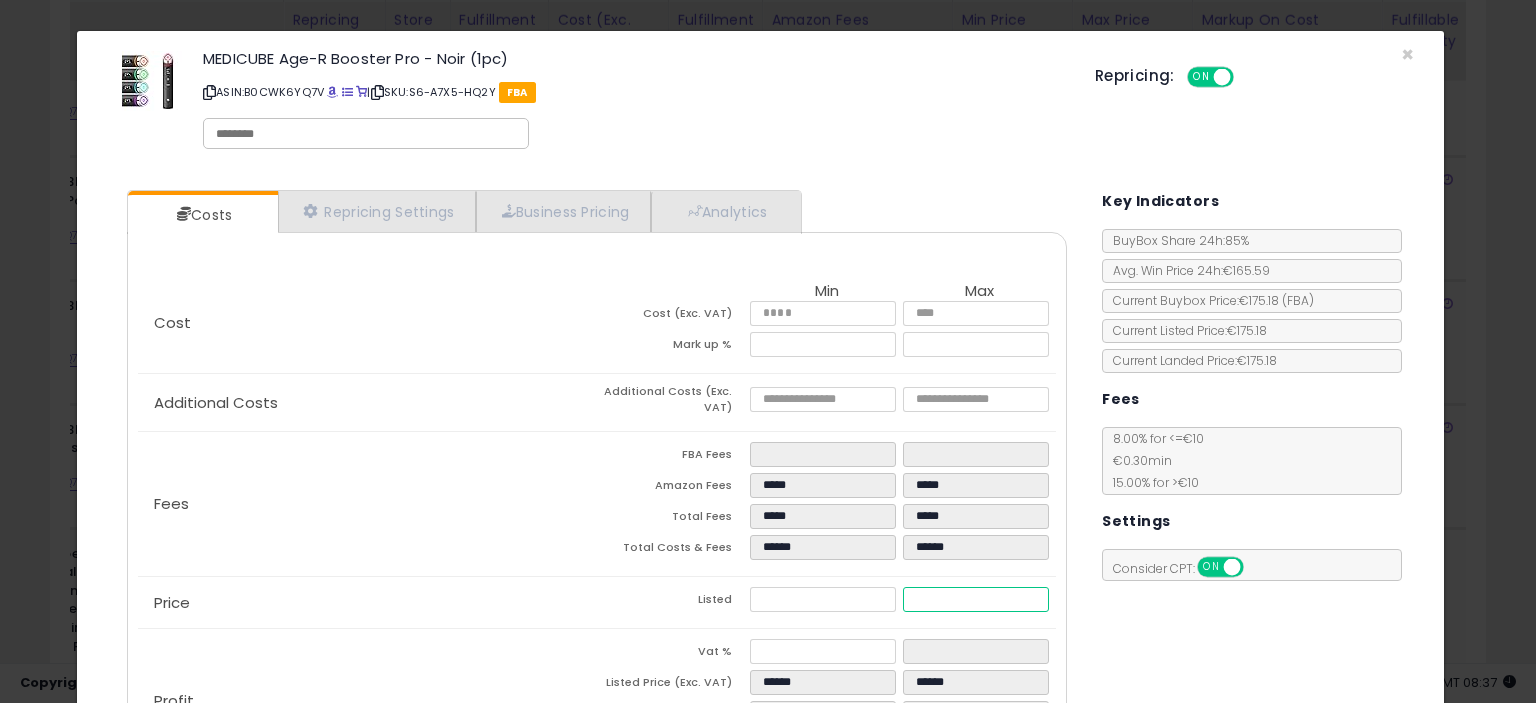 drag, startPoint x: 929, startPoint y: 599, endPoint x: 1056, endPoint y: 604, distance: 127.09839 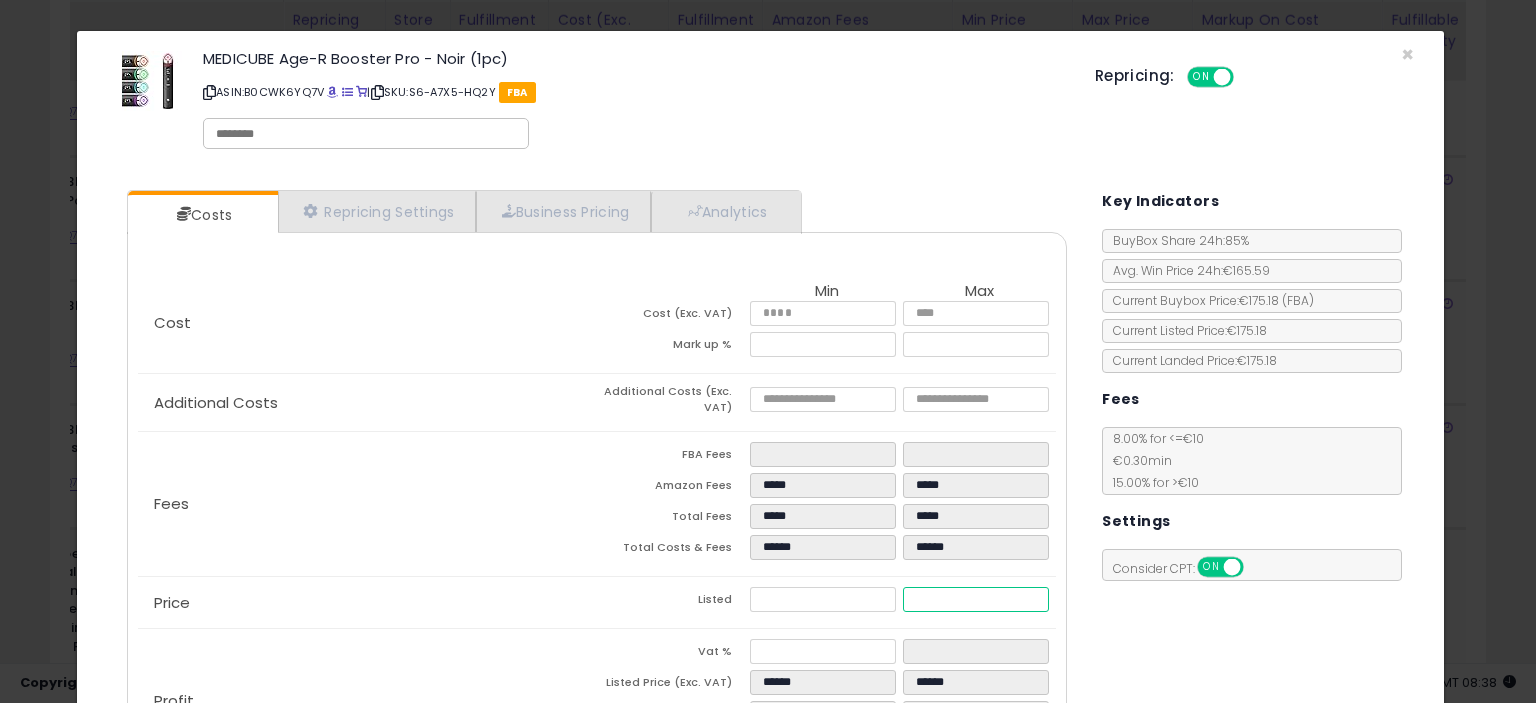 type on "******" 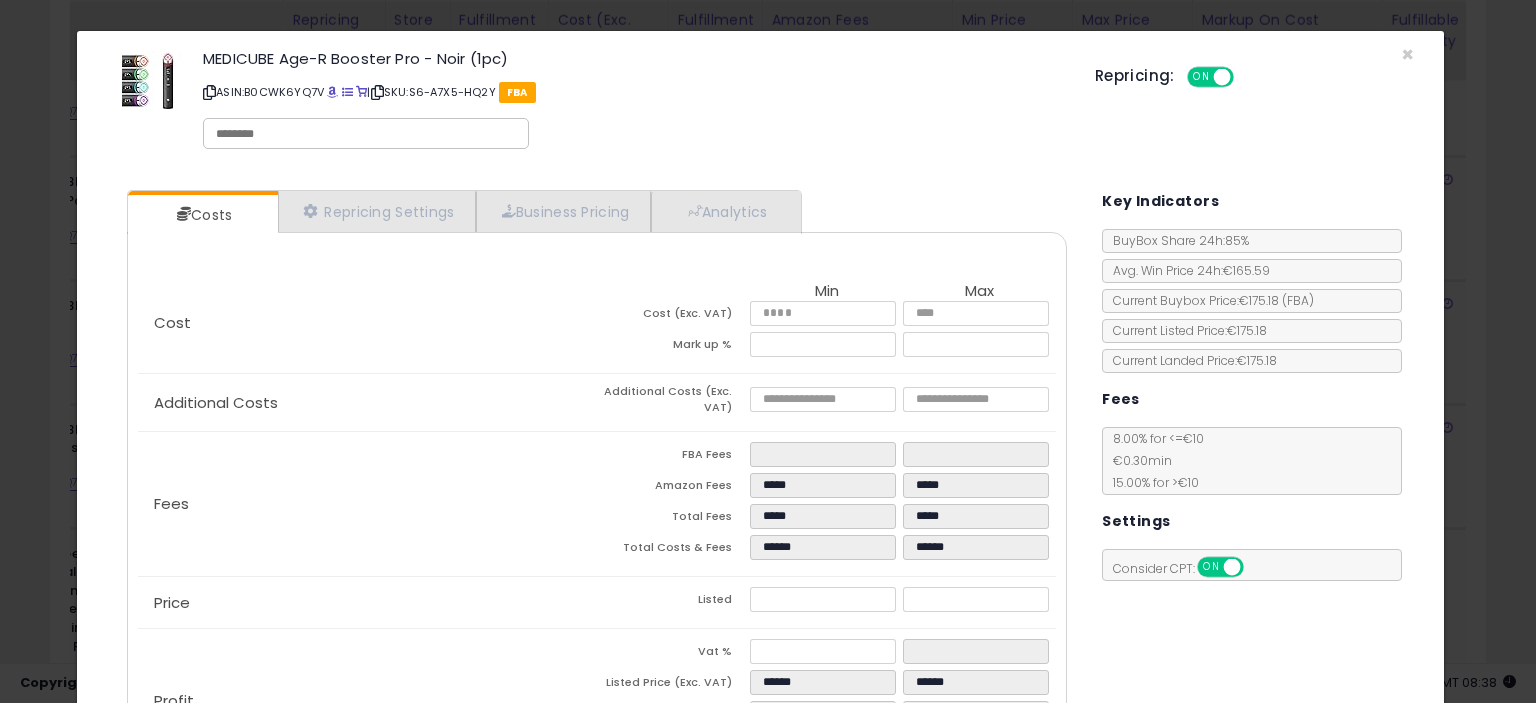 type on "*****" 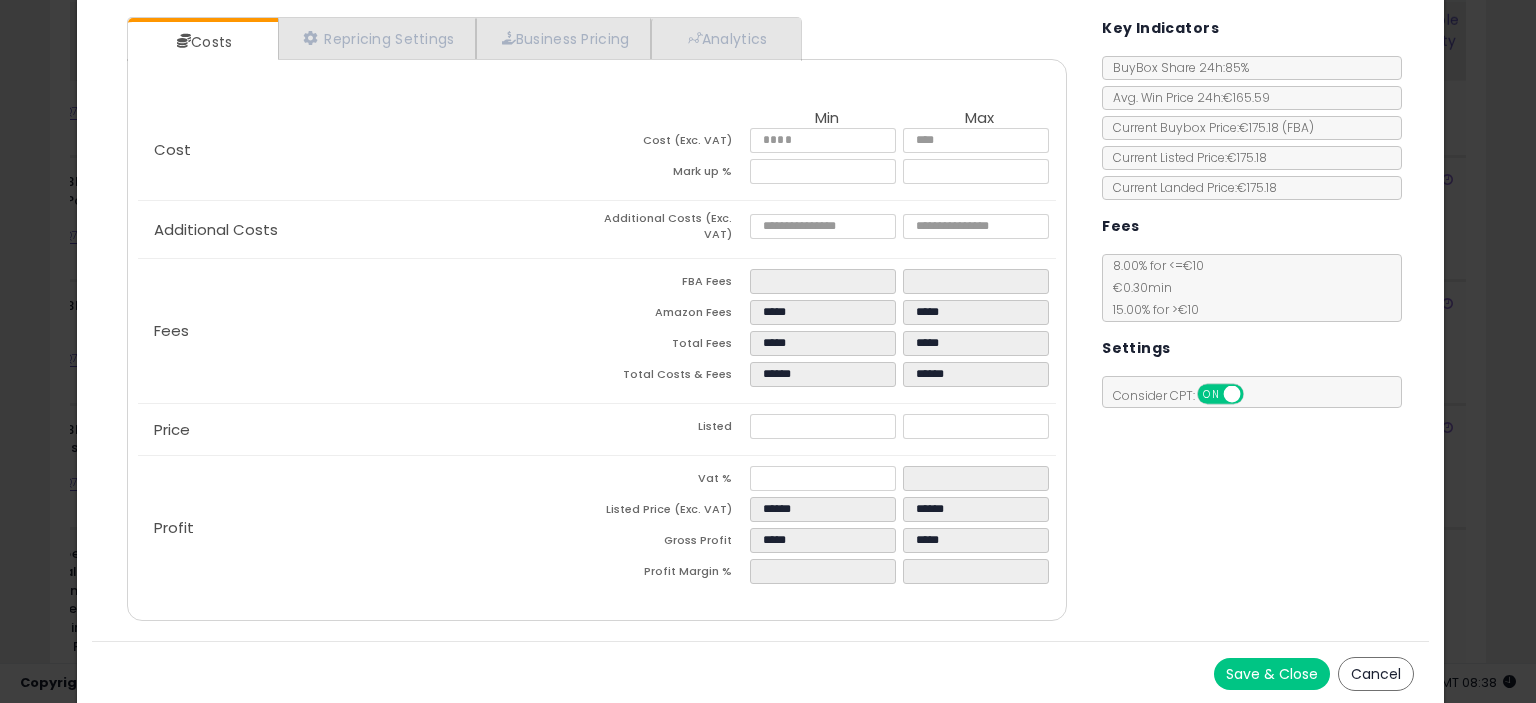 click on "Save & Close" at bounding box center (1272, 674) 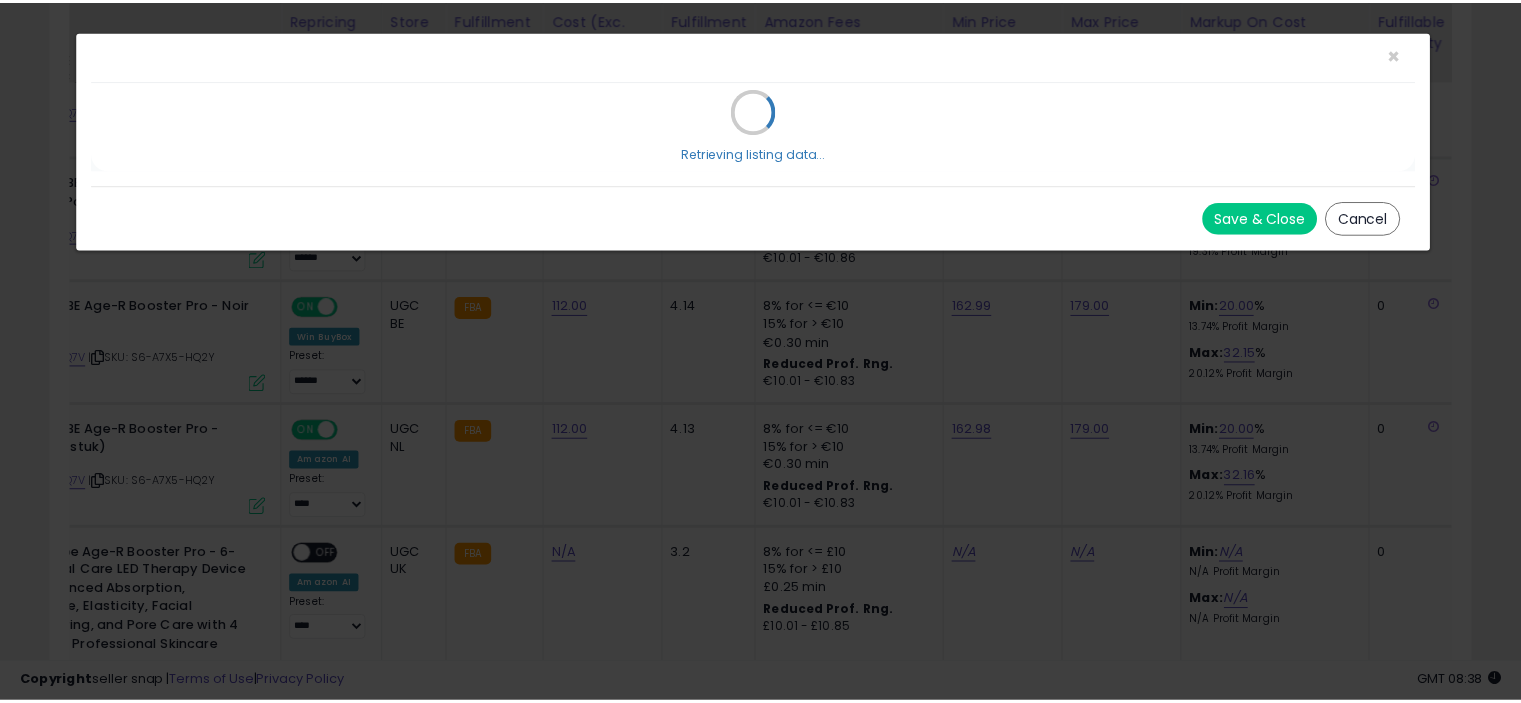 scroll, scrollTop: 0, scrollLeft: 0, axis: both 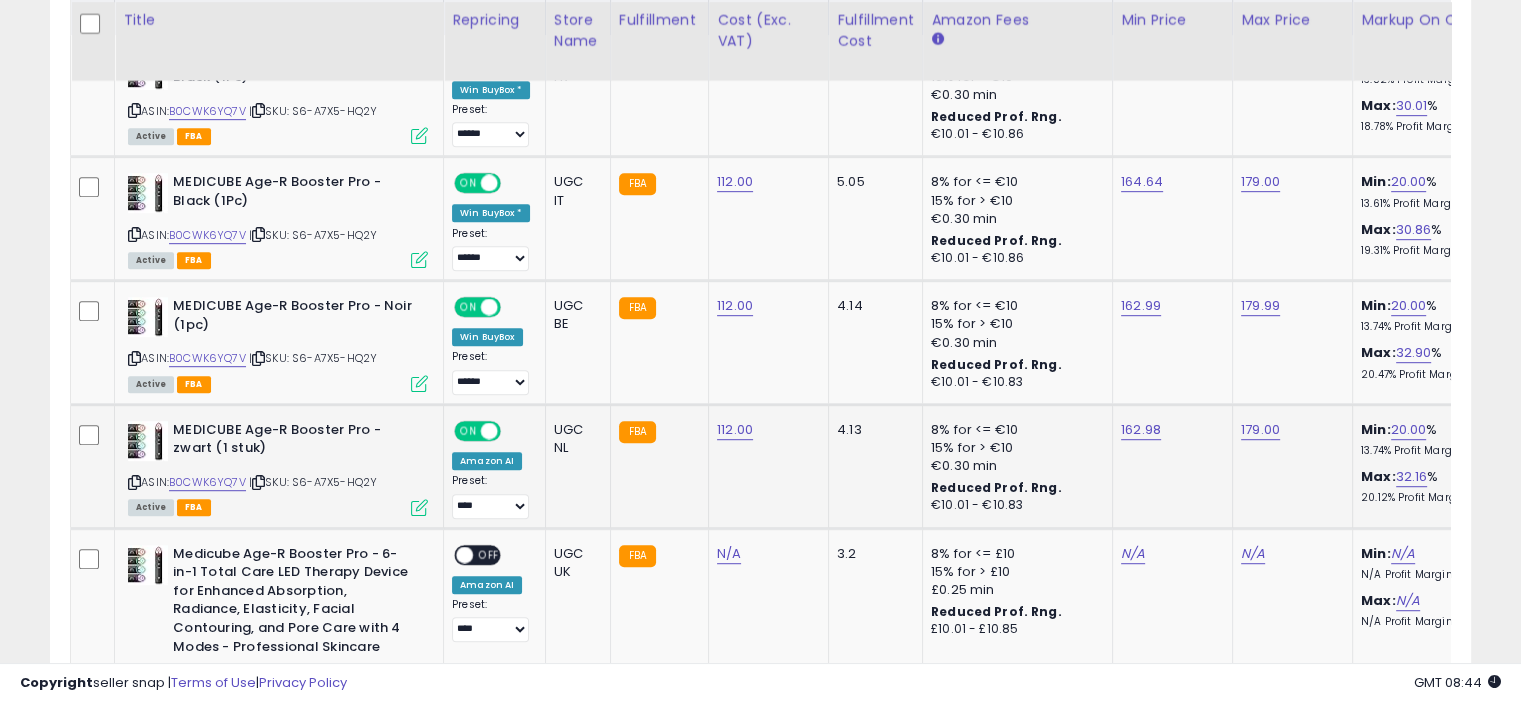 click at bounding box center [419, 507] 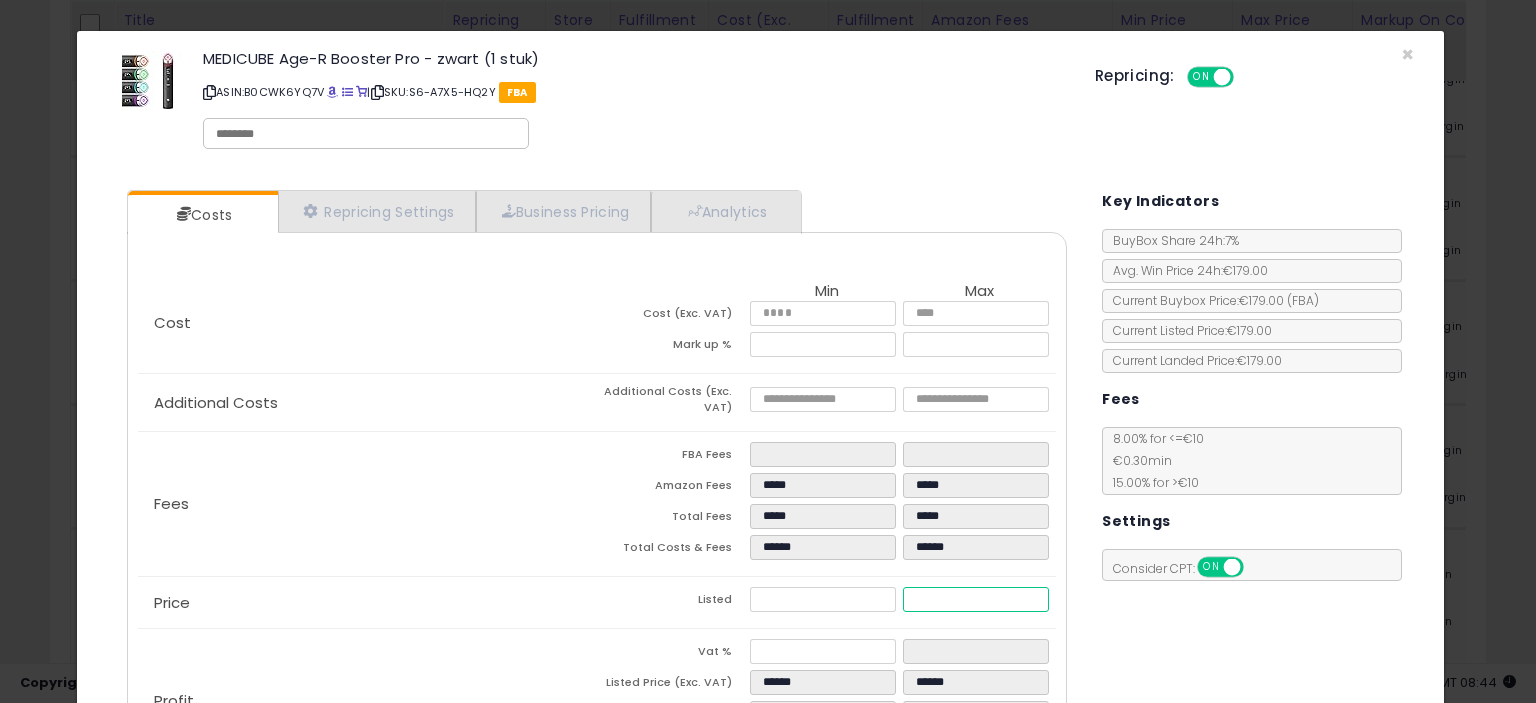 click on "******" at bounding box center [975, 599] 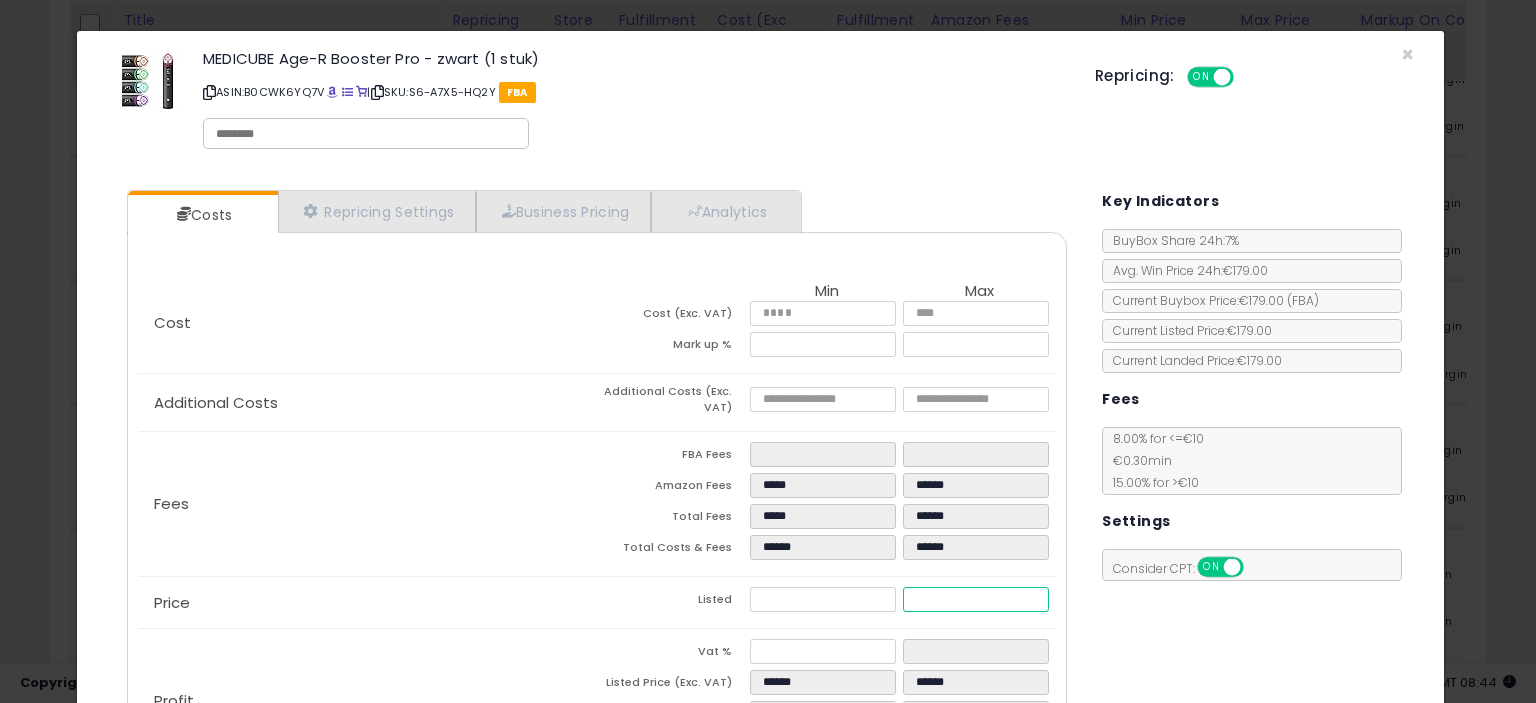 type on "*****" 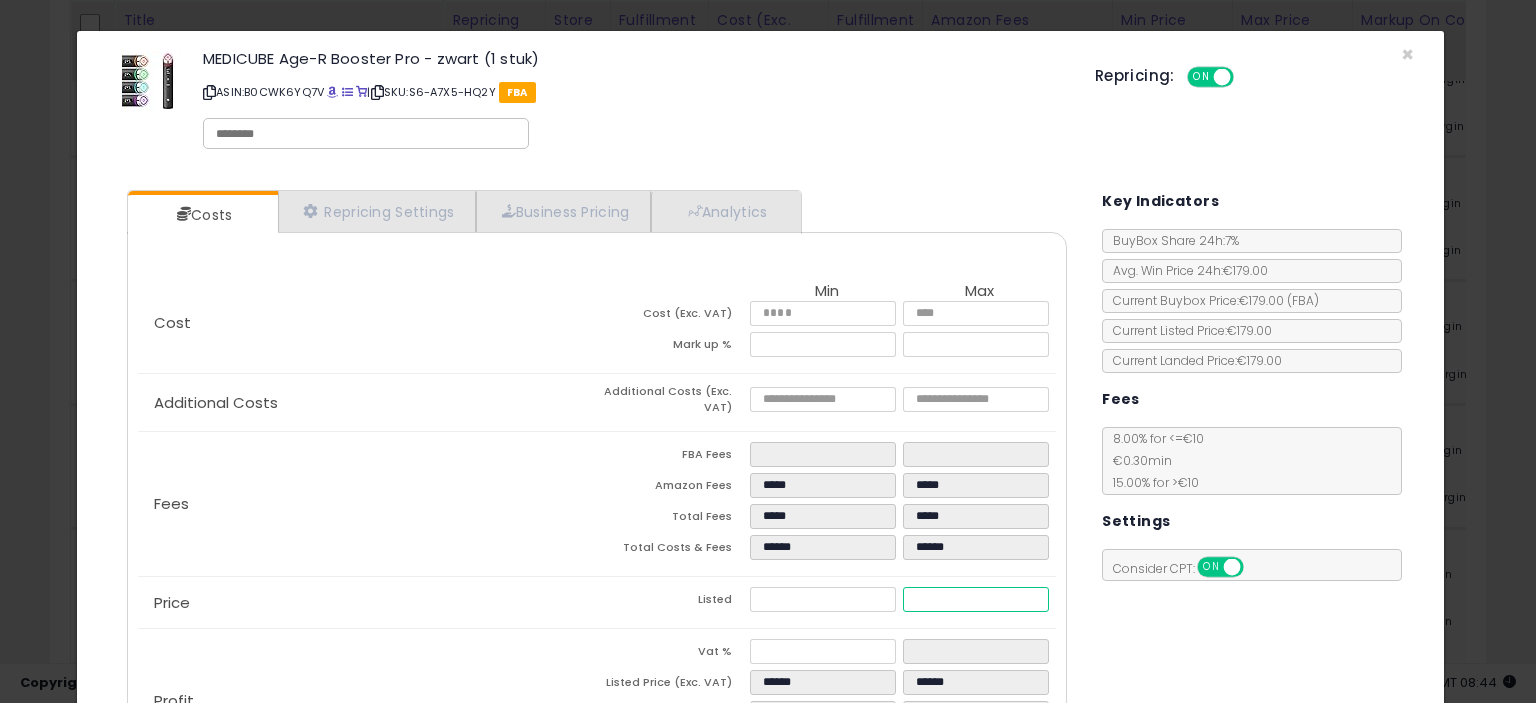 type on "******" 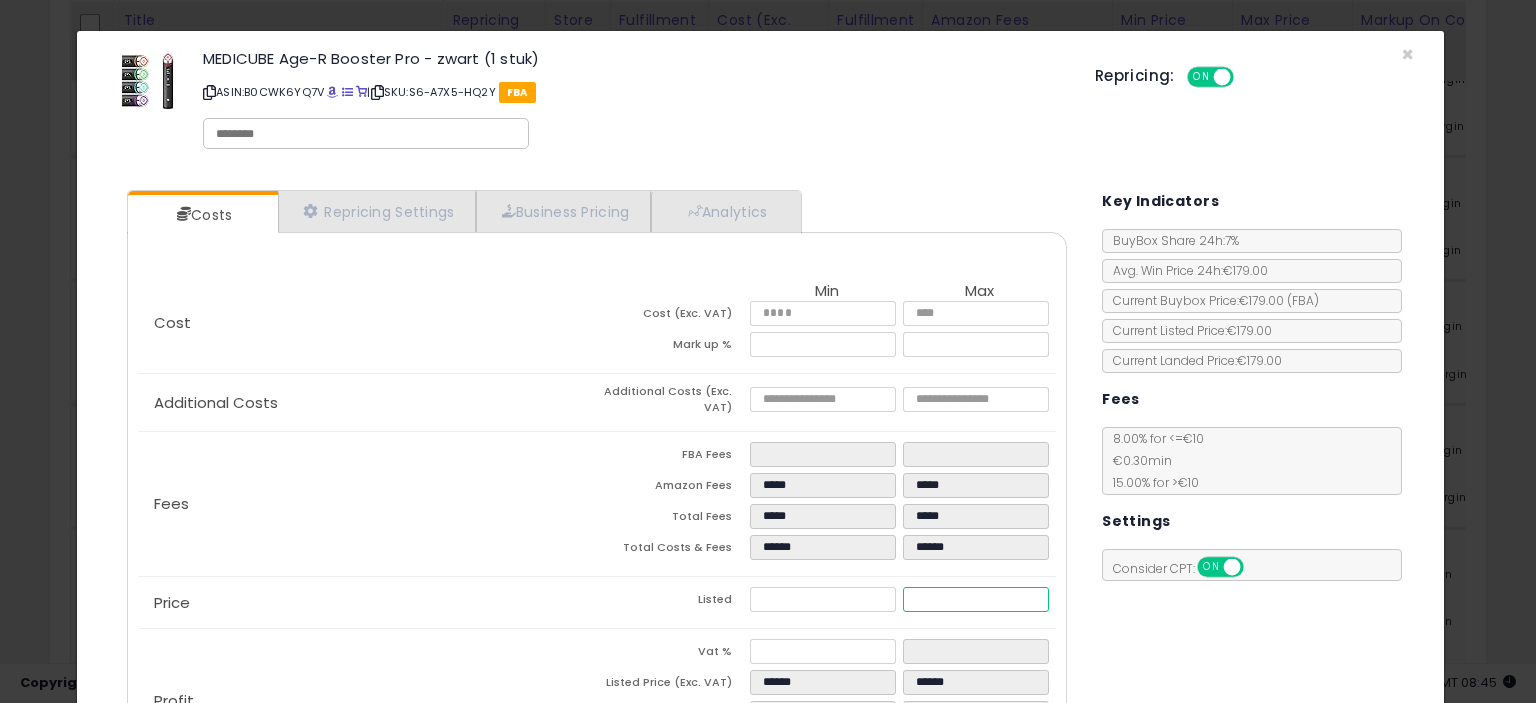 type on "******" 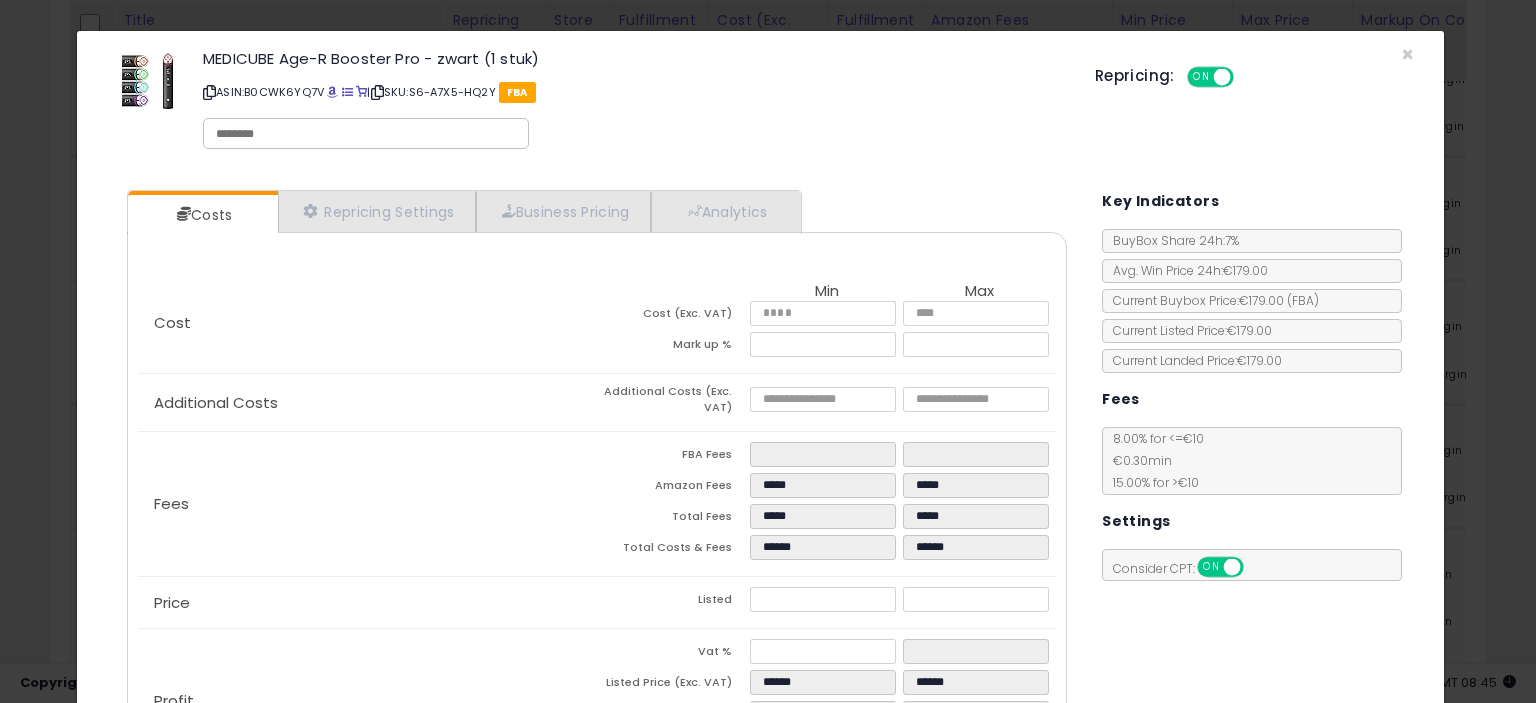 type on "*****" 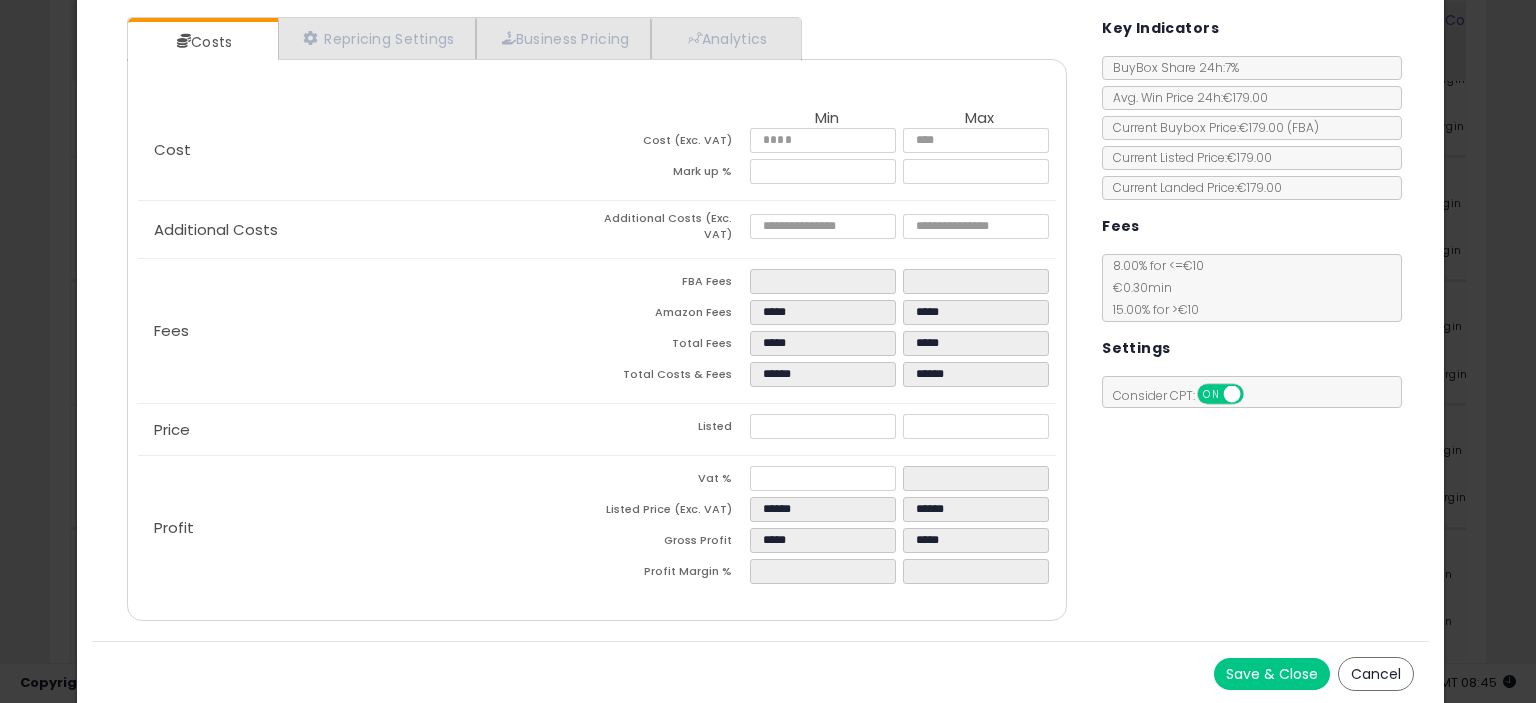 click on "Save & Close" at bounding box center (1272, 674) 